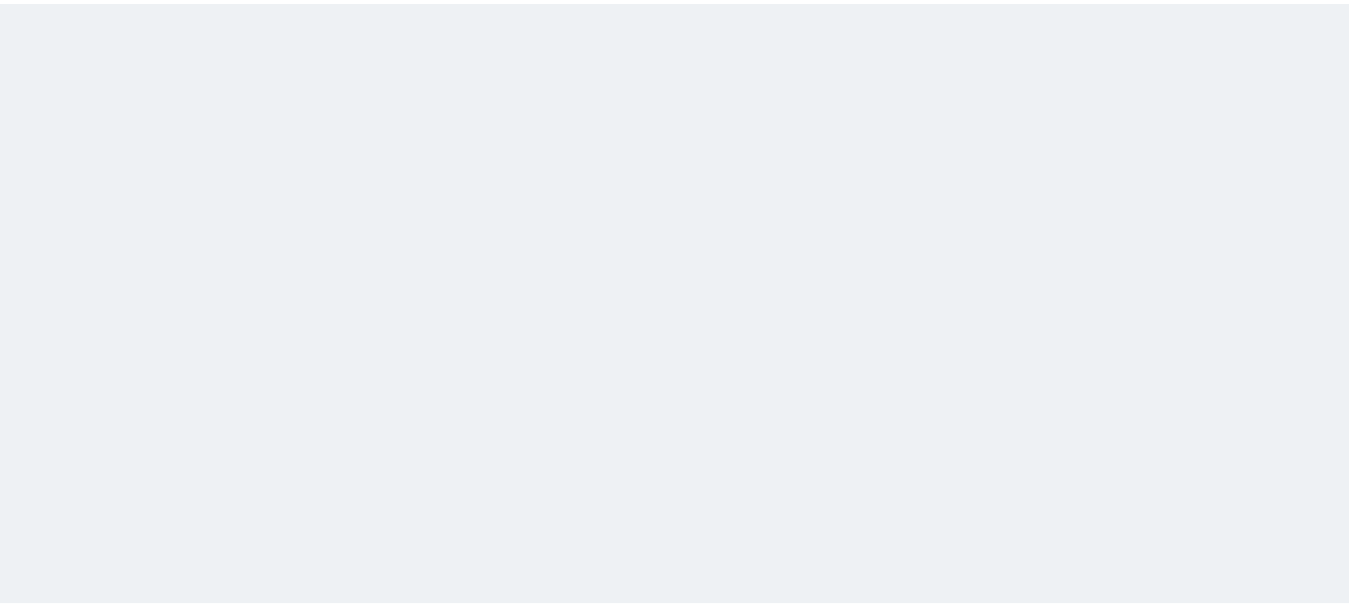 scroll, scrollTop: 0, scrollLeft: 0, axis: both 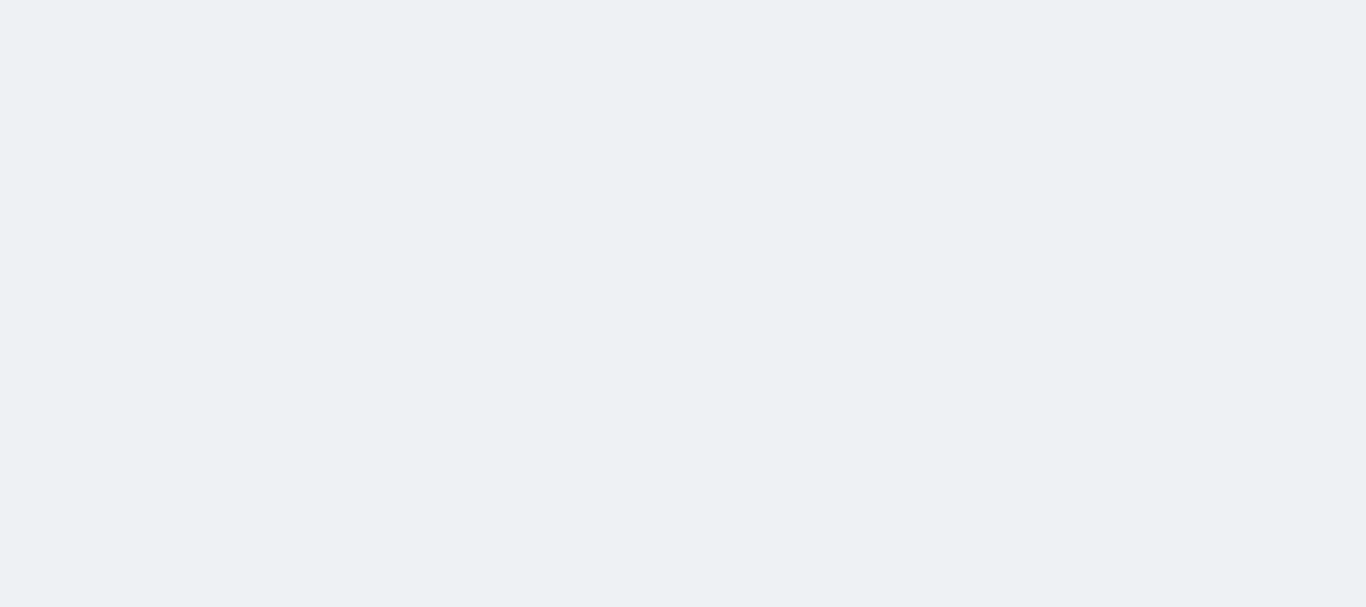 click on "Your browser does not support the audio element.
حجز جماعي جديد
حجز جديد
.a{fill:none;stroke:#000000;stroke-linecap:round;stroke-linejoin:round;}
الرئيسية
تسكين الوحدات
جدول الحجوزات
إدارة الحجوزات
POS
الإدارة المالية
العملاء" at bounding box center (683, 303) 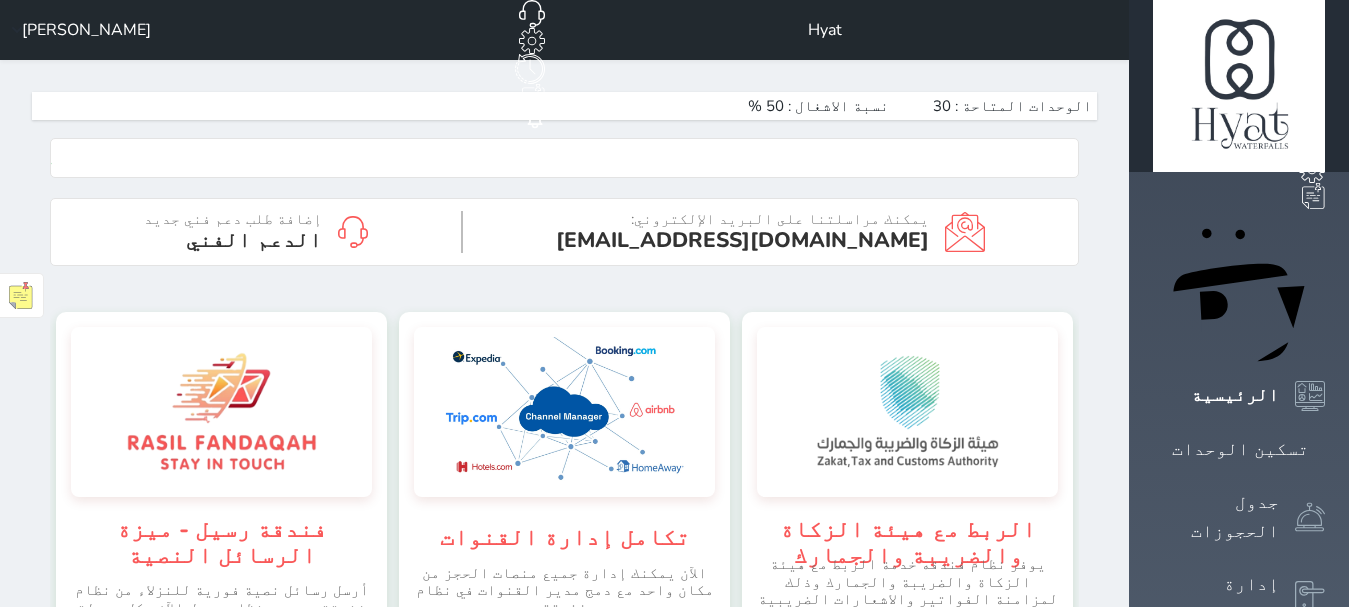 scroll, scrollTop: 999653, scrollLeft: 999653, axis: both 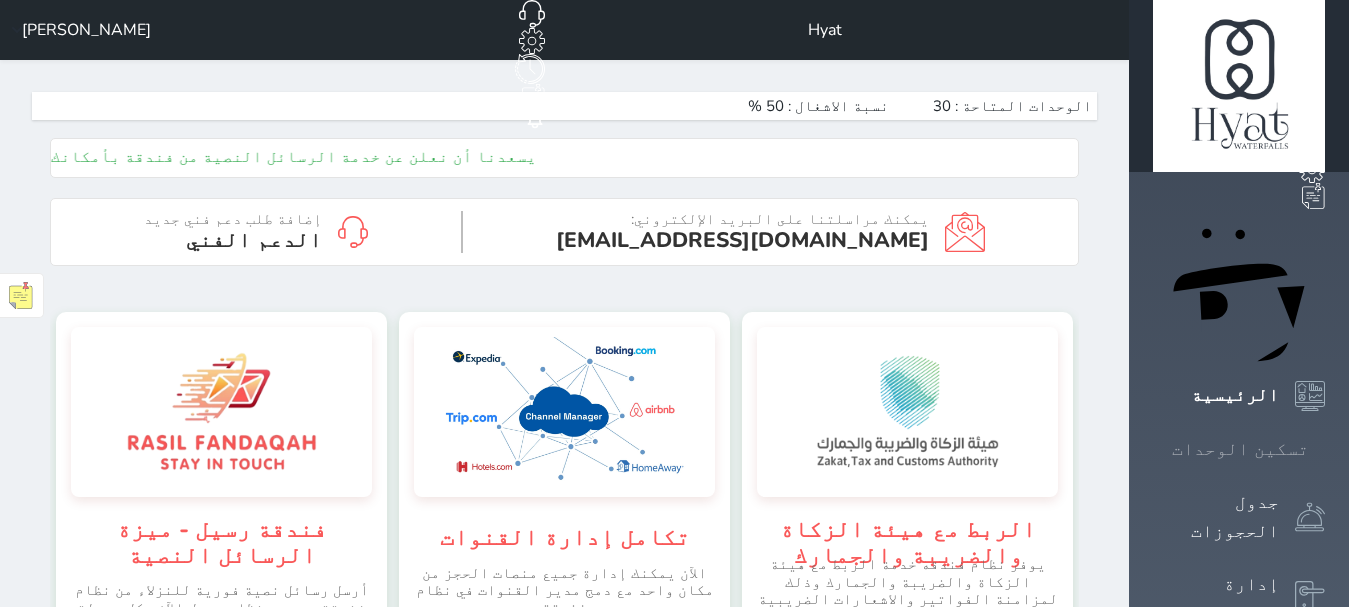 click 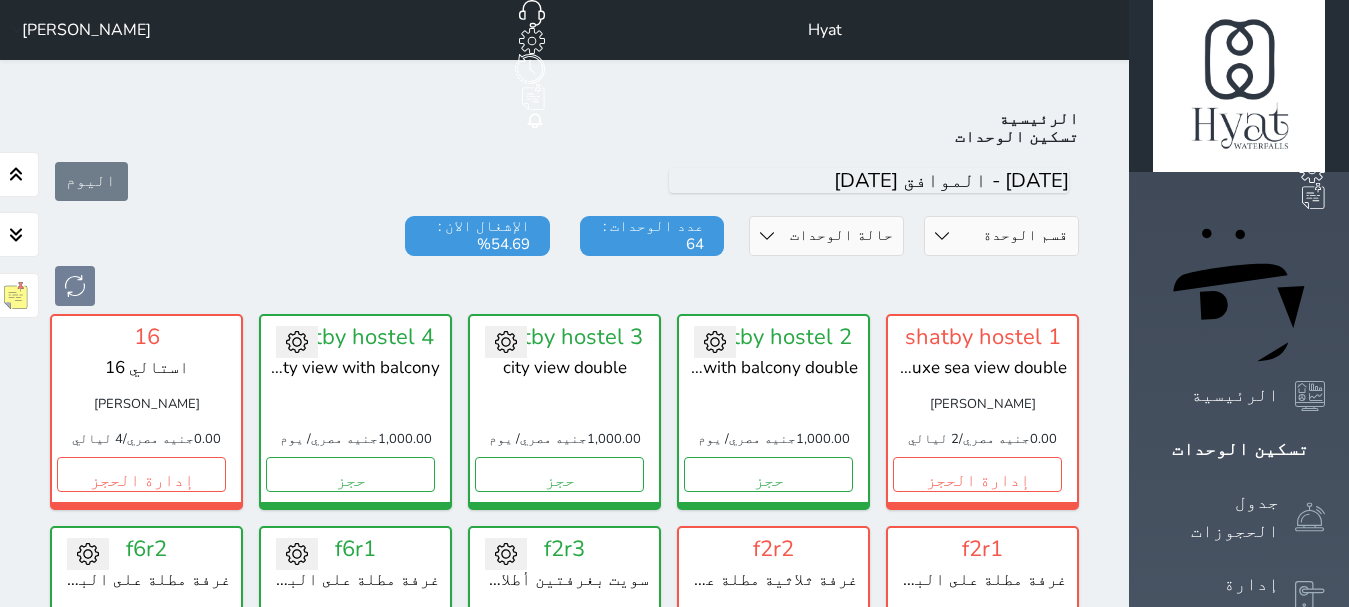 scroll, scrollTop: 78, scrollLeft: 0, axis: vertical 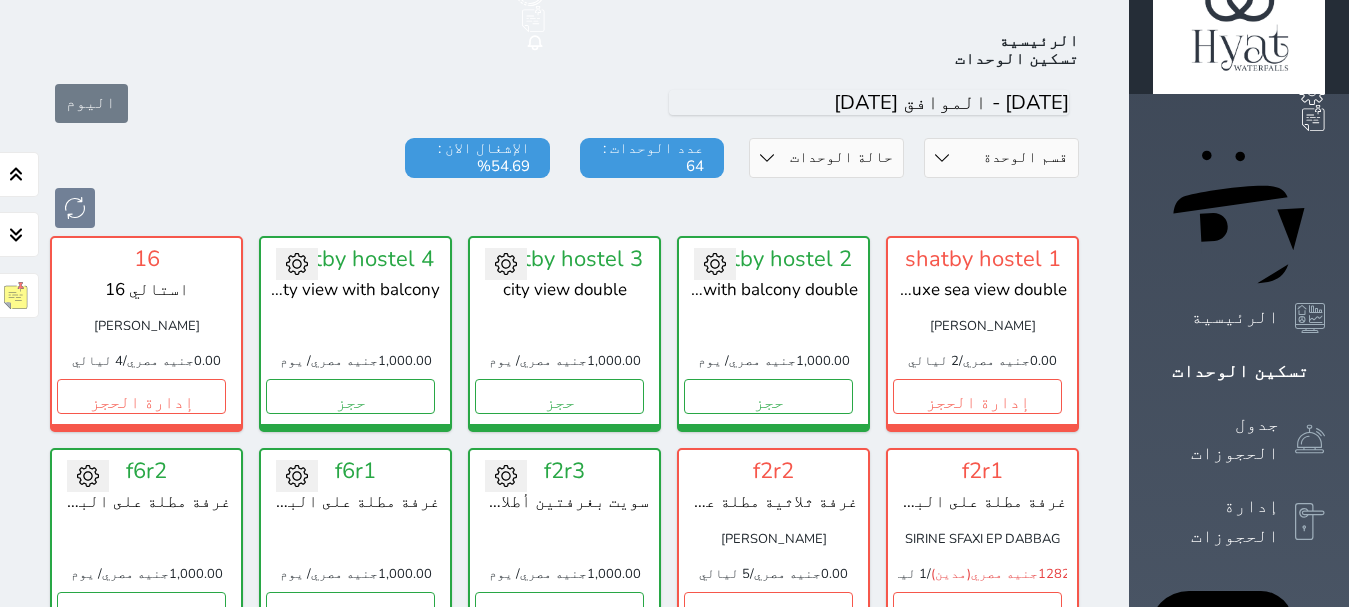 click on "قسم الوحدة   Shatby شقق فندقية [GEOGRAPHIC_DATA]" at bounding box center [1001, 158] 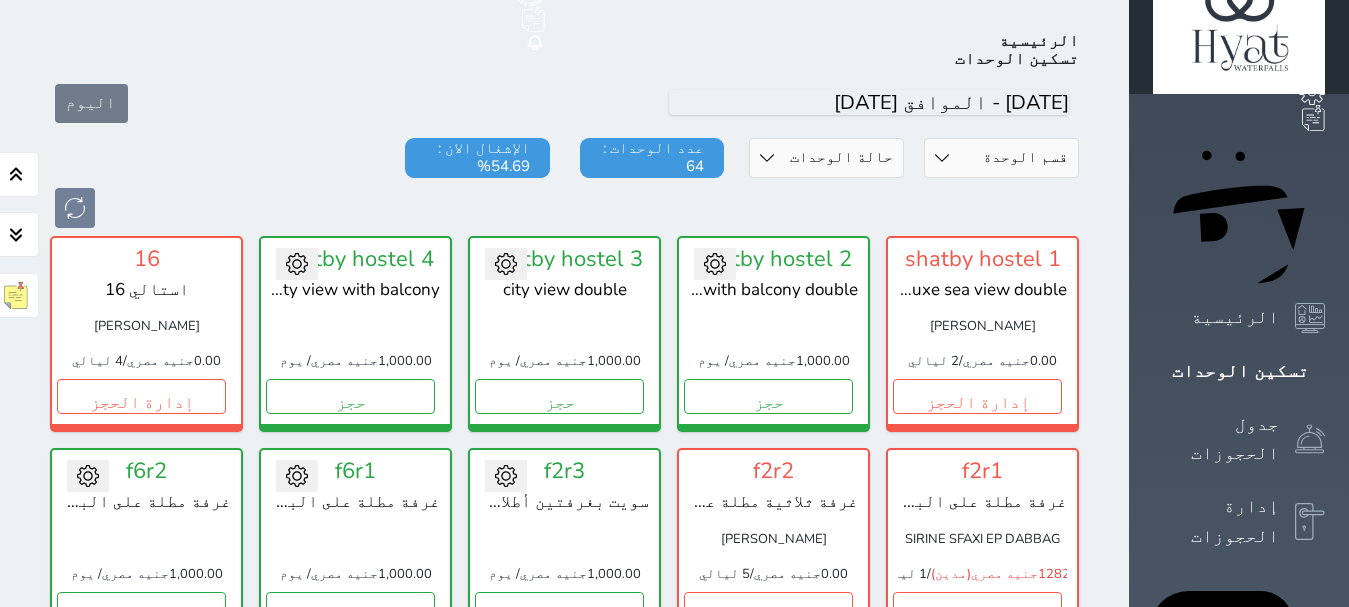 select on "39145206" 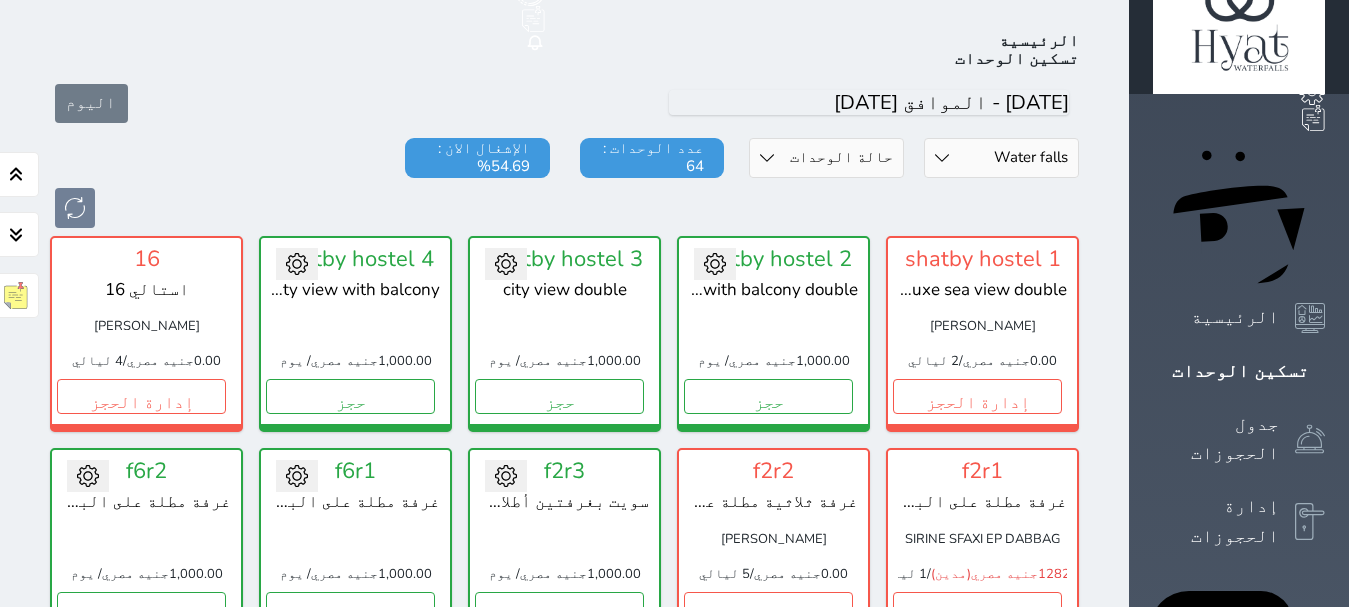 click on "قسم الوحدة   Shatby شقق فندقية [GEOGRAPHIC_DATA]" at bounding box center (1001, 158) 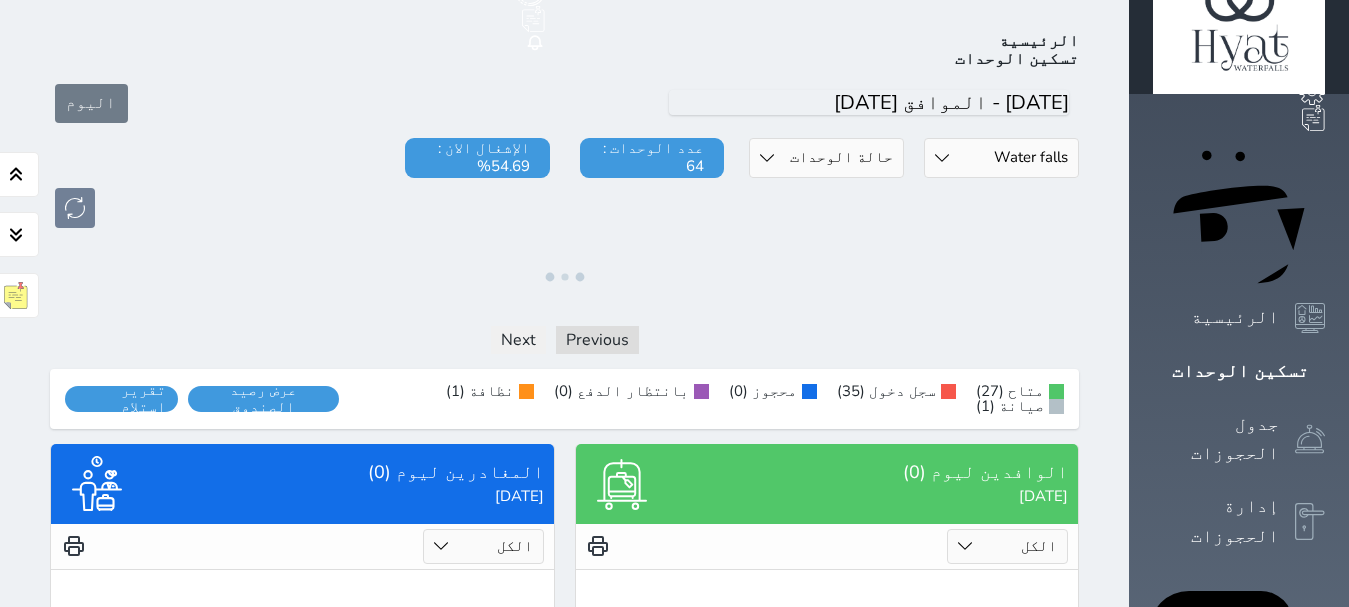 click on "اليوم" at bounding box center (564, 103) 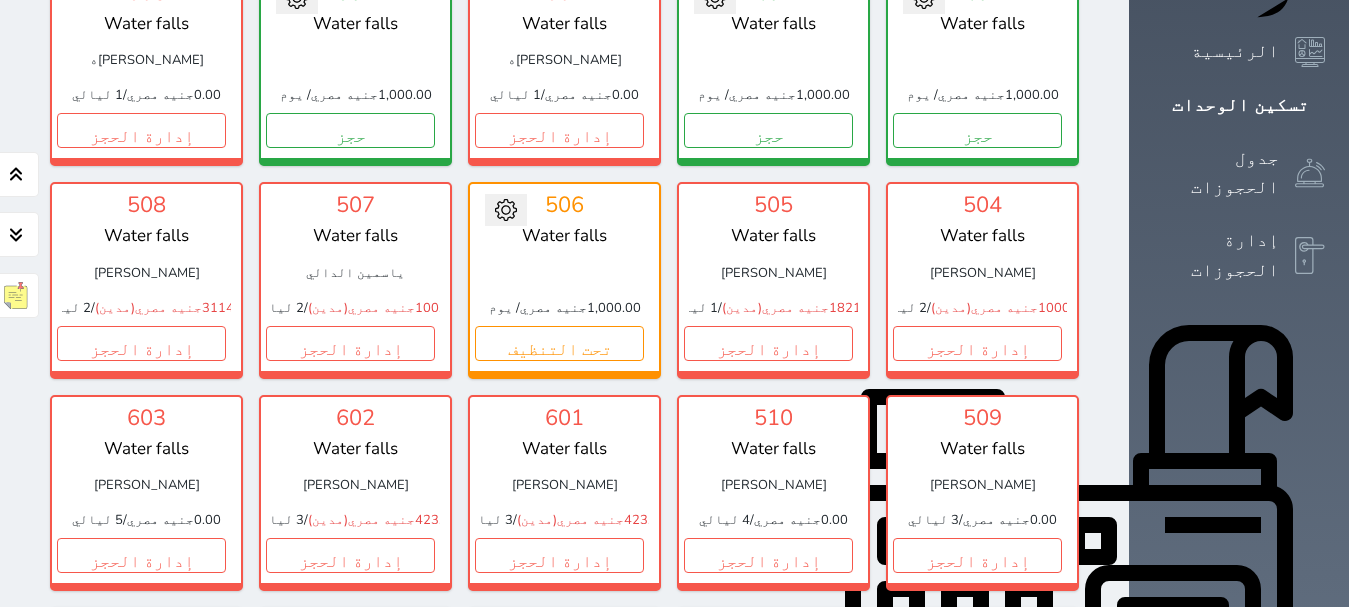scroll, scrollTop: 278, scrollLeft: 0, axis: vertical 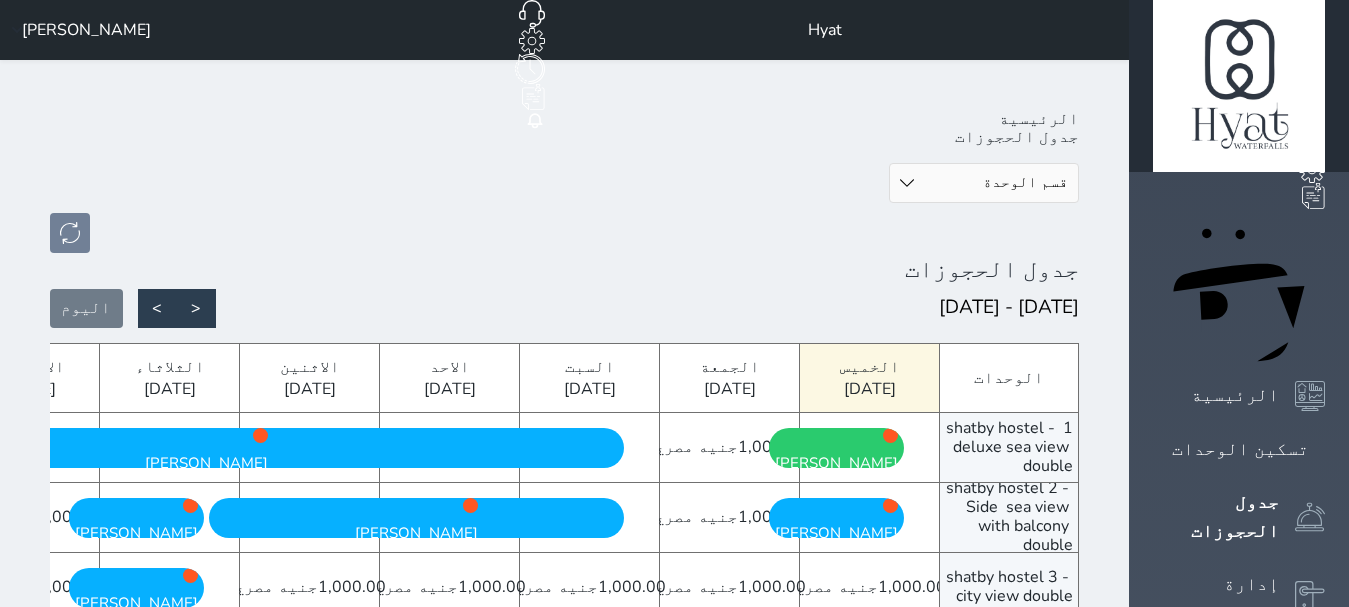 click on "قسم الوحدة
شقق فندقية
[GEOGRAPHIC_DATA]
Hostle
[PERSON_NAME]
[DEMOGRAPHIC_DATA]" at bounding box center (984, 183) 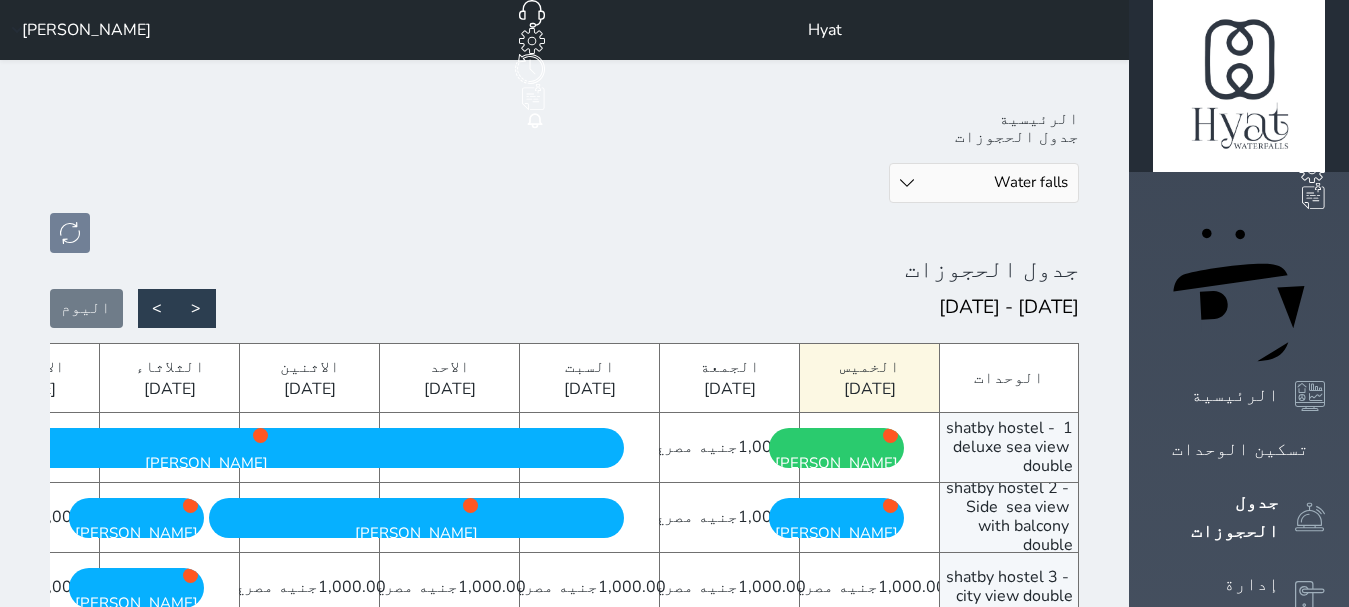 click on "قسم الوحدة
شقق فندقية
[GEOGRAPHIC_DATA]
Hostle
[PERSON_NAME]
[DEMOGRAPHIC_DATA]" at bounding box center [984, 183] 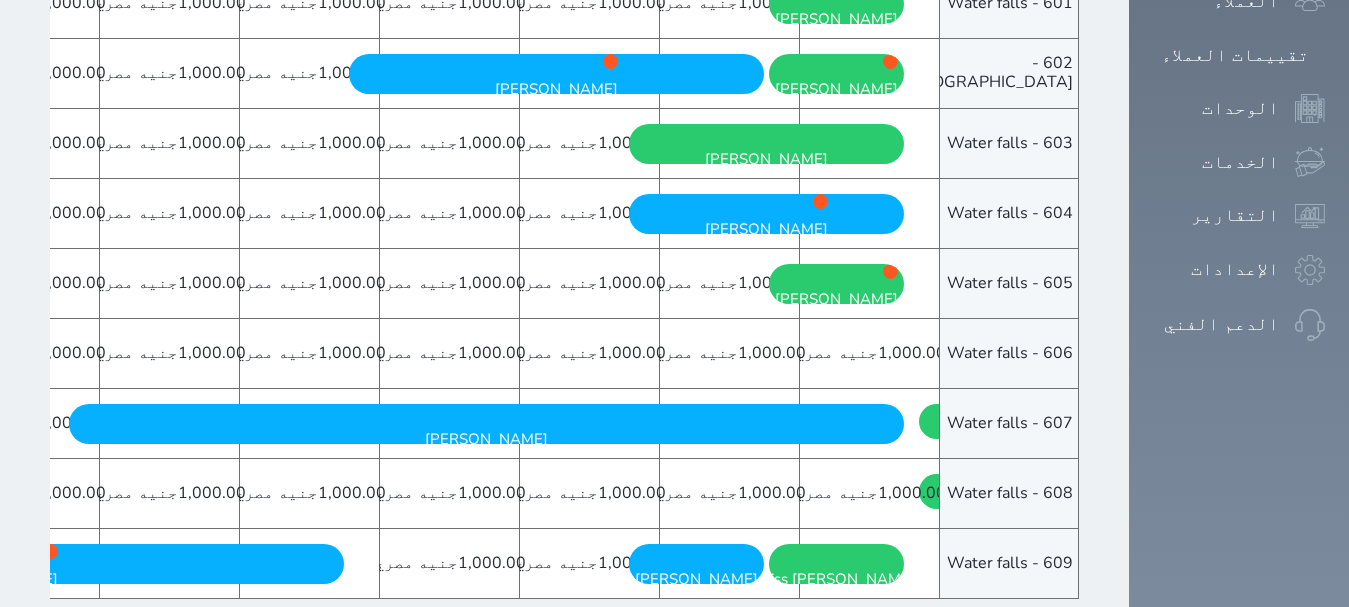 scroll, scrollTop: 1283, scrollLeft: 0, axis: vertical 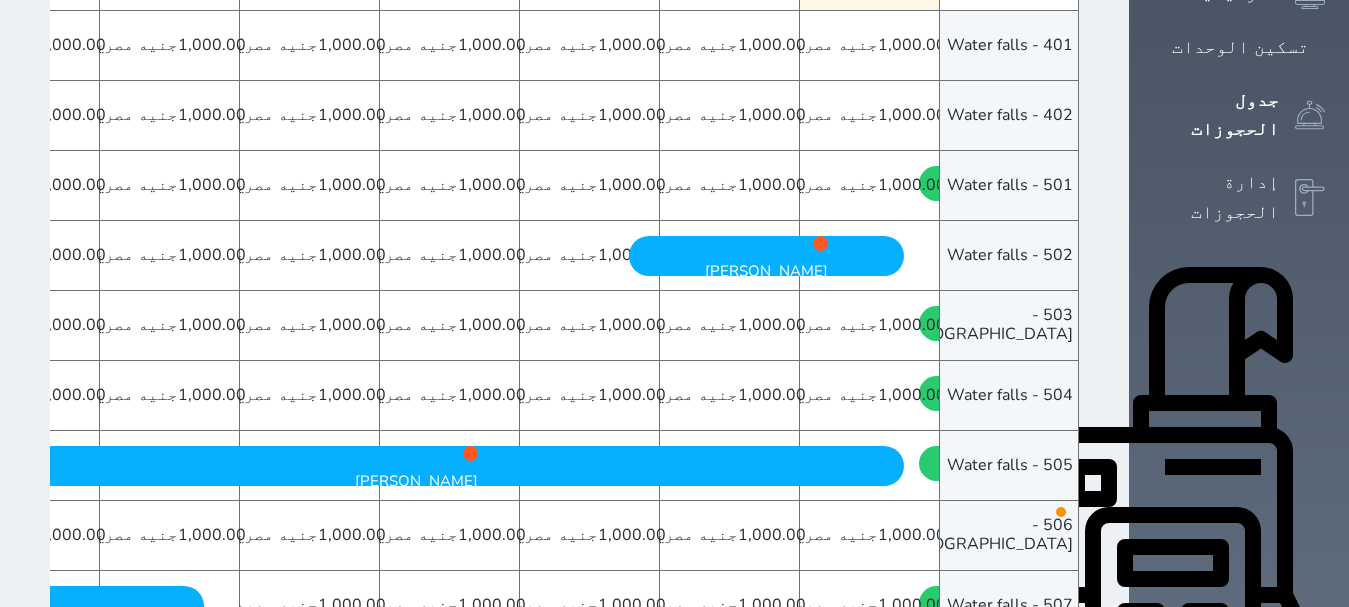 drag, startPoint x: 1152, startPoint y: 321, endPoint x: 1306, endPoint y: 646, distance: 359.6401 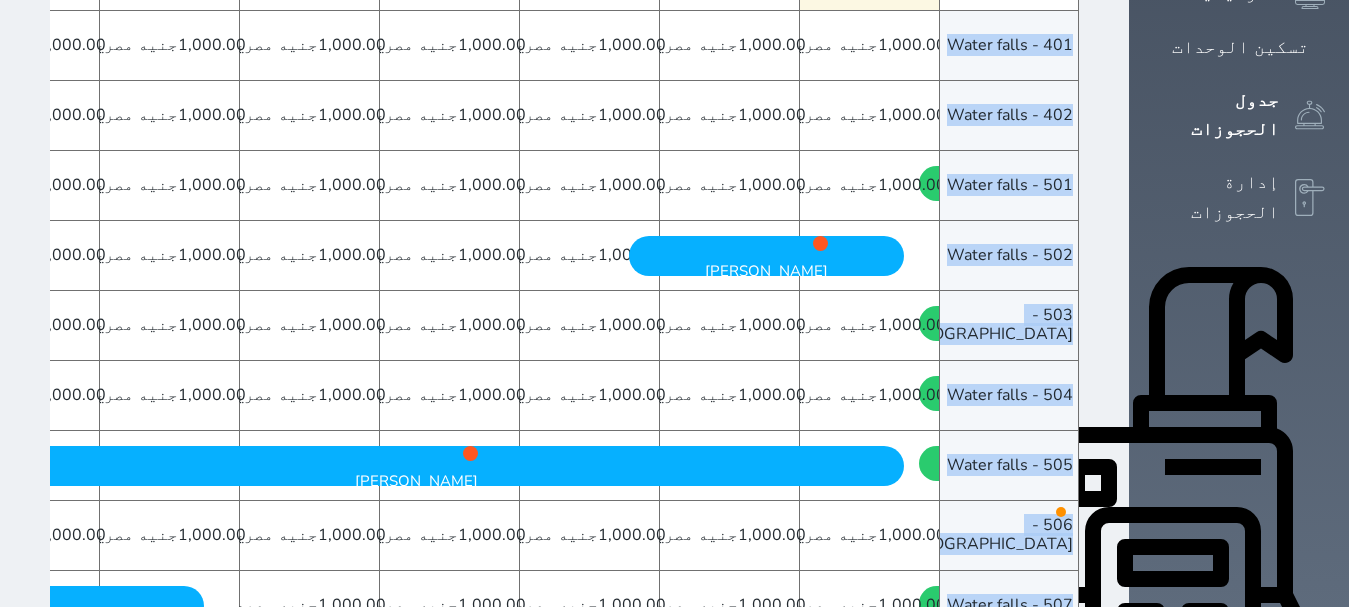 click on "504 - Water falls" at bounding box center (1009, 396) 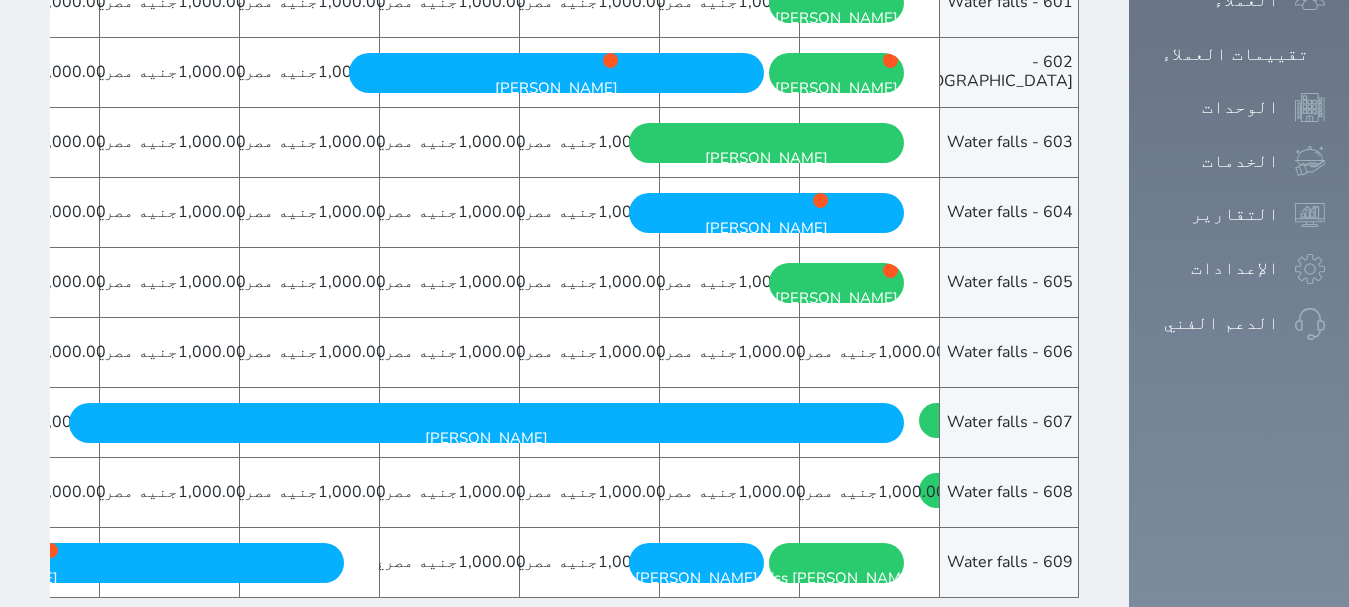 scroll, scrollTop: 1292, scrollLeft: 0, axis: vertical 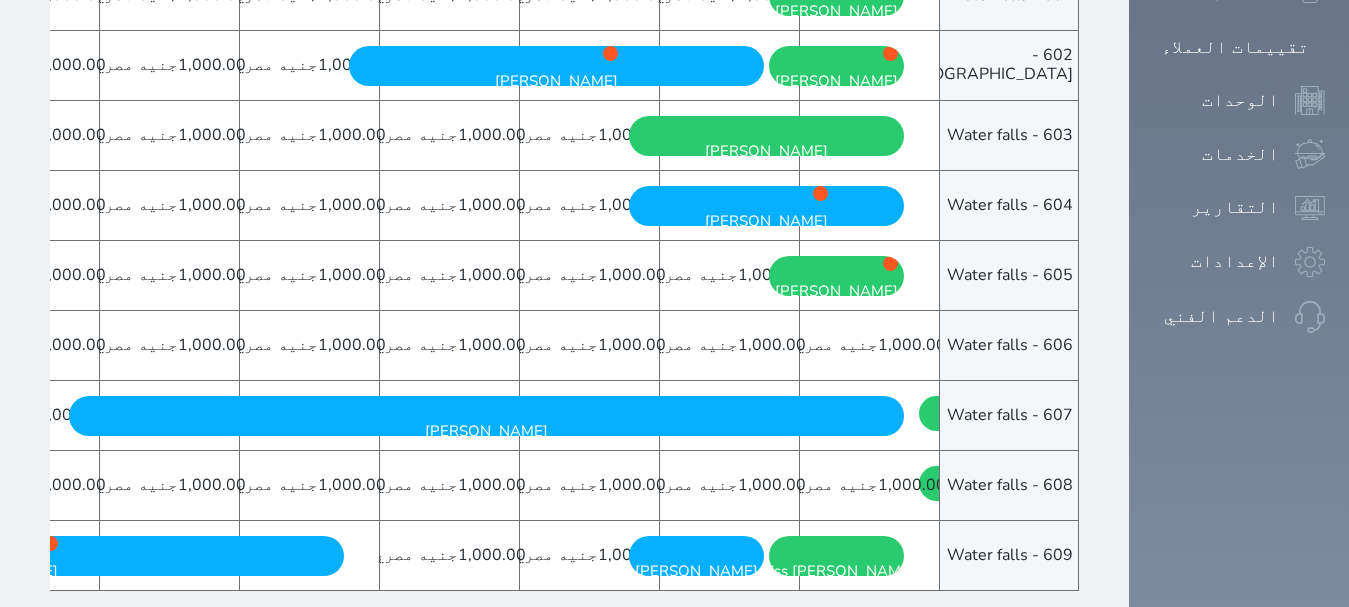 click on "606 - Water falls" at bounding box center [1010, 345] 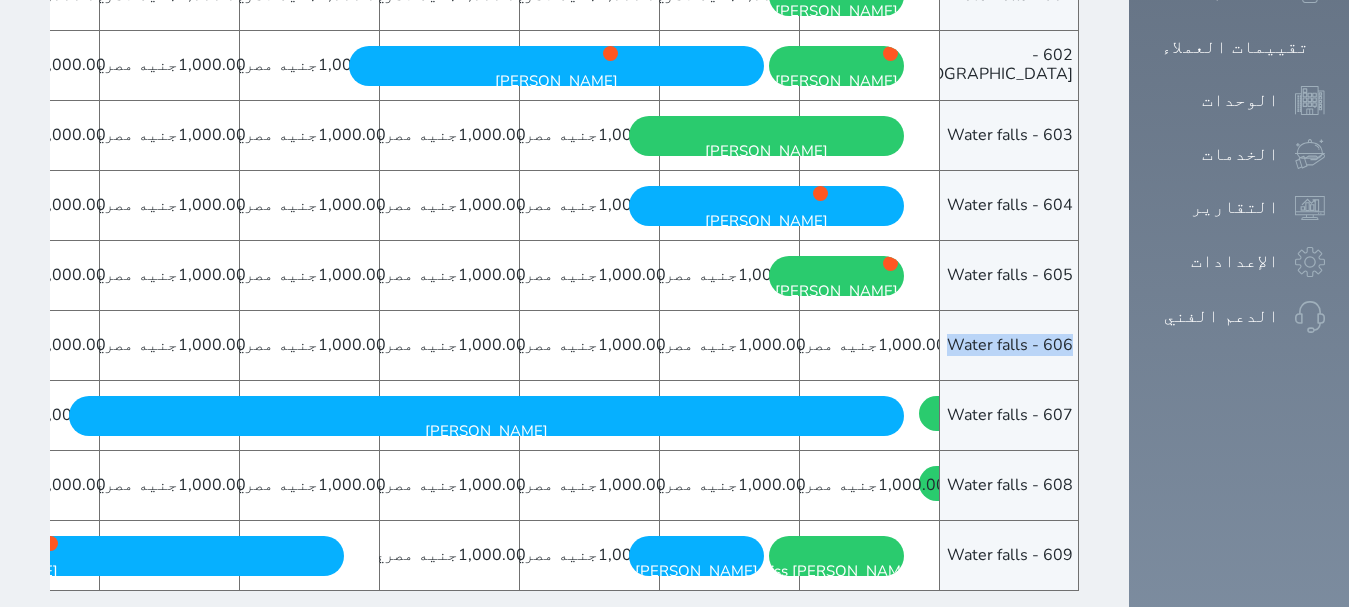 click on "606 - Water falls" at bounding box center (1010, 345) 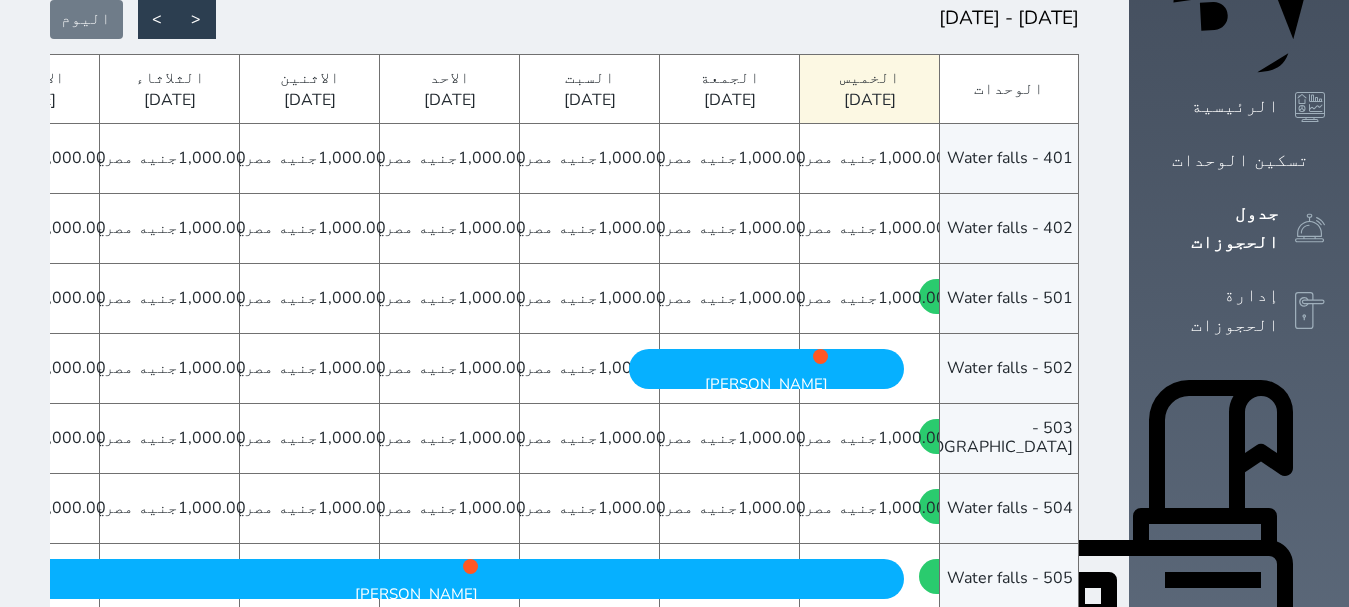 scroll, scrollTop: 285, scrollLeft: 0, axis: vertical 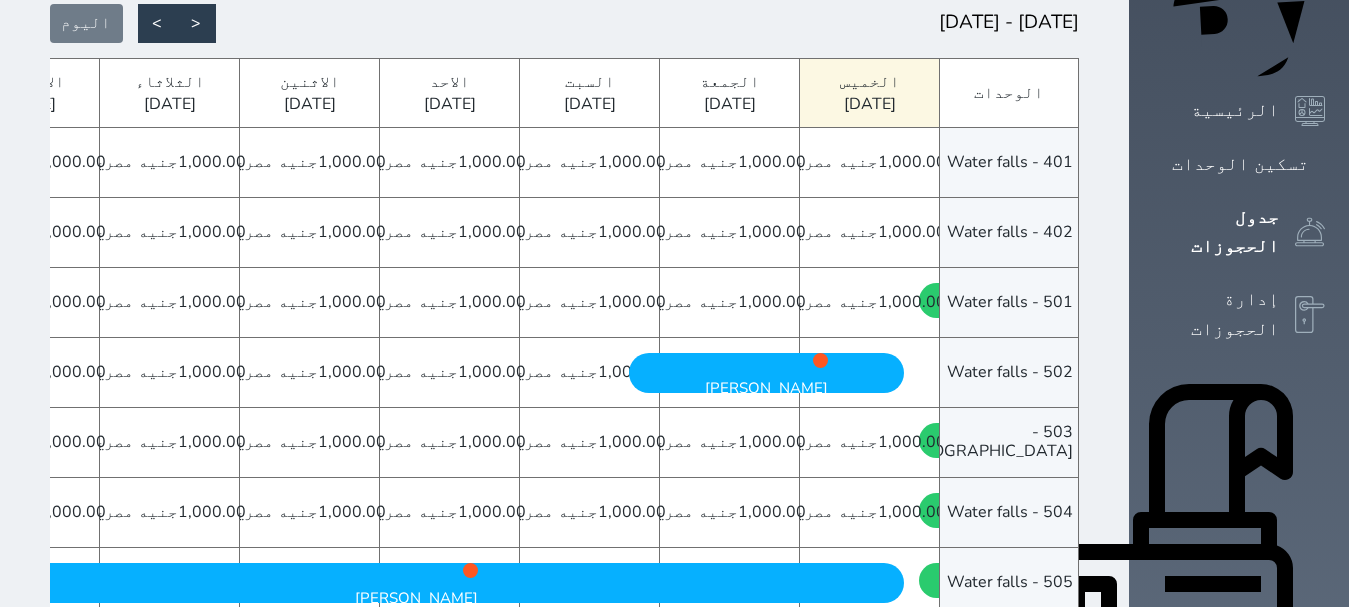 click on "402 - Water falls" at bounding box center (1010, 232) 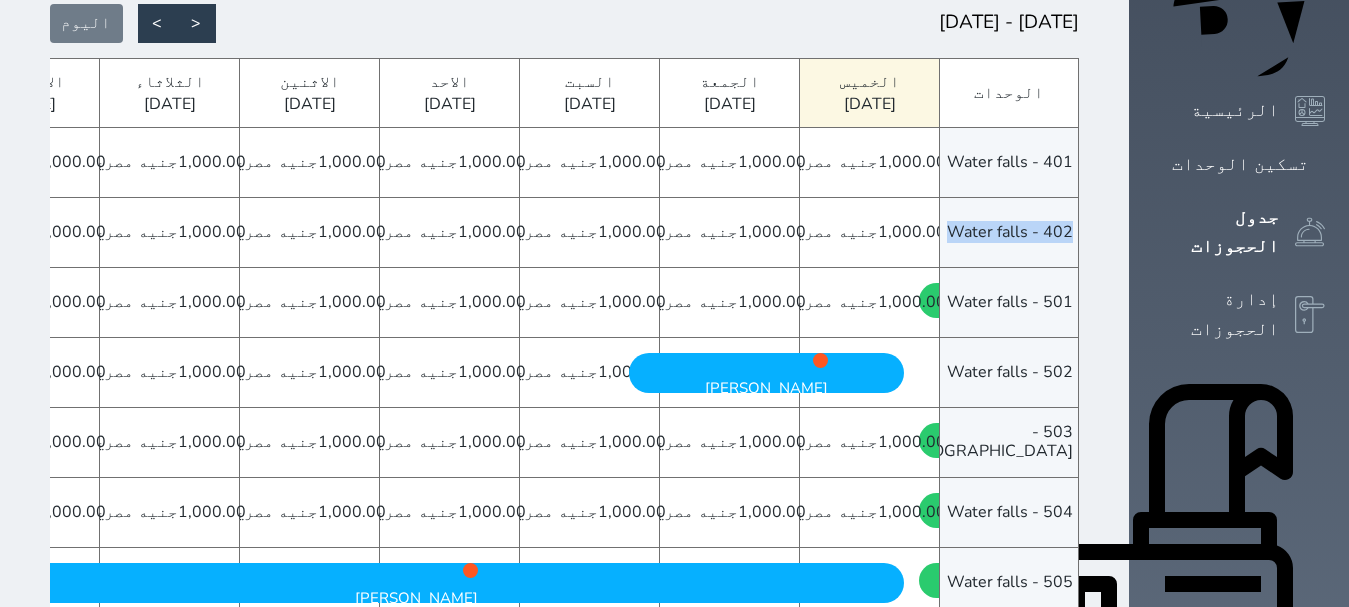 click on "402 - Water falls" at bounding box center (1010, 232) 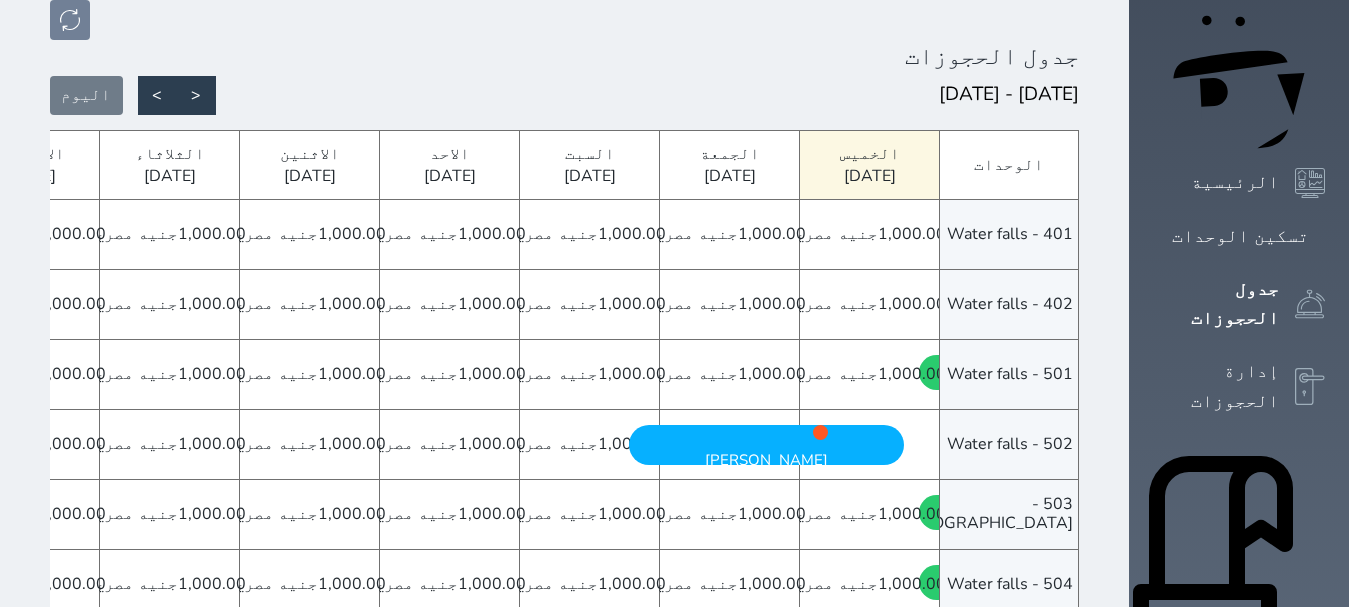 scroll, scrollTop: 214, scrollLeft: 0, axis: vertical 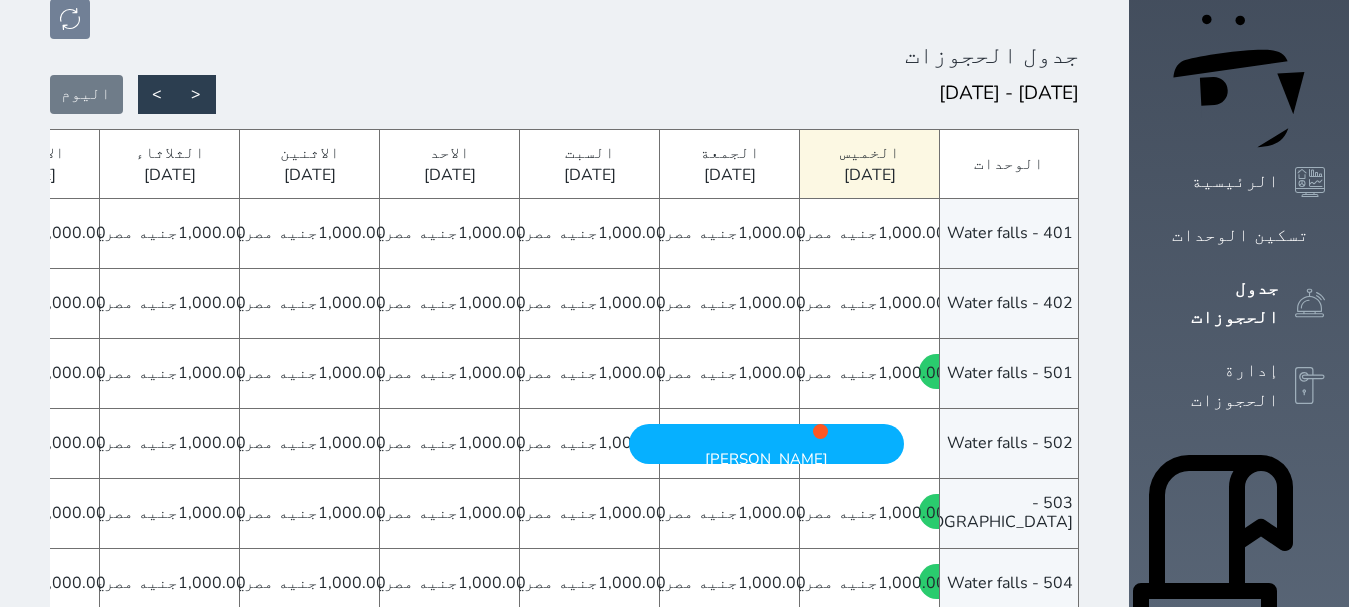 click on "402 - Water falls" at bounding box center (1010, 303) 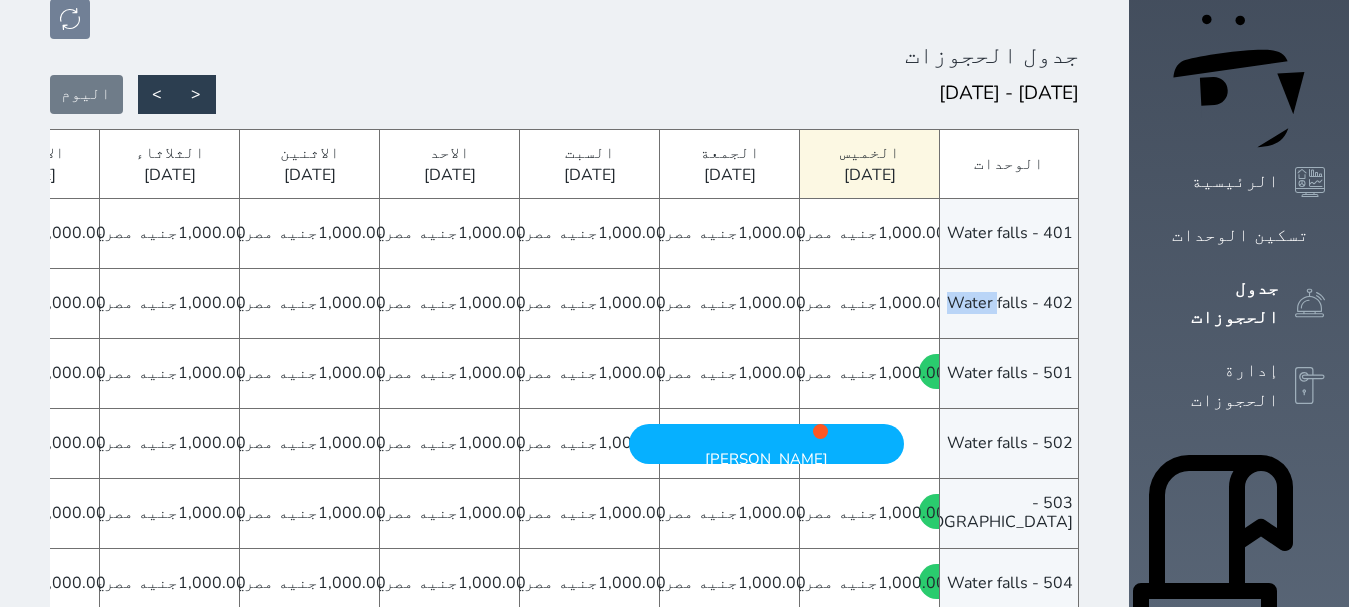 click on "402 - Water falls" at bounding box center [1010, 303] 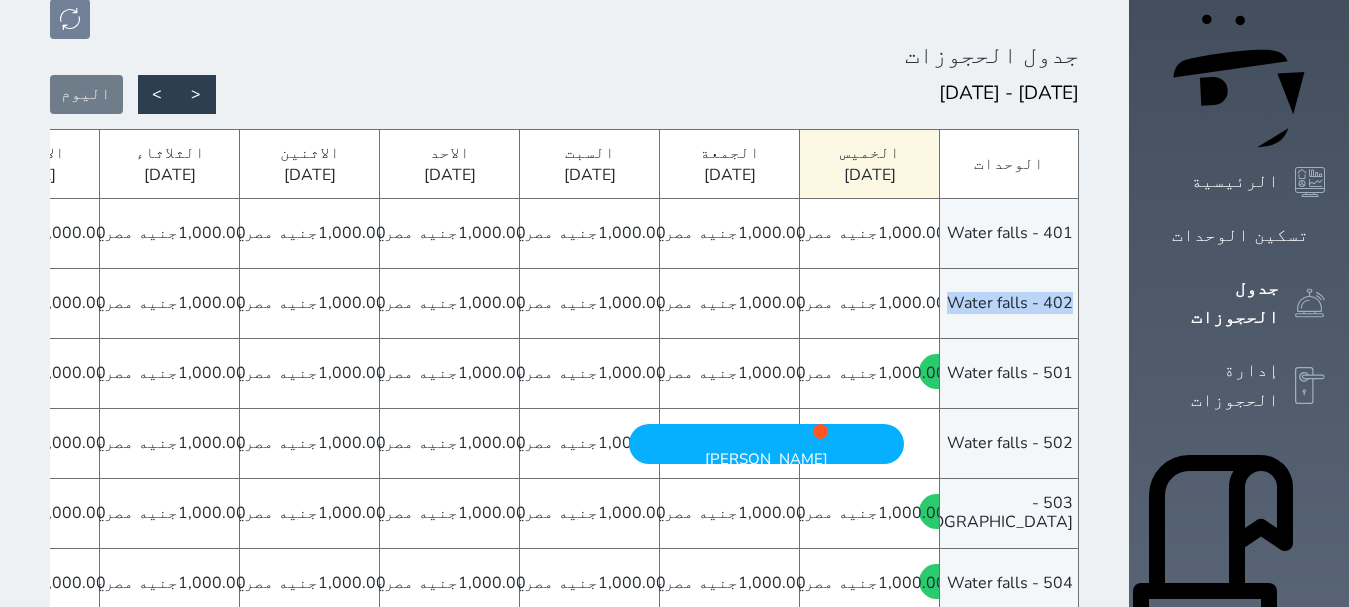 click on "402 - Water falls" at bounding box center [1010, 303] 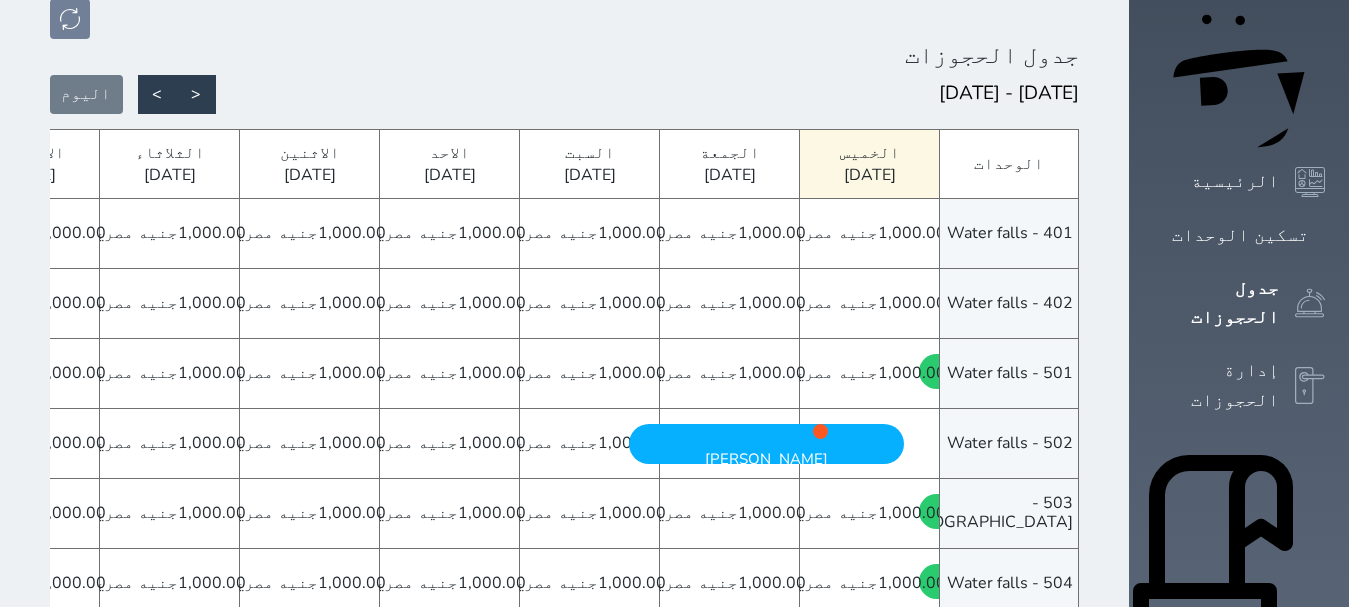 click on "501 - Water falls" at bounding box center (1010, 373) 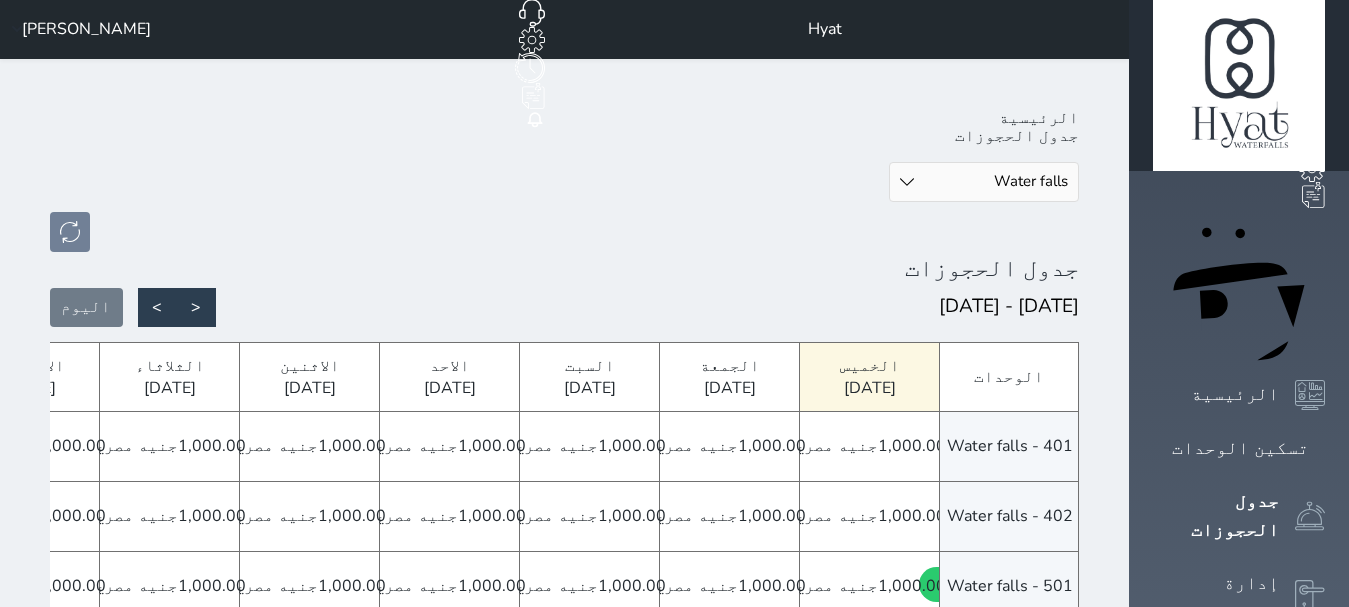 scroll, scrollTop: 0, scrollLeft: 0, axis: both 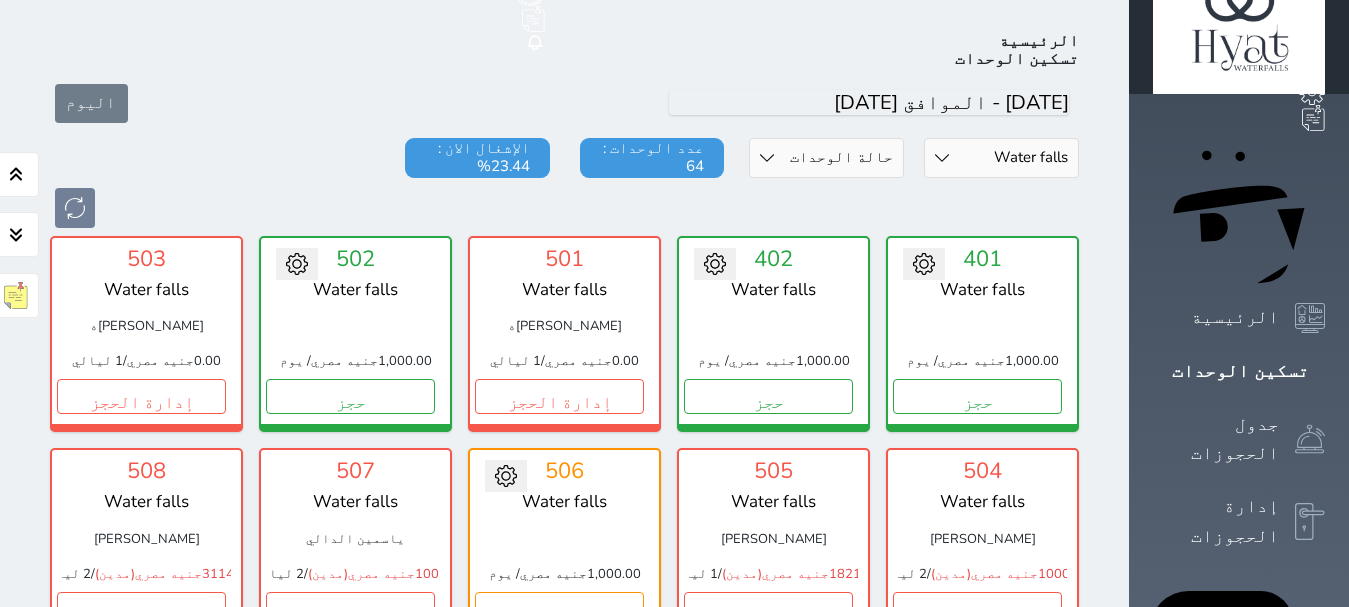 click on "قسم الوحدة   Shatby شقق فندقية [GEOGRAPHIC_DATA]" at bounding box center (1001, 158) 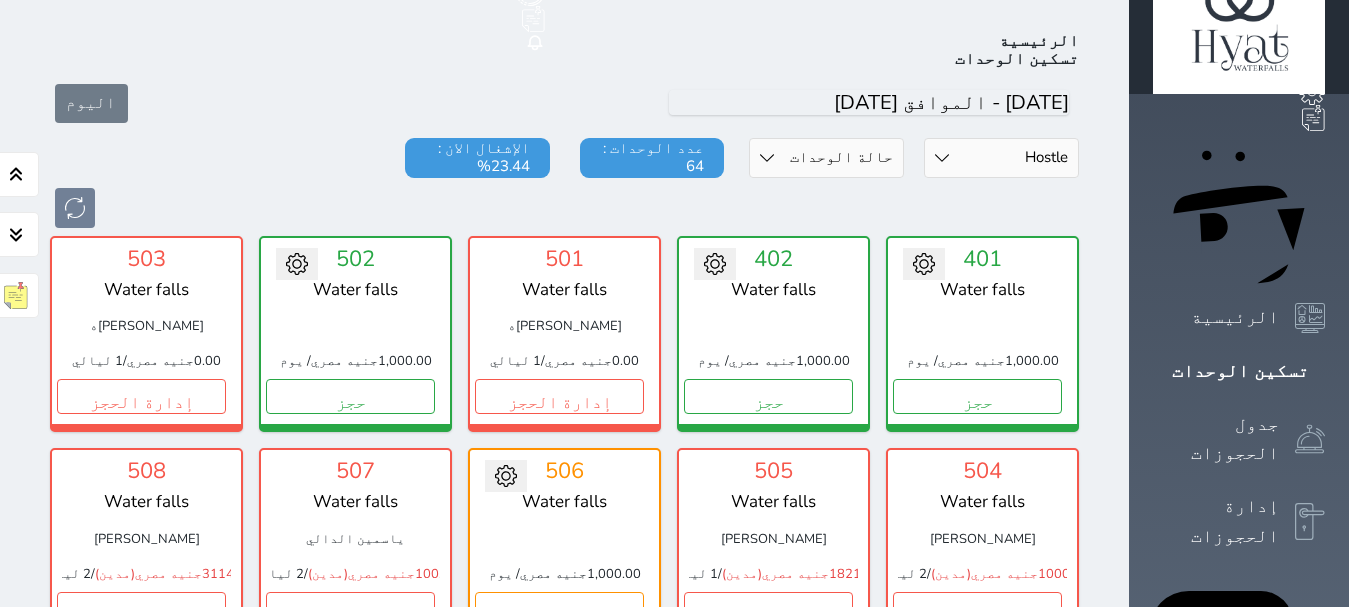 click on "قسم الوحدة   Shatby شقق فندقية [GEOGRAPHIC_DATA]" at bounding box center [1001, 158] 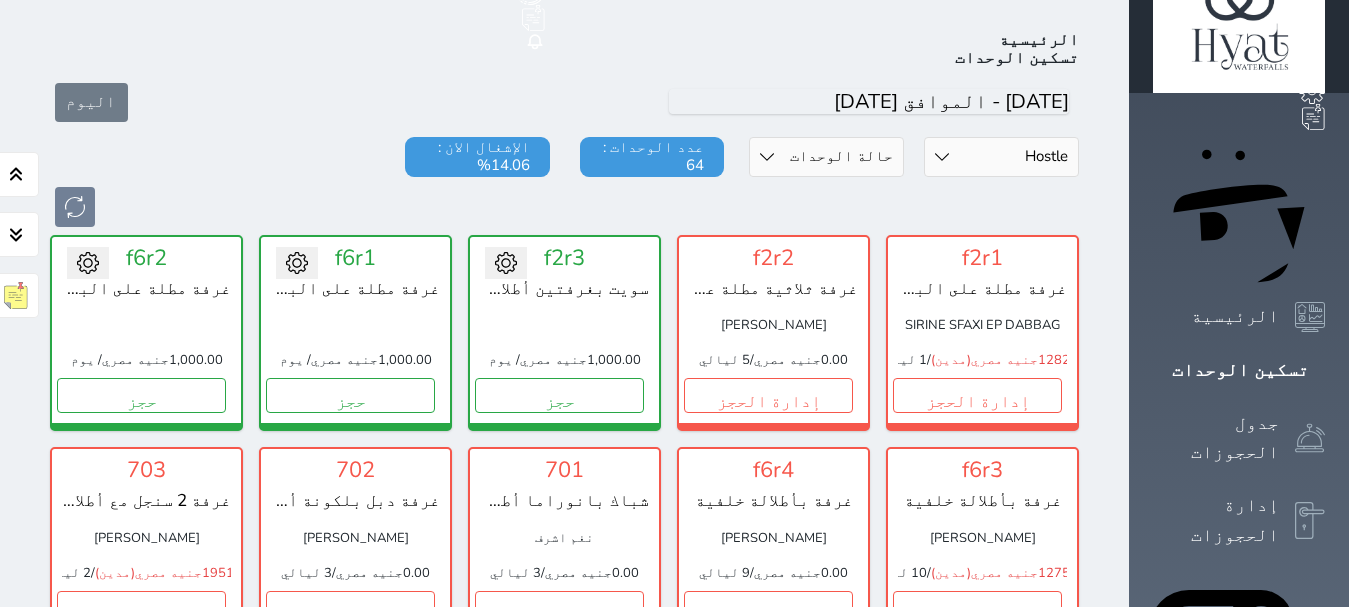 scroll, scrollTop: 78, scrollLeft: 0, axis: vertical 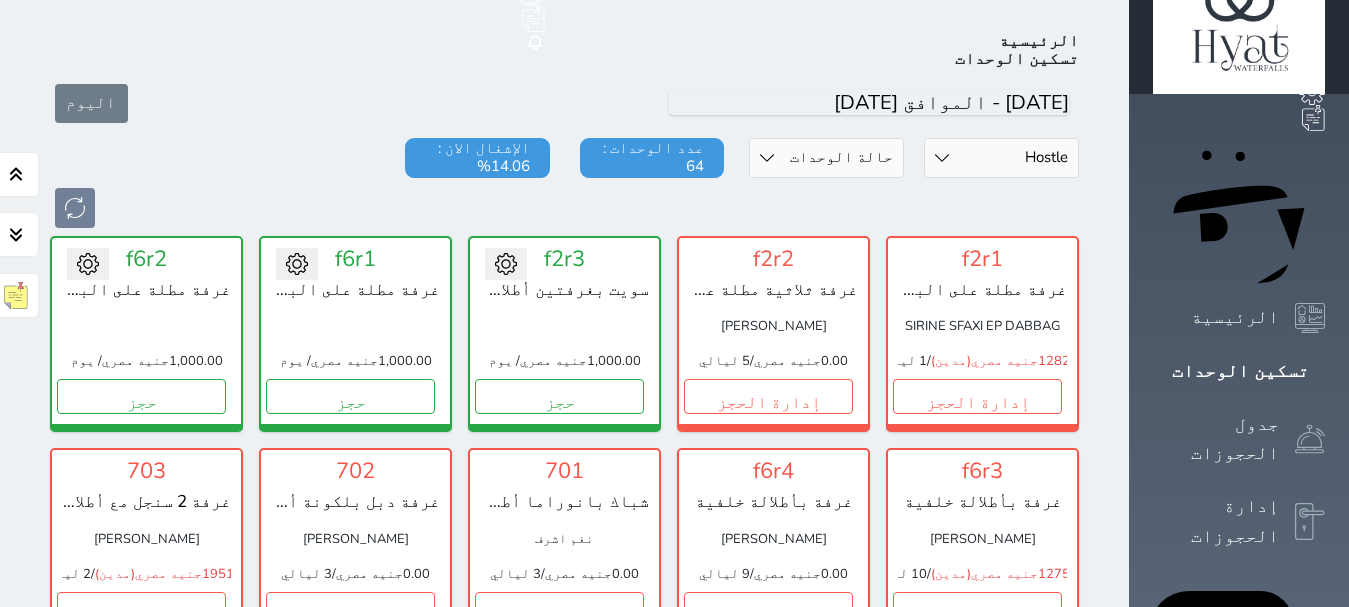 click on "قسم الوحدة   Shatby شقق فندقية [GEOGRAPHIC_DATA]" at bounding box center (1001, 158) 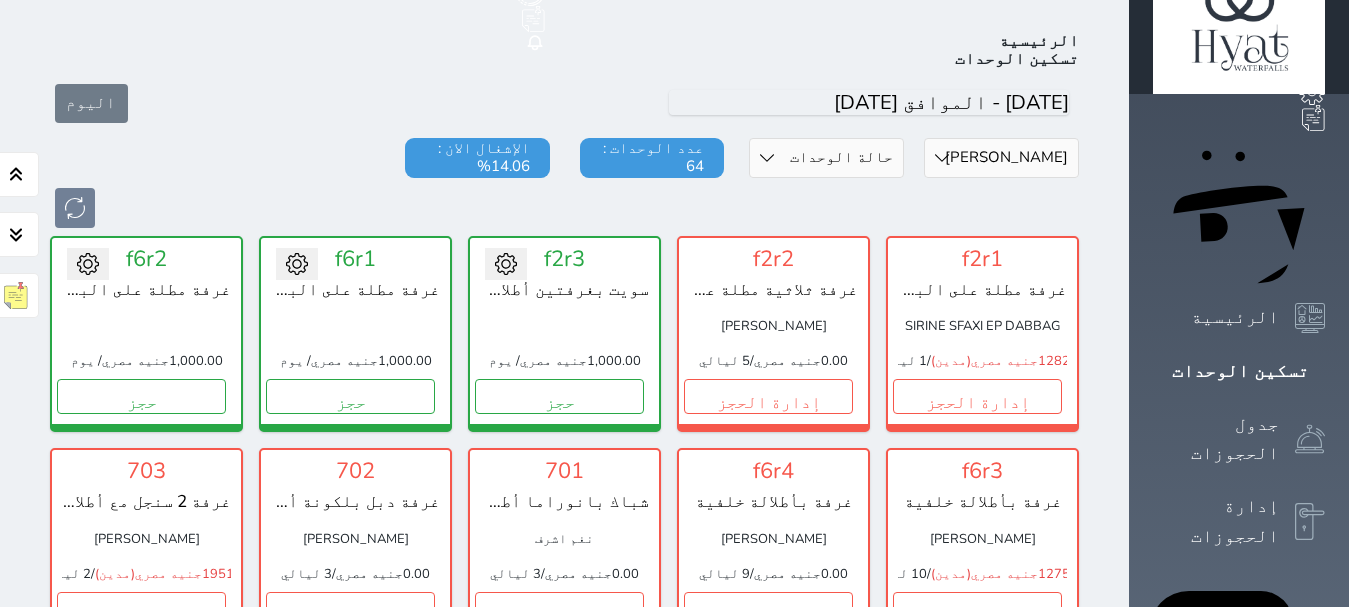 click on "قسم الوحدة   Shatby شقق فندقية [GEOGRAPHIC_DATA]" at bounding box center [1001, 158] 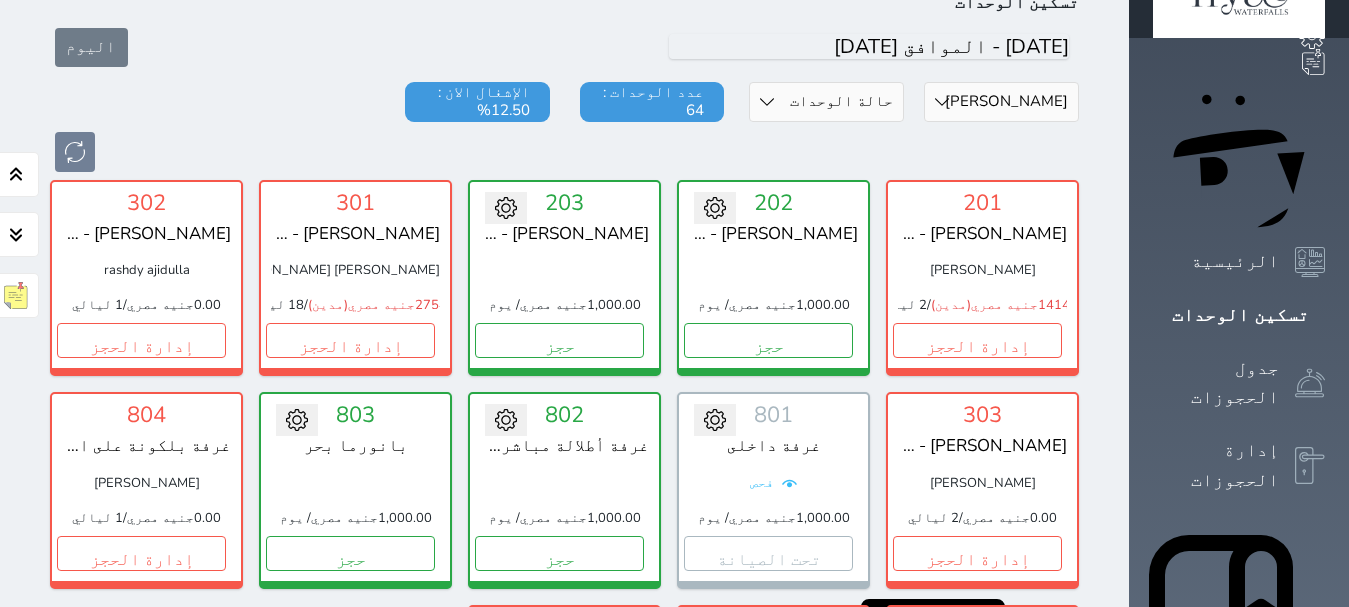 scroll, scrollTop: 78, scrollLeft: 0, axis: vertical 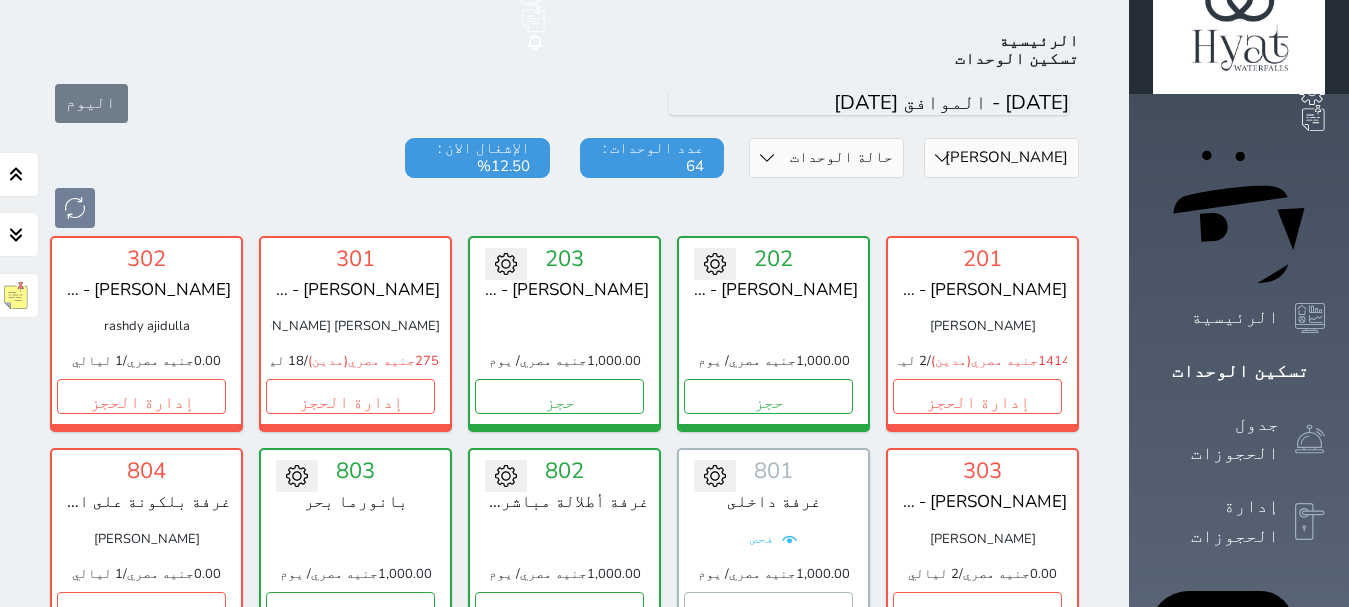 click on "قسم الوحدة   Shatby شقق فندقية [GEOGRAPHIC_DATA]" at bounding box center (1001, 158) 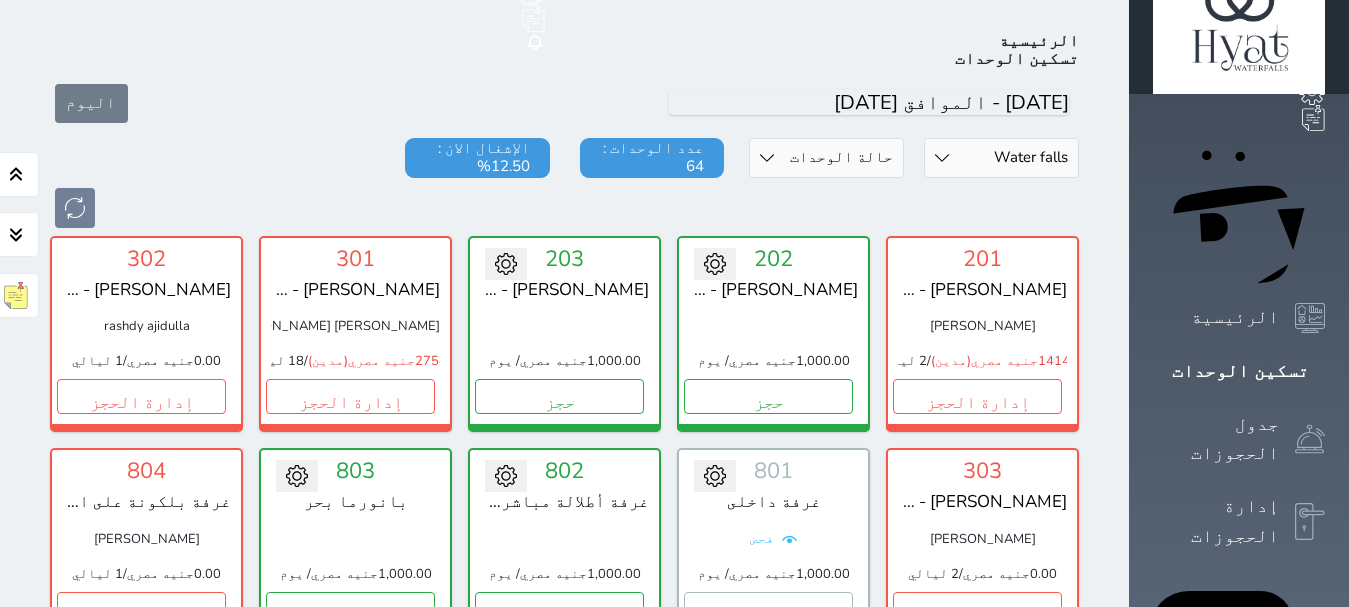 click on "قسم الوحدة   Shatby شقق فندقية [GEOGRAPHIC_DATA]" at bounding box center (1001, 158) 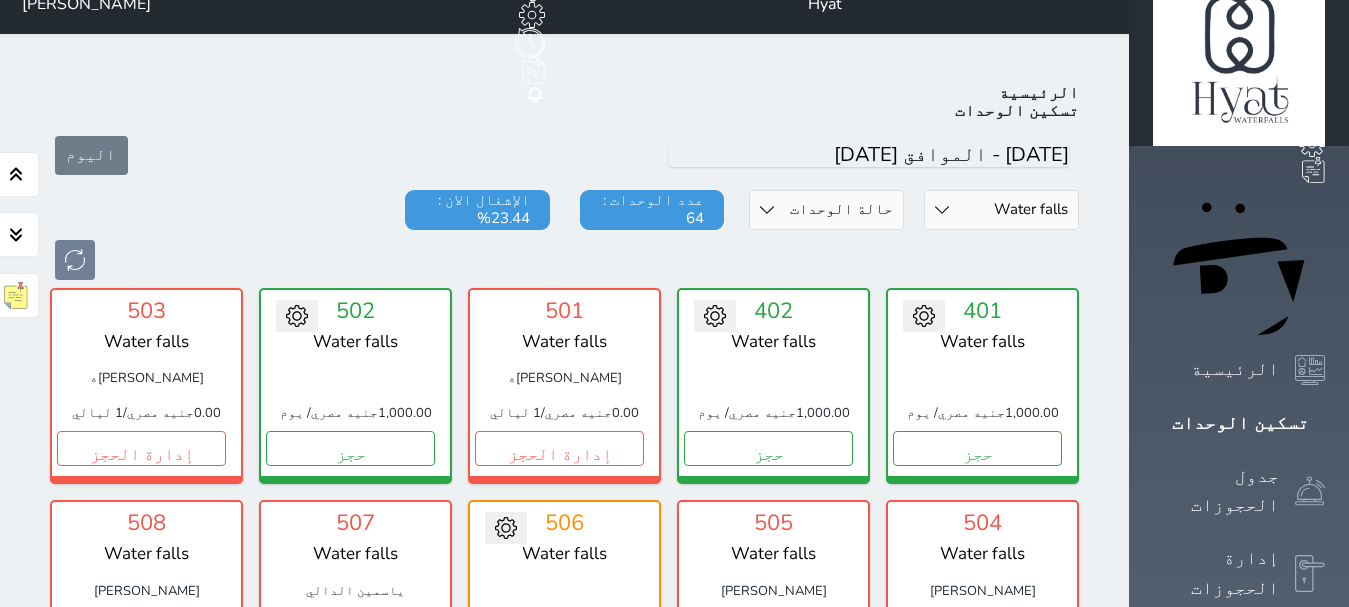 scroll, scrollTop: 0, scrollLeft: 0, axis: both 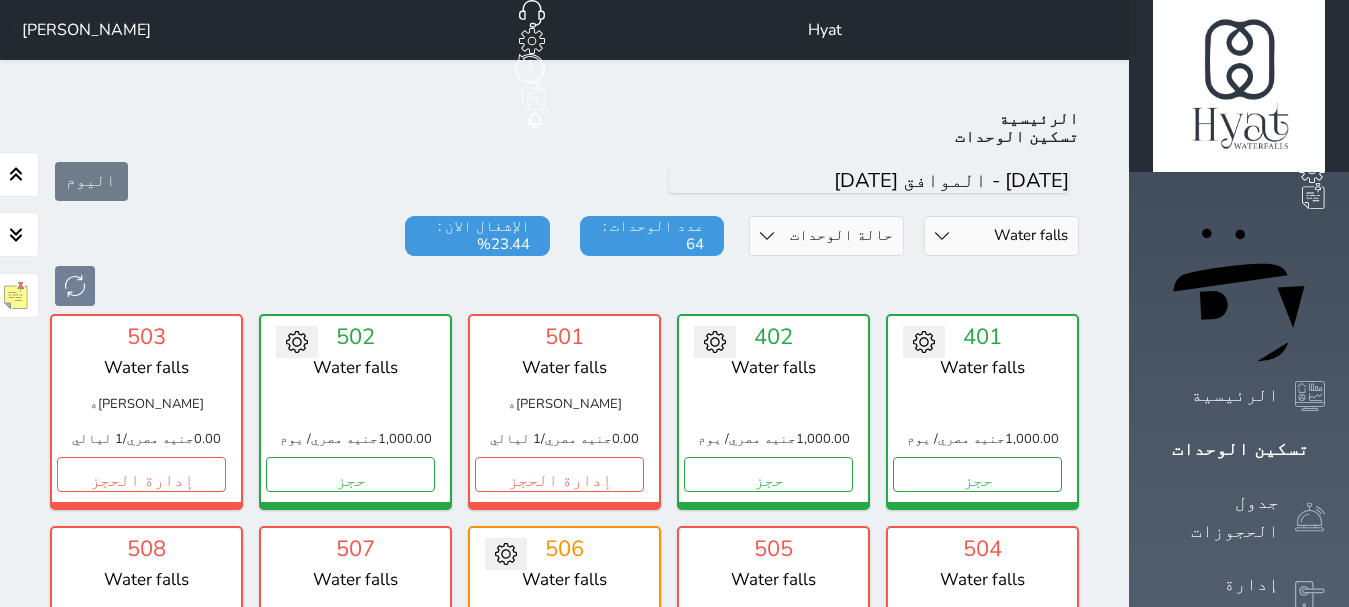 drag, startPoint x: 1089, startPoint y: 181, endPoint x: 1066, endPoint y: 204, distance: 32.526913 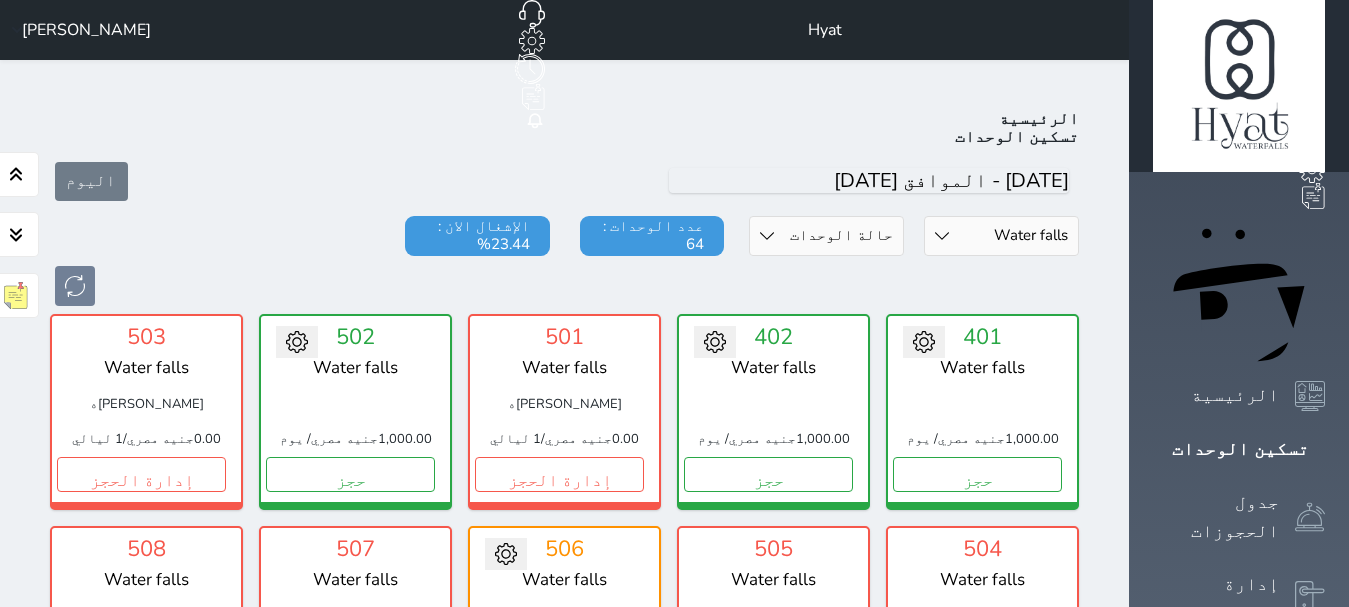 click at bounding box center (564, 286) 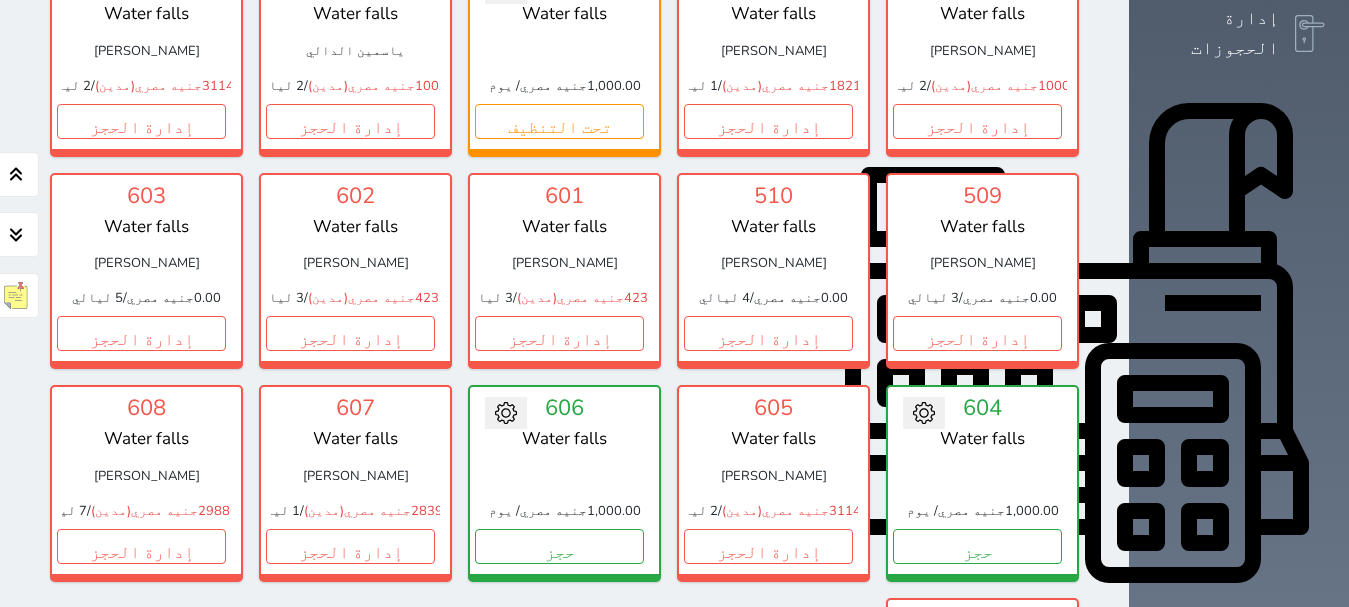 scroll, scrollTop: 500, scrollLeft: 0, axis: vertical 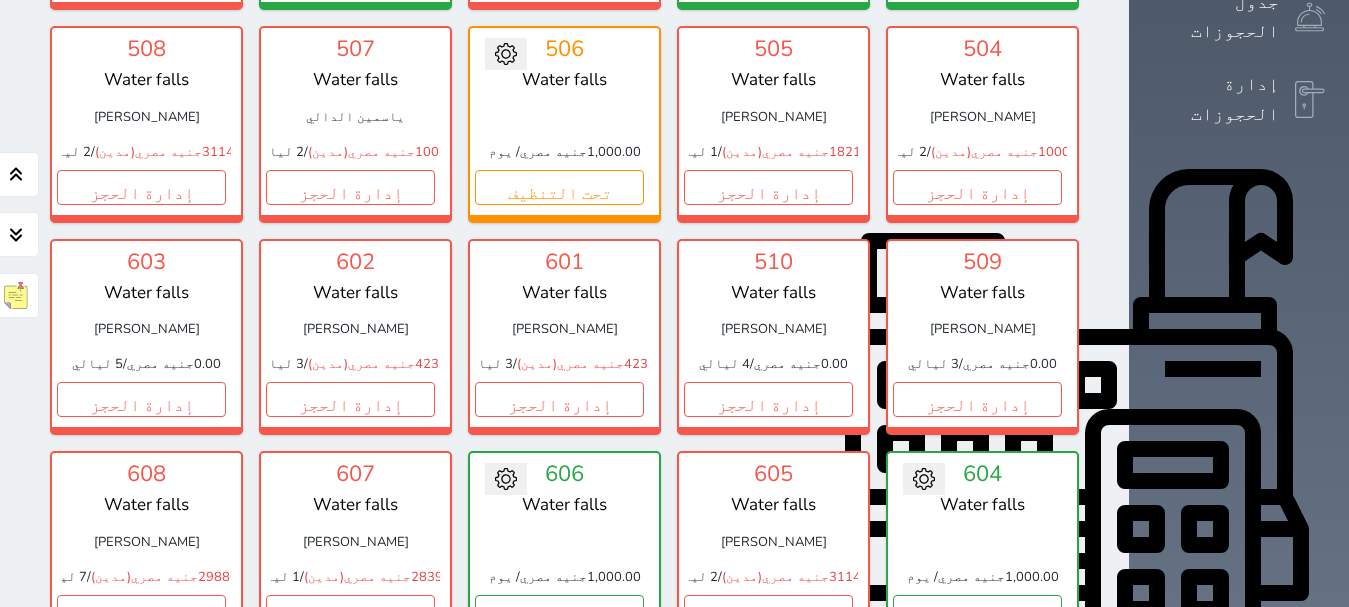 click on "تحويل لتحت الصيانة
تحويل لتحت التنظيف
تحويل لتحت الصيانة
تحويل لتحت التنظيف
604   Water falls
1,000.00
جنيه مصري    / يوم       حجز                   تغيير الحالة الى صيانة                   التاريخ المتوقع للانتهاء       حفظ" at bounding box center [982, 549] 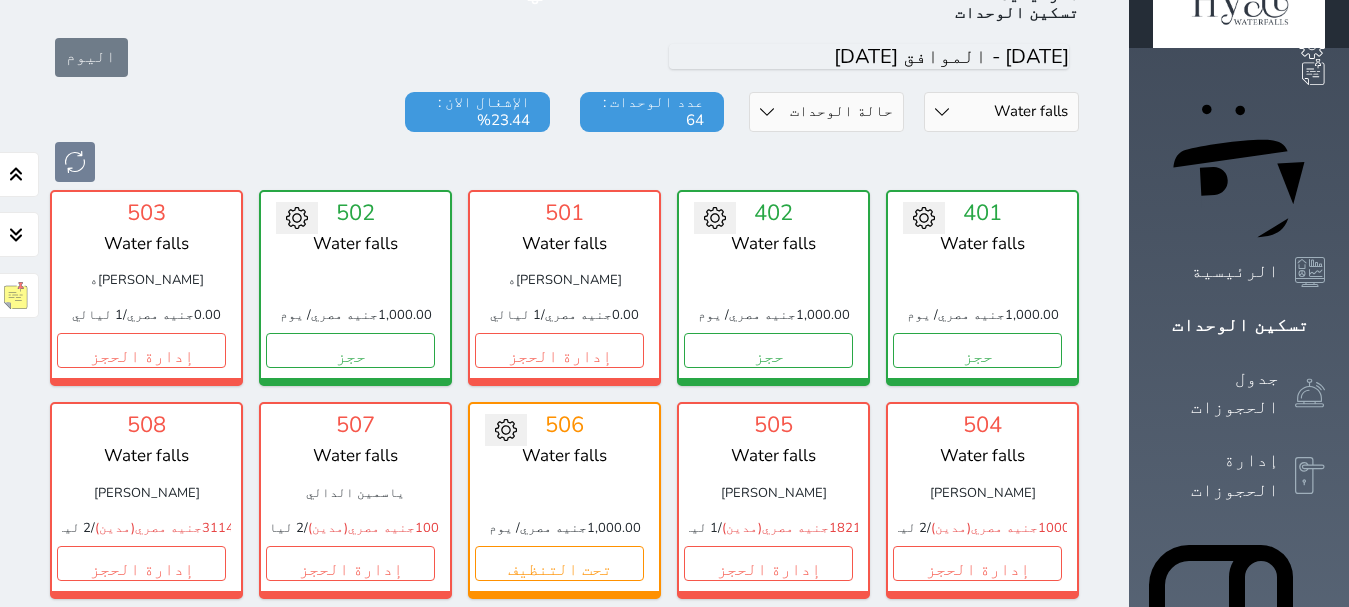 scroll, scrollTop: 100, scrollLeft: 0, axis: vertical 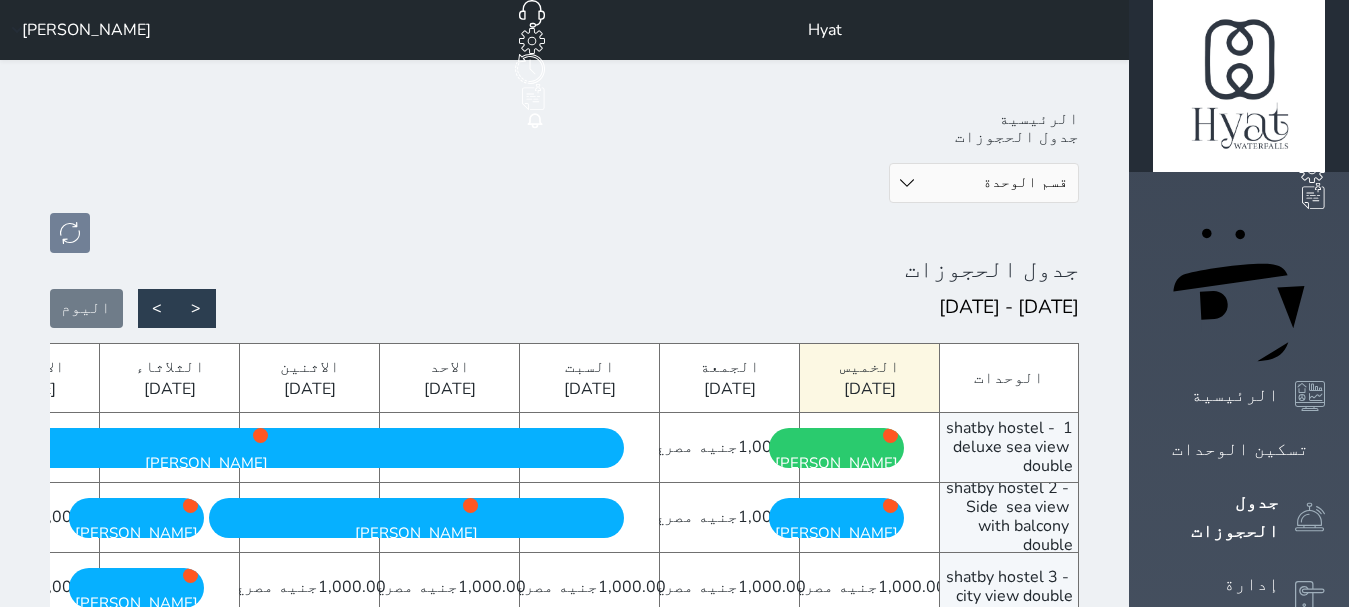 click on "قسم الوحدة
شقق فندقية
[GEOGRAPHIC_DATA]
Hostle
[PERSON_NAME]
[DEMOGRAPHIC_DATA]" at bounding box center (984, 183) 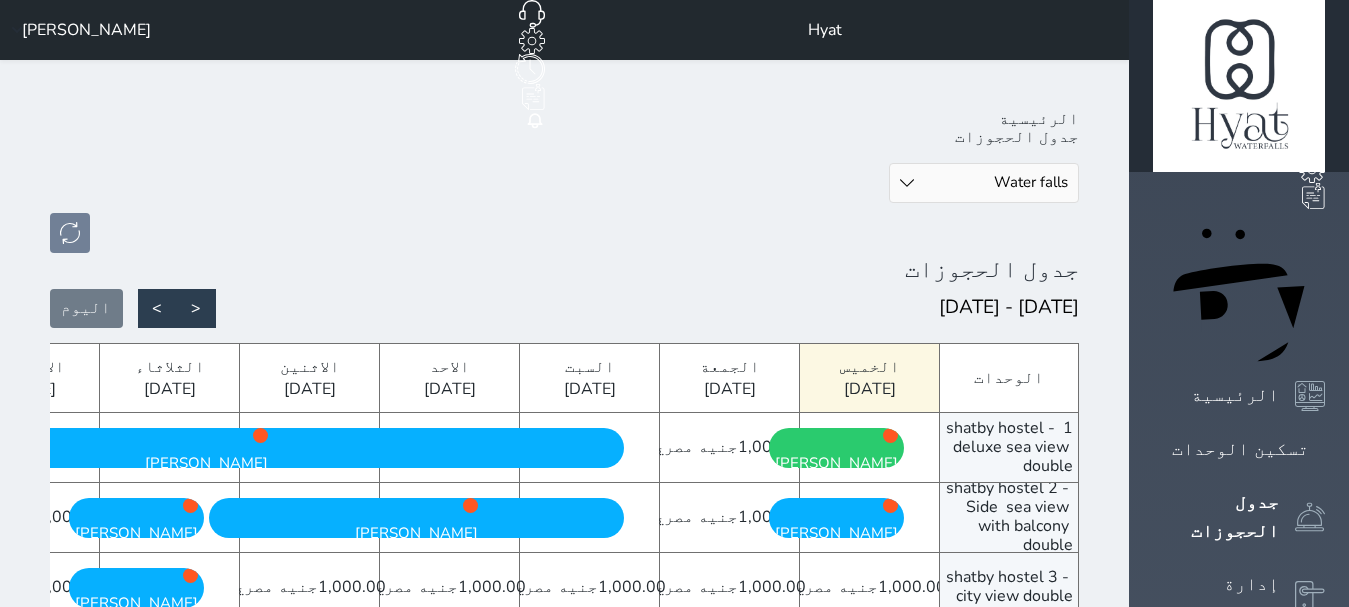 click on "قسم الوحدة
شقق فندقية
[GEOGRAPHIC_DATA]
Hostle
[PERSON_NAME]
[DEMOGRAPHIC_DATA]" at bounding box center (984, 183) 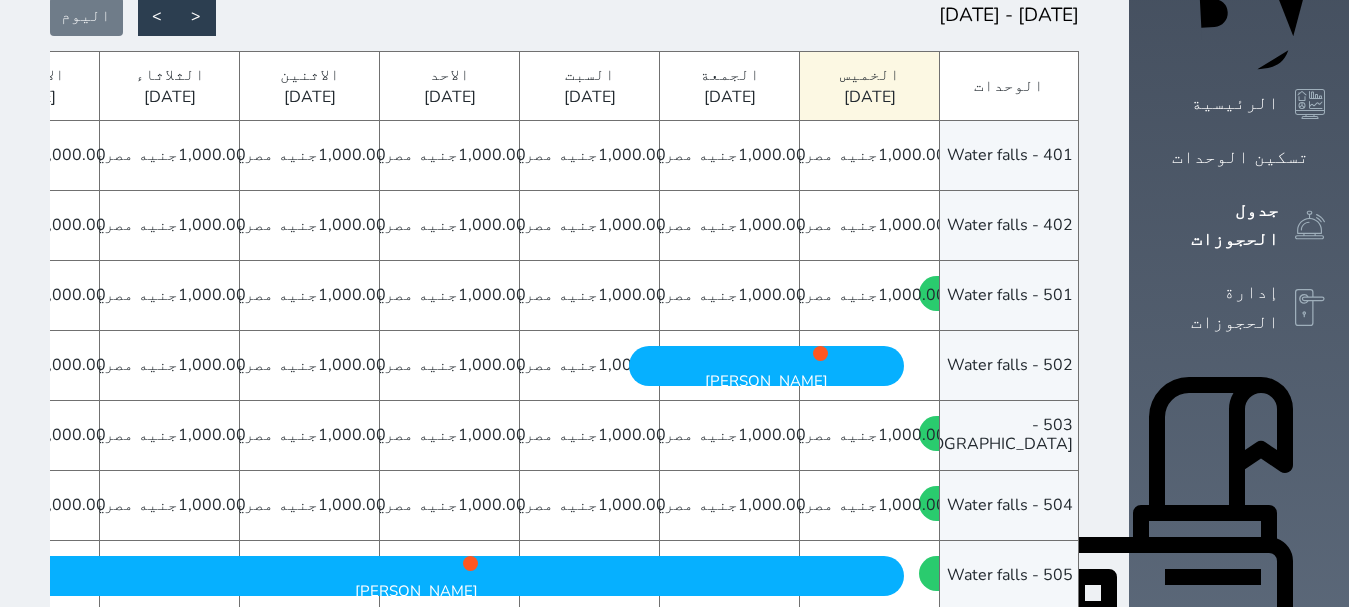scroll, scrollTop: 192, scrollLeft: 0, axis: vertical 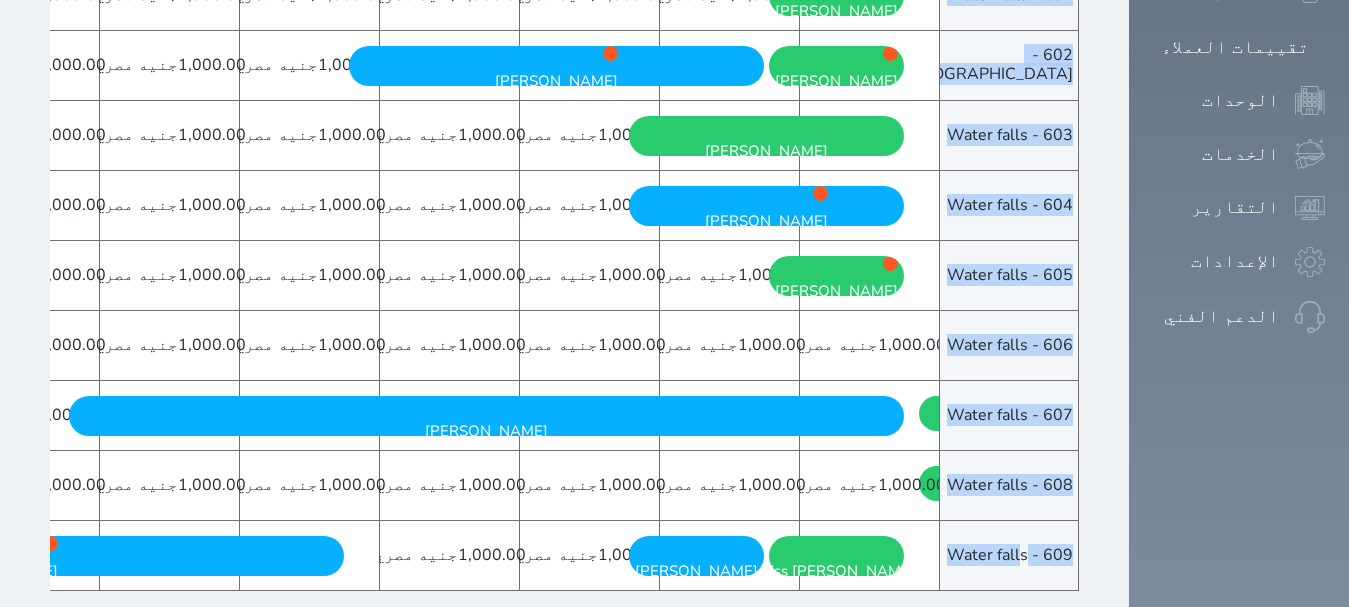 drag, startPoint x: 1194, startPoint y: 190, endPoint x: 1146, endPoint y: 512, distance: 325.55798 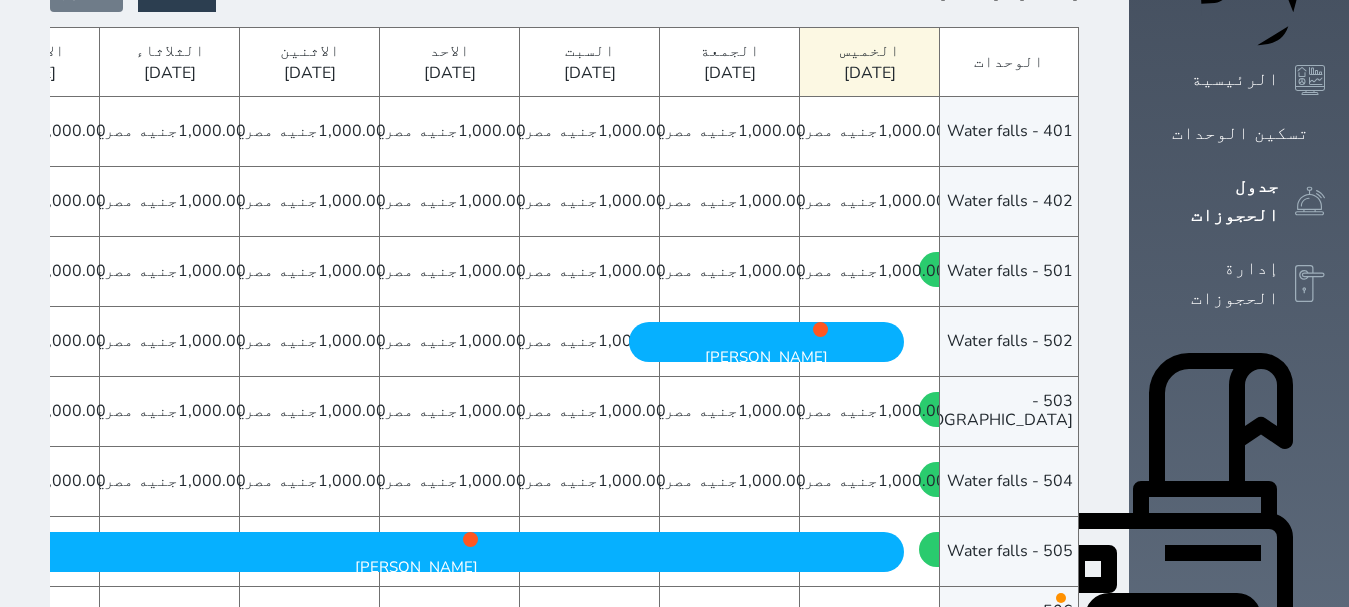 scroll, scrollTop: 0, scrollLeft: 0, axis: both 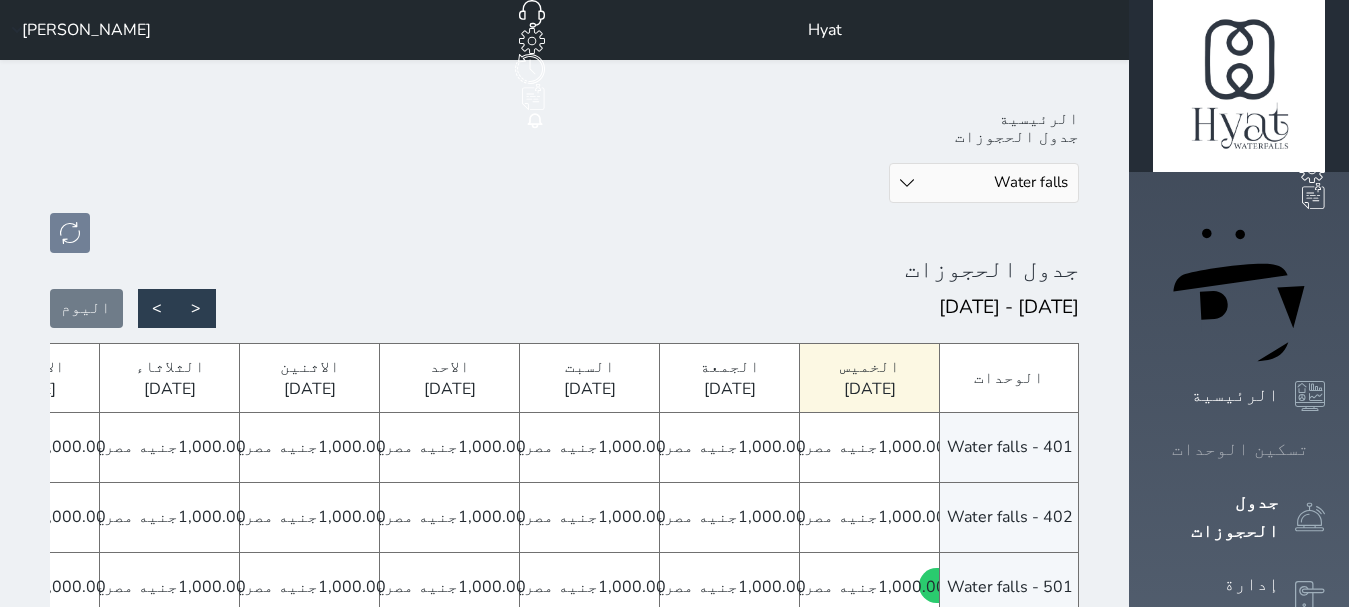 click 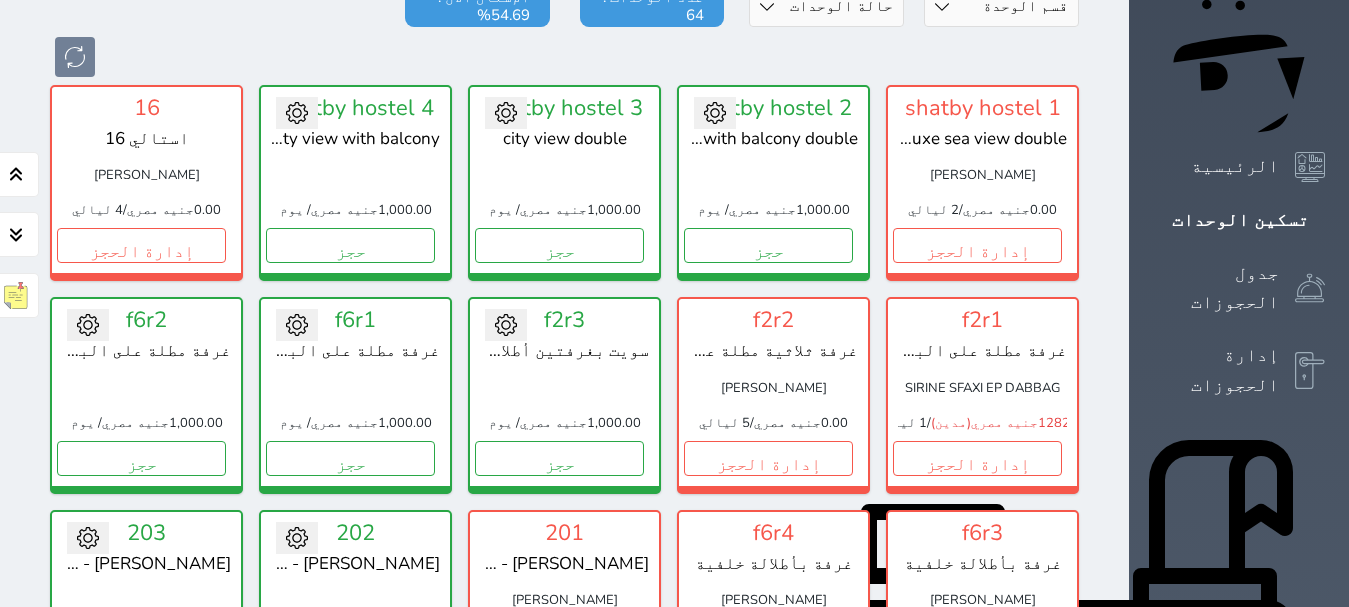 scroll, scrollTop: 378, scrollLeft: 0, axis: vertical 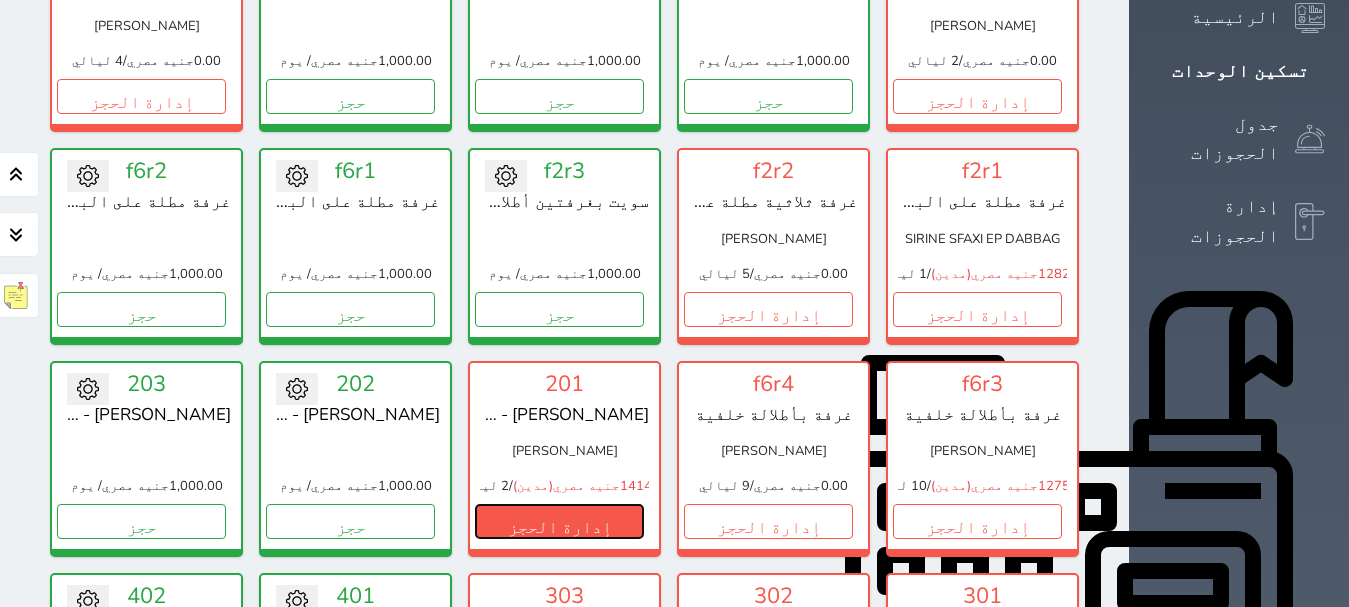 click on "إدارة الحجز" at bounding box center [559, 521] 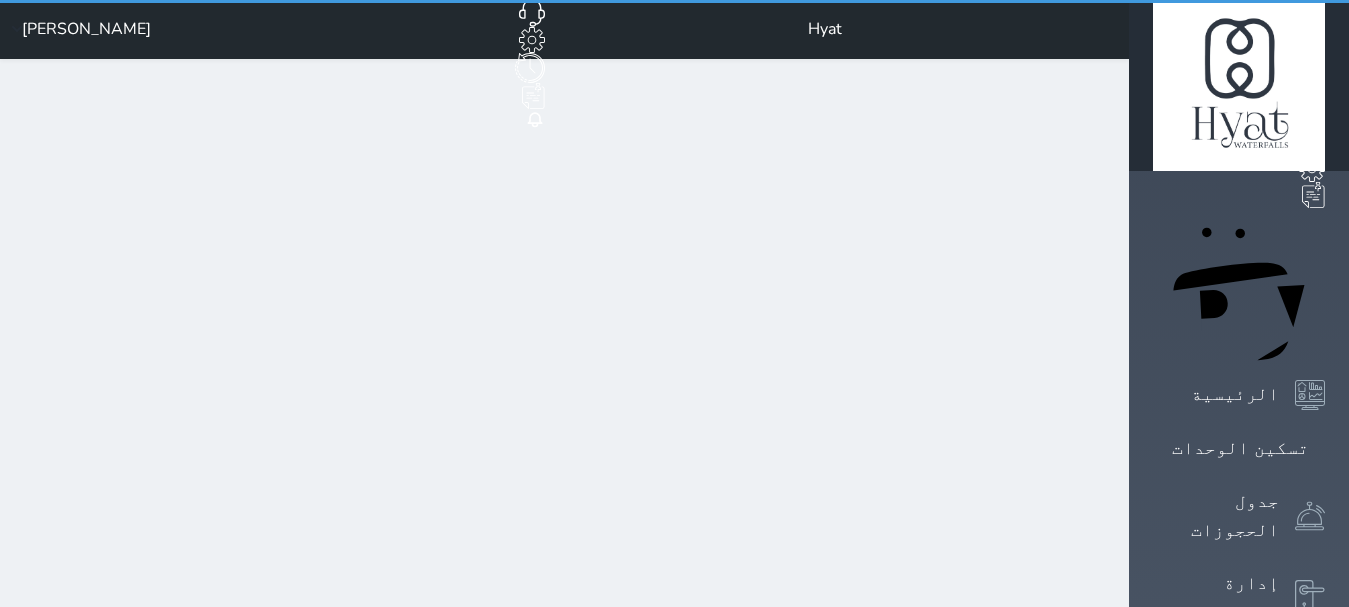 scroll, scrollTop: 0, scrollLeft: 0, axis: both 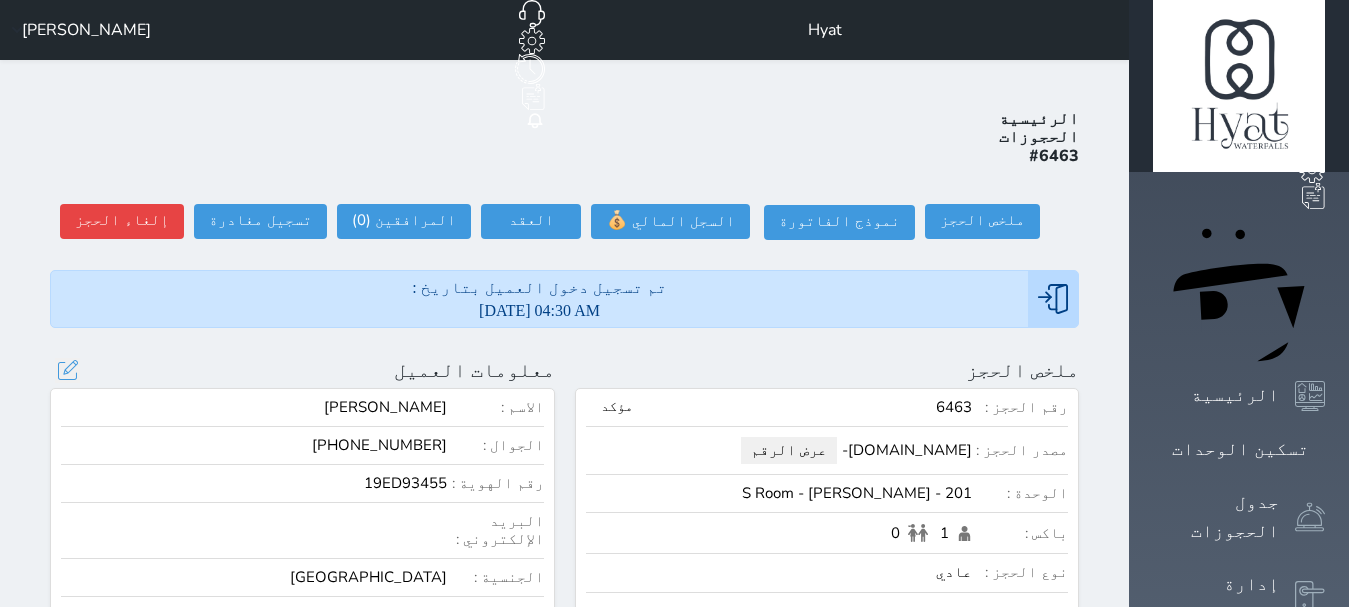 click on "19ED93455" at bounding box center (254, 483) 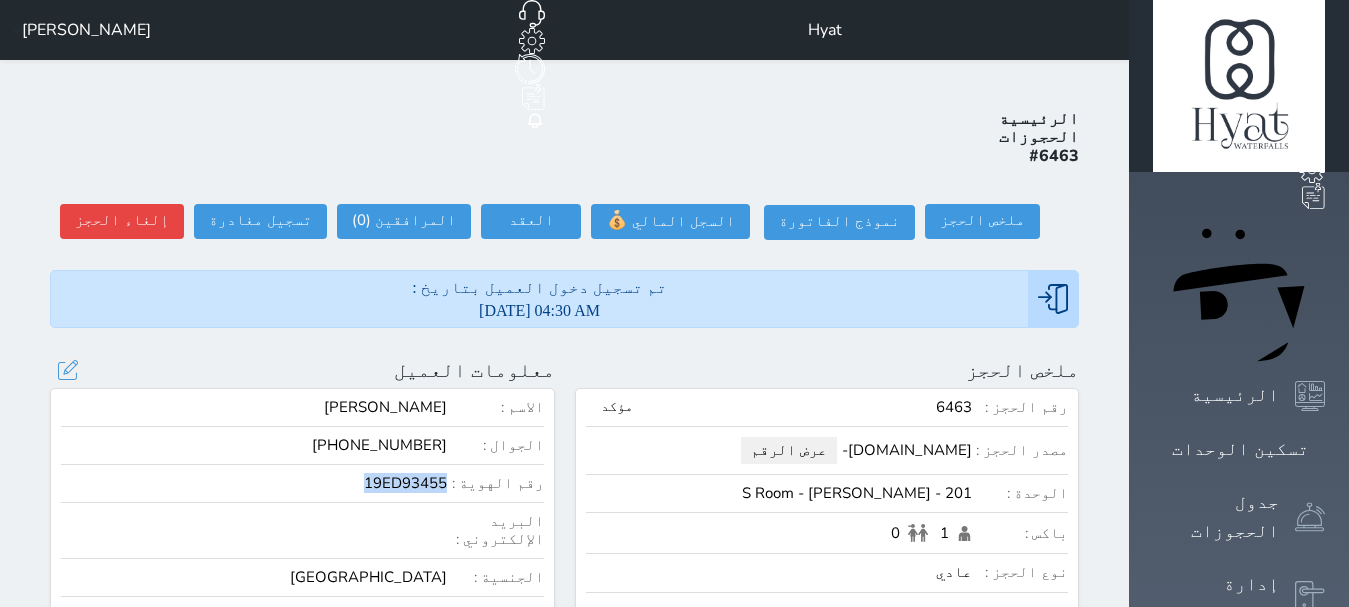 copy on "19ED93455" 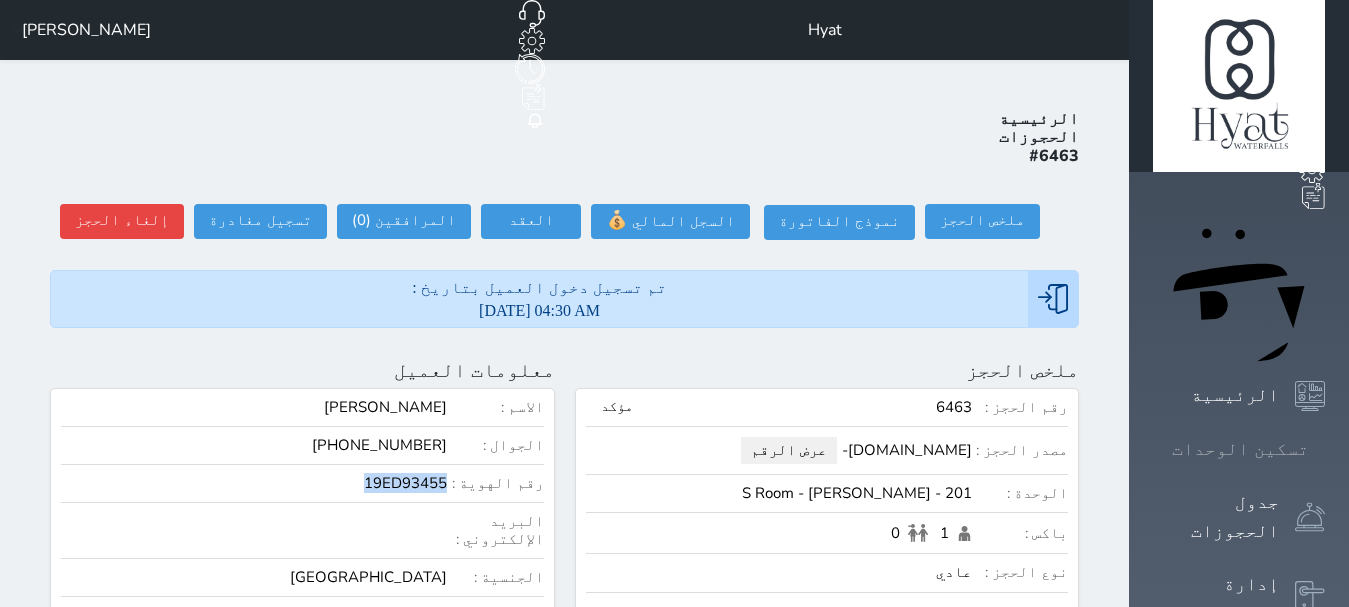 click 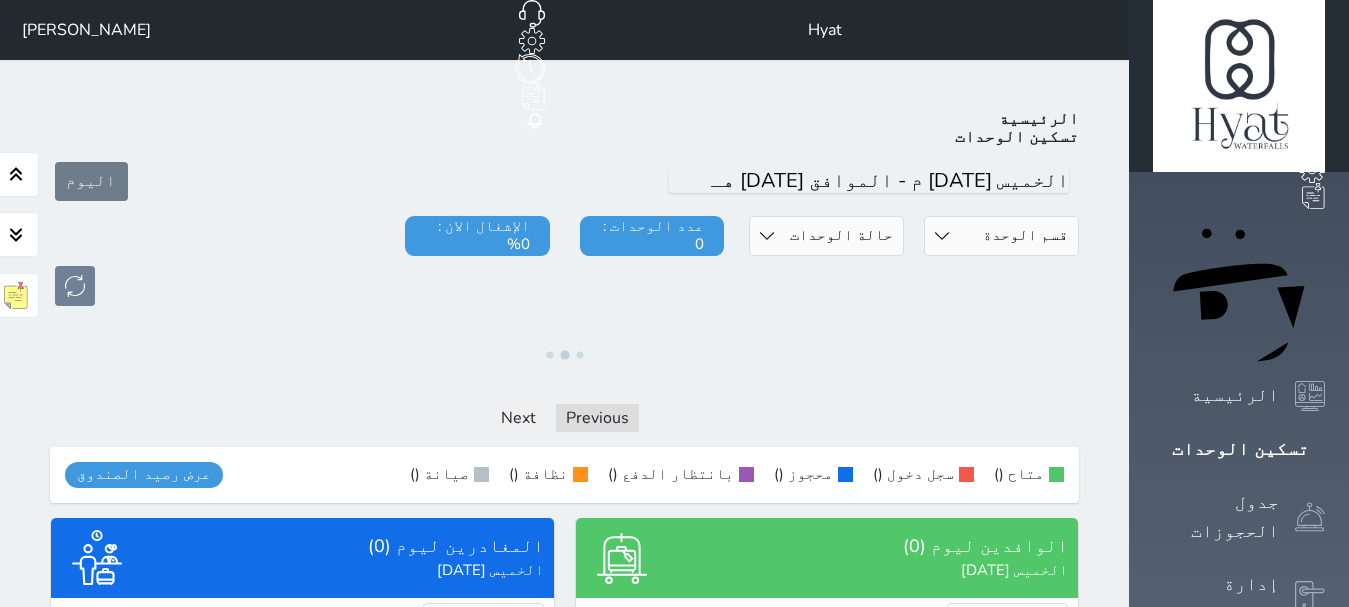 click on "قسم الوحدة   Shatby شقق فندقية [GEOGRAPHIC_DATA]" at bounding box center [1001, 236] 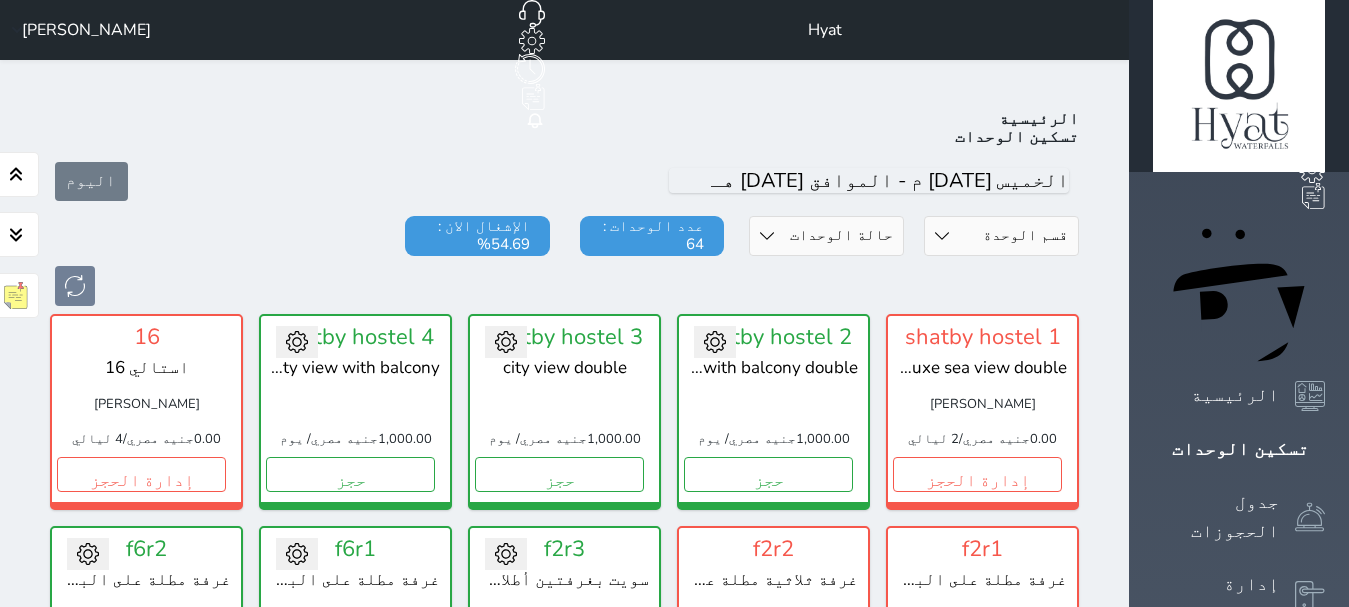 scroll, scrollTop: 78, scrollLeft: 0, axis: vertical 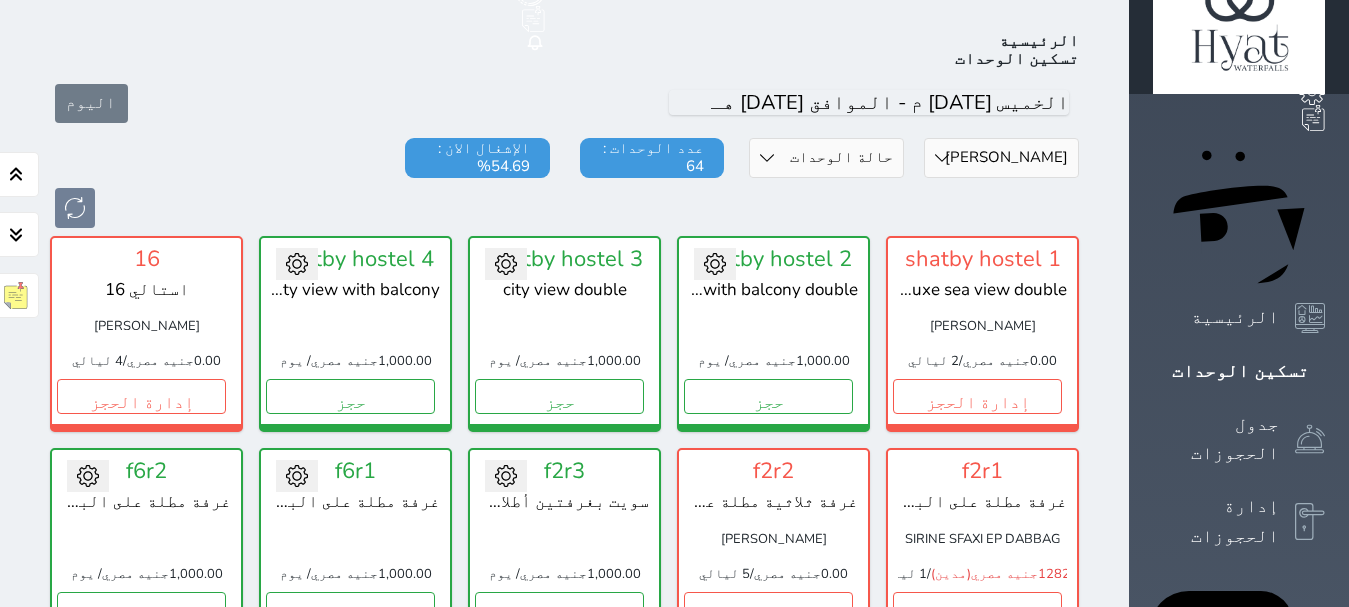 click on "قسم الوحدة   Shatby شقق فندقية [GEOGRAPHIC_DATA]" at bounding box center [1001, 158] 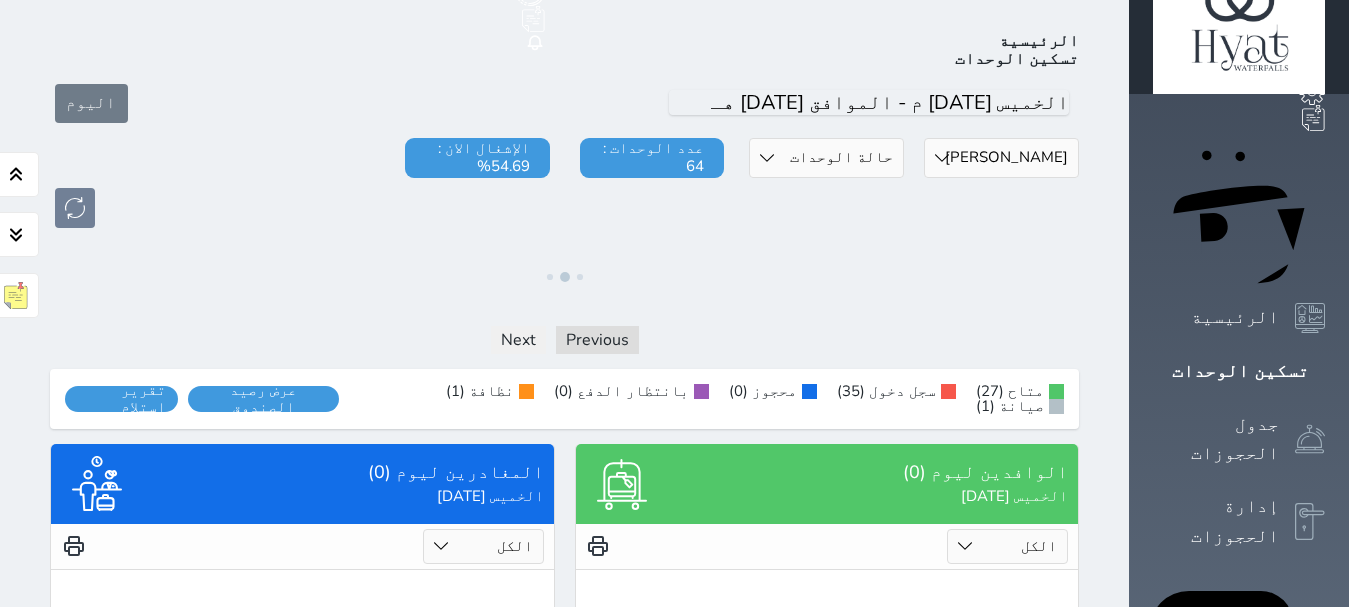 click on "قسم الوحدة   Shatby شقق فندقية [GEOGRAPHIC_DATA]" at bounding box center [1001, 158] 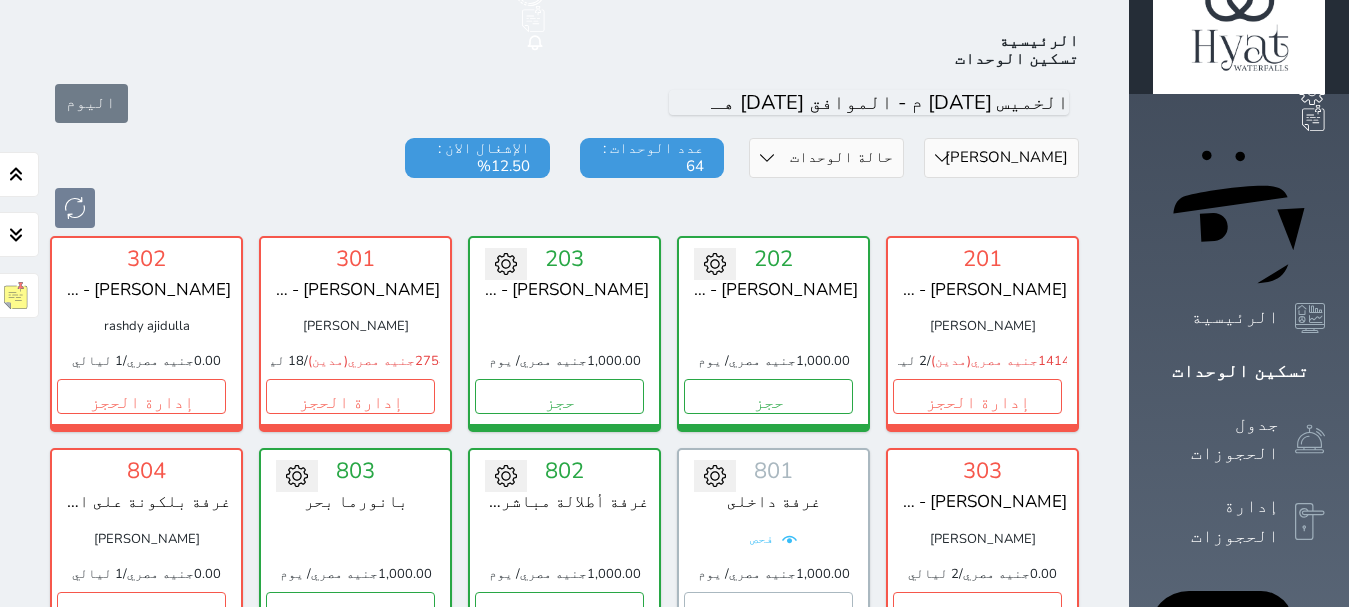 select on "39145206" 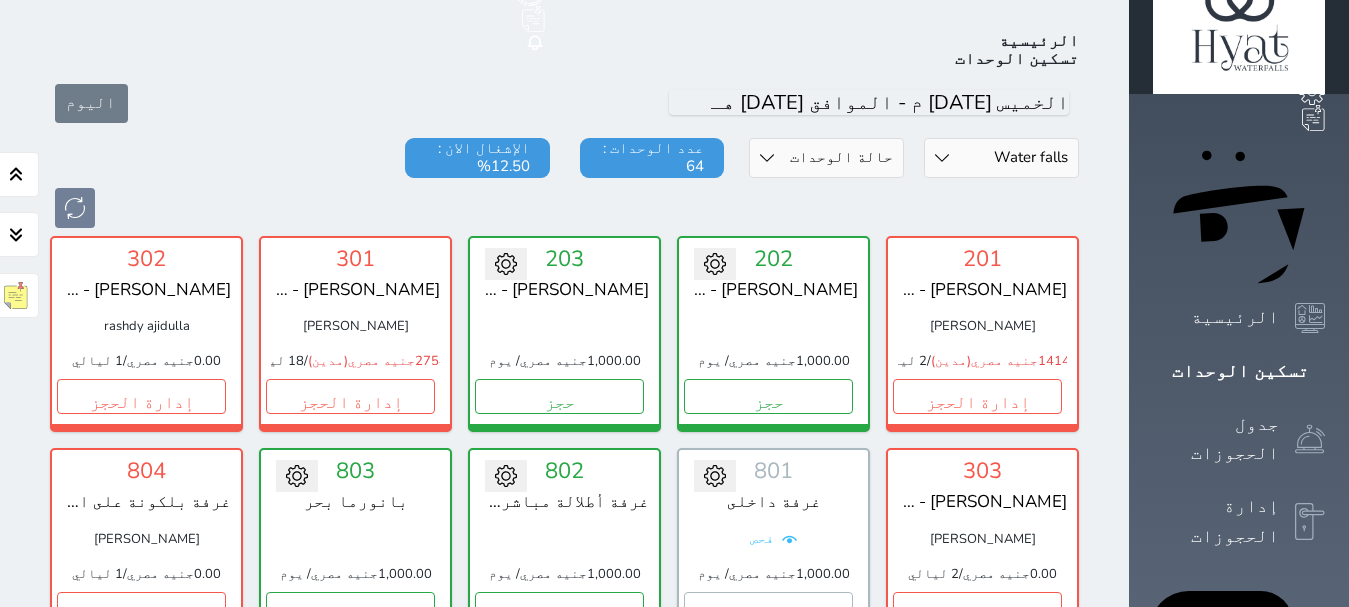 click on "قسم الوحدة   Shatby شقق فندقية [GEOGRAPHIC_DATA]" at bounding box center (1001, 158) 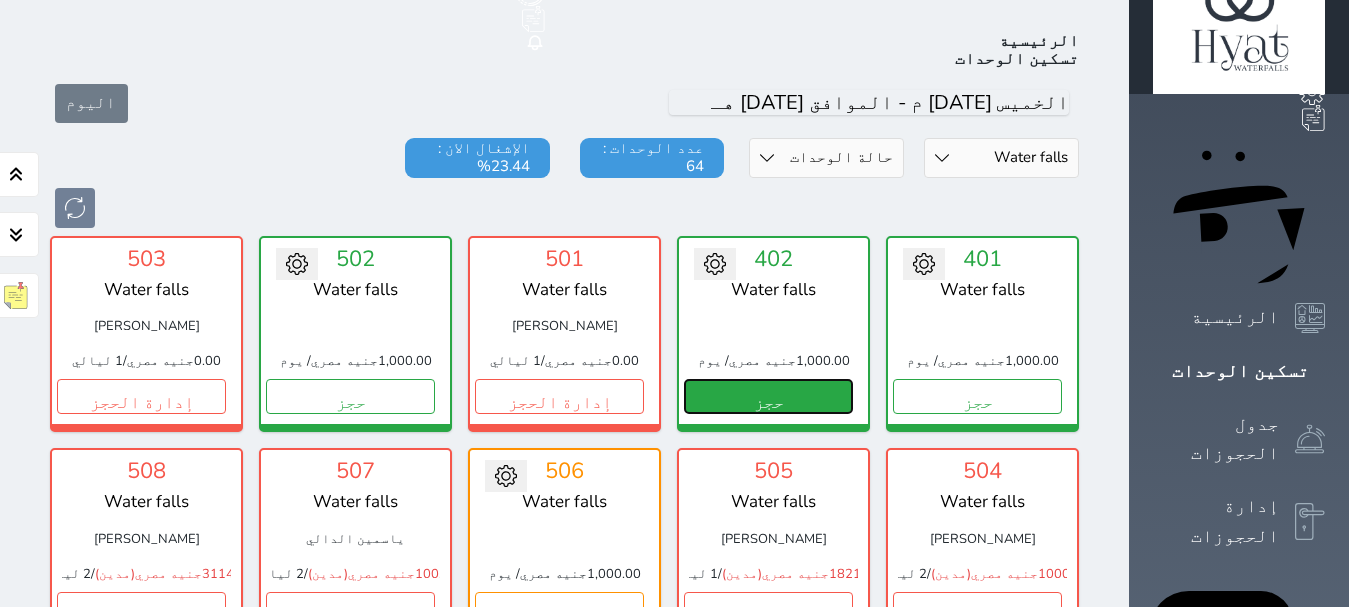 click on "حجز" at bounding box center (768, 396) 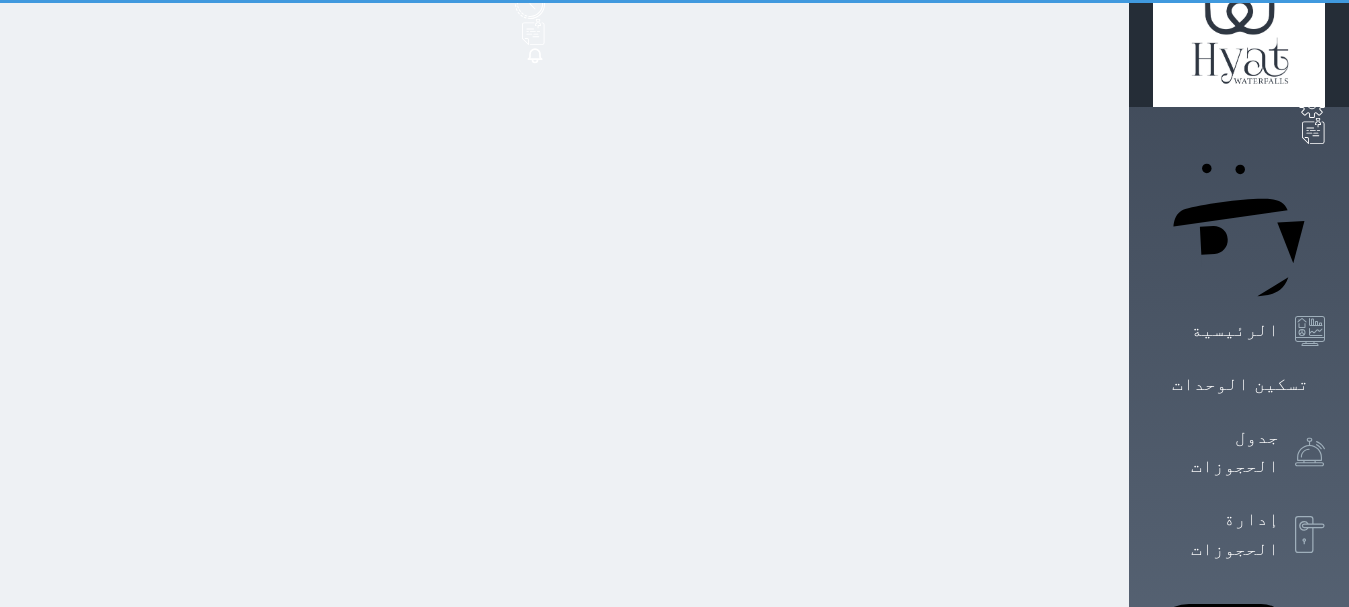scroll, scrollTop: 0, scrollLeft: 0, axis: both 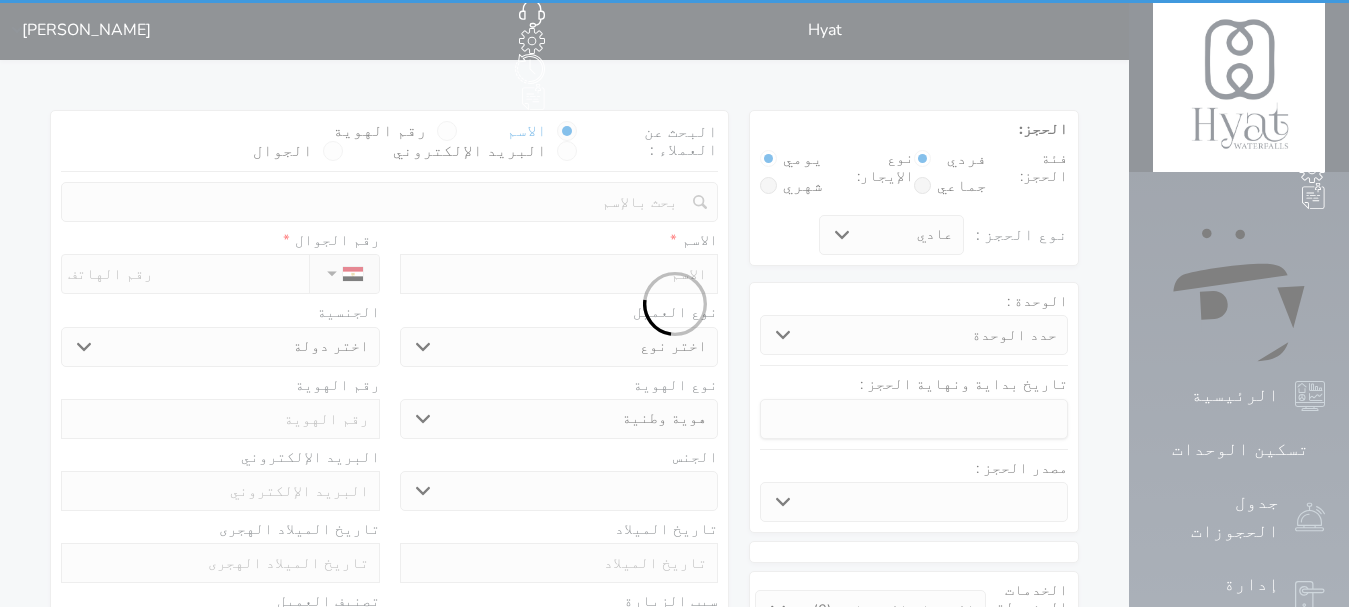 select 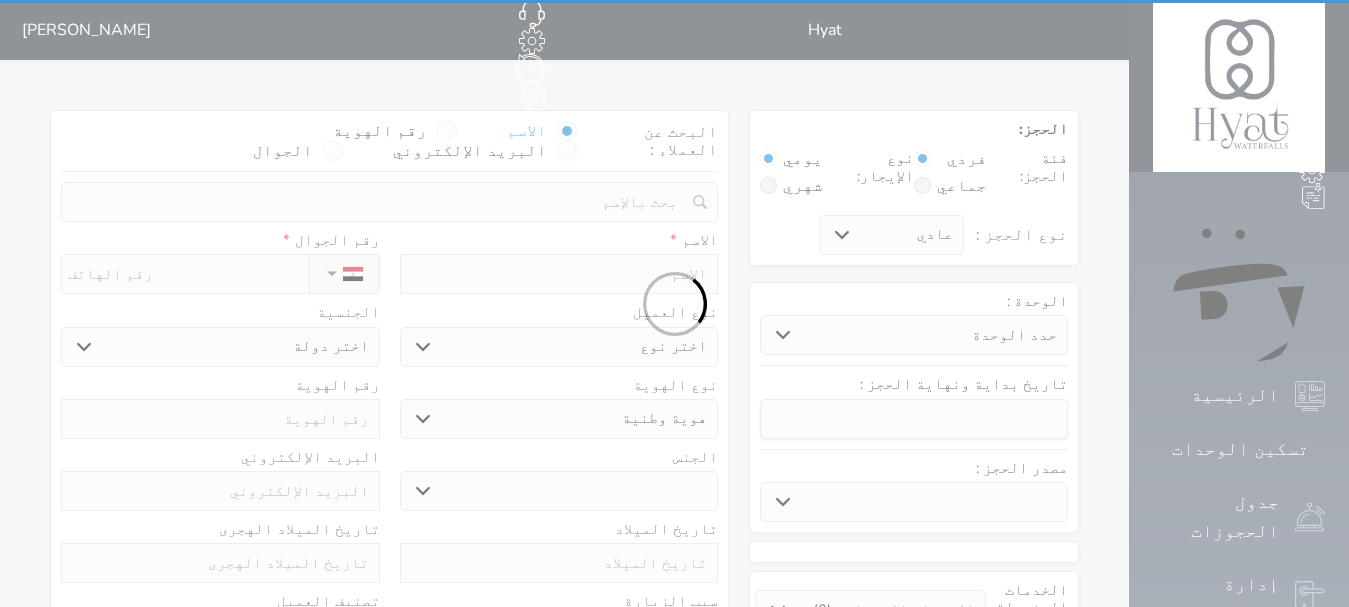 select on "29897" 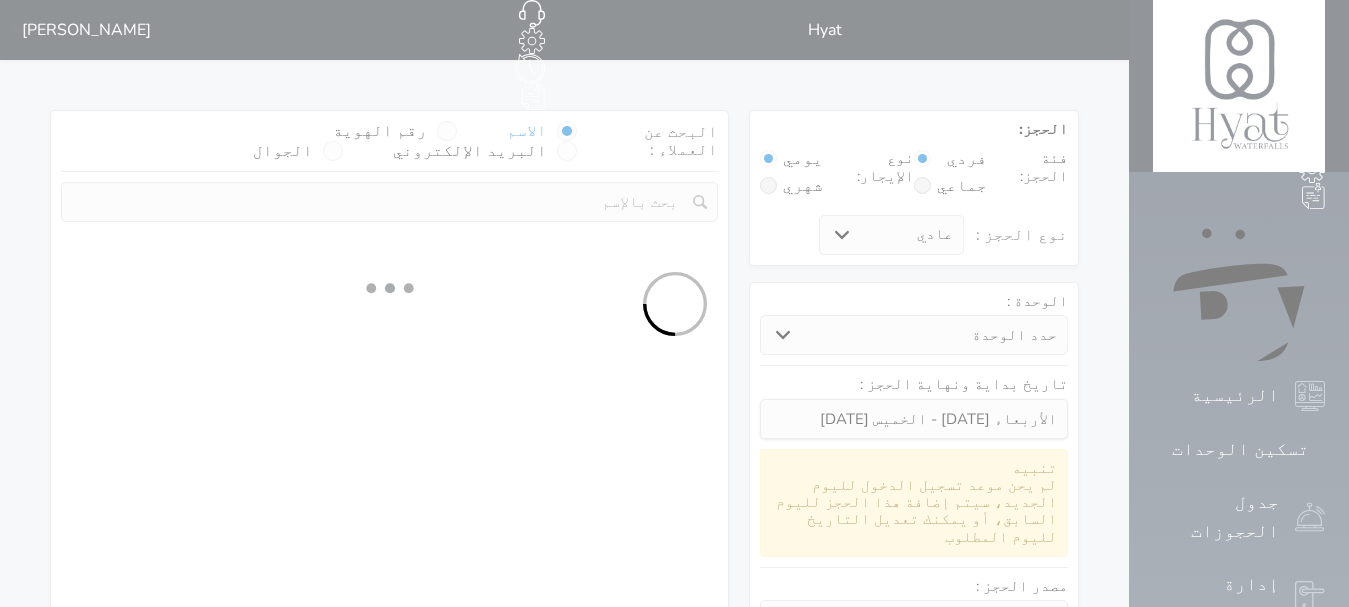 select on "72476" 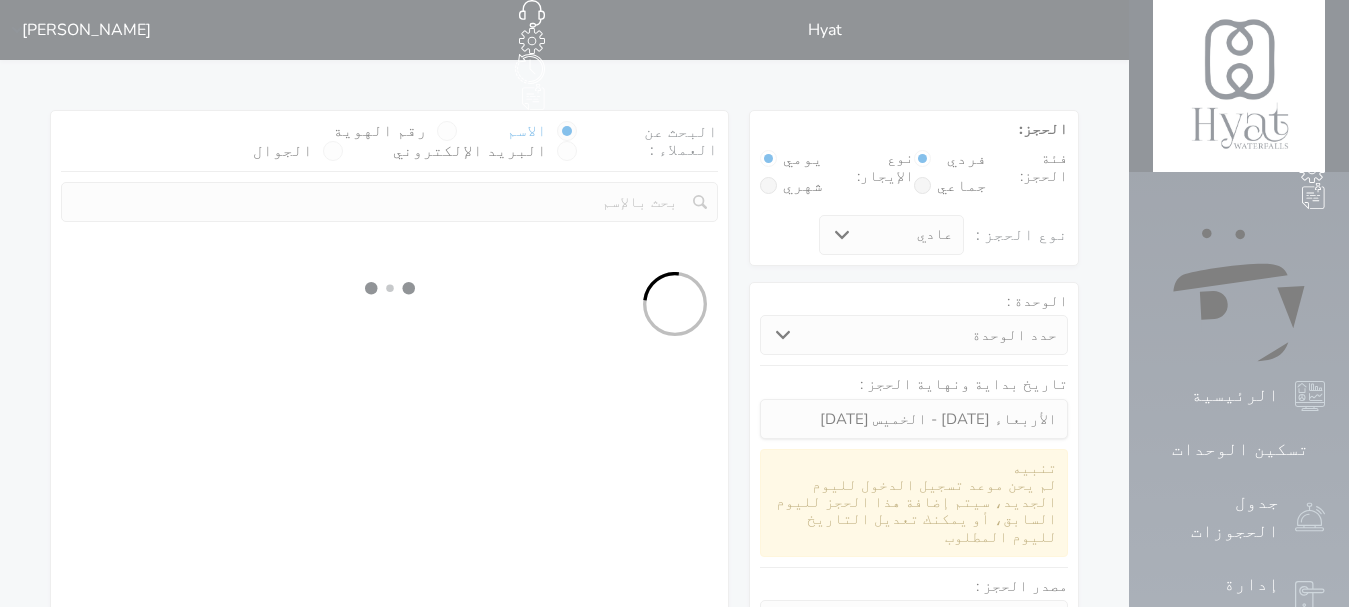 select on "1" 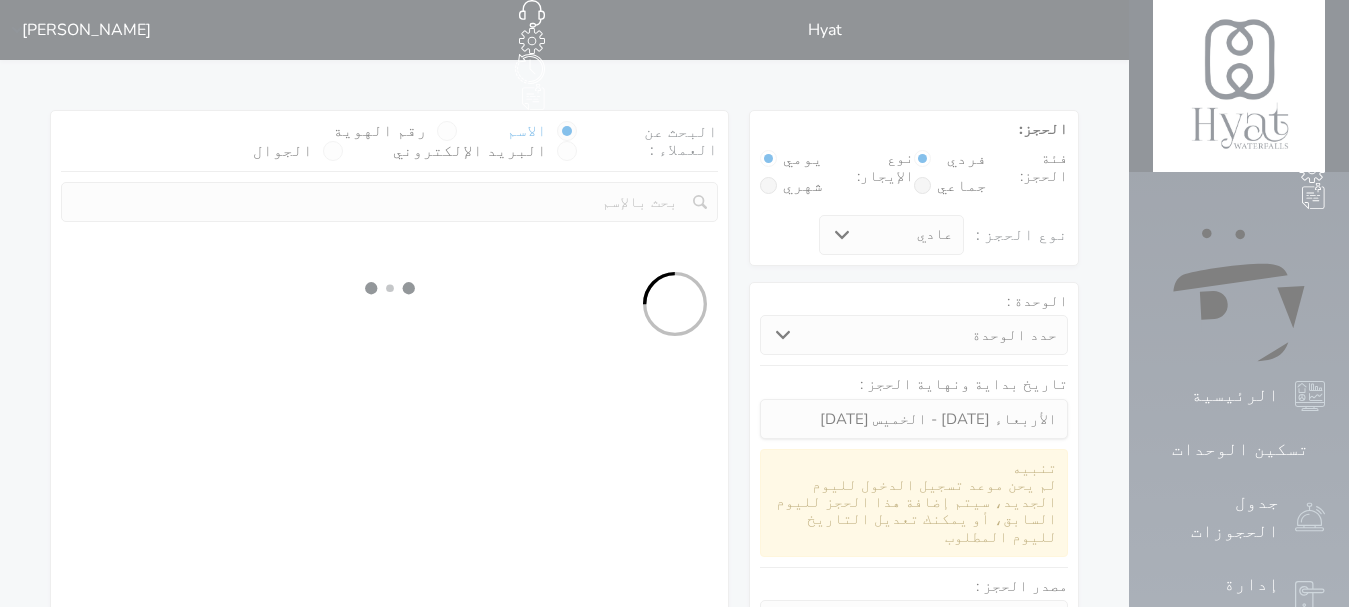 select on "1" 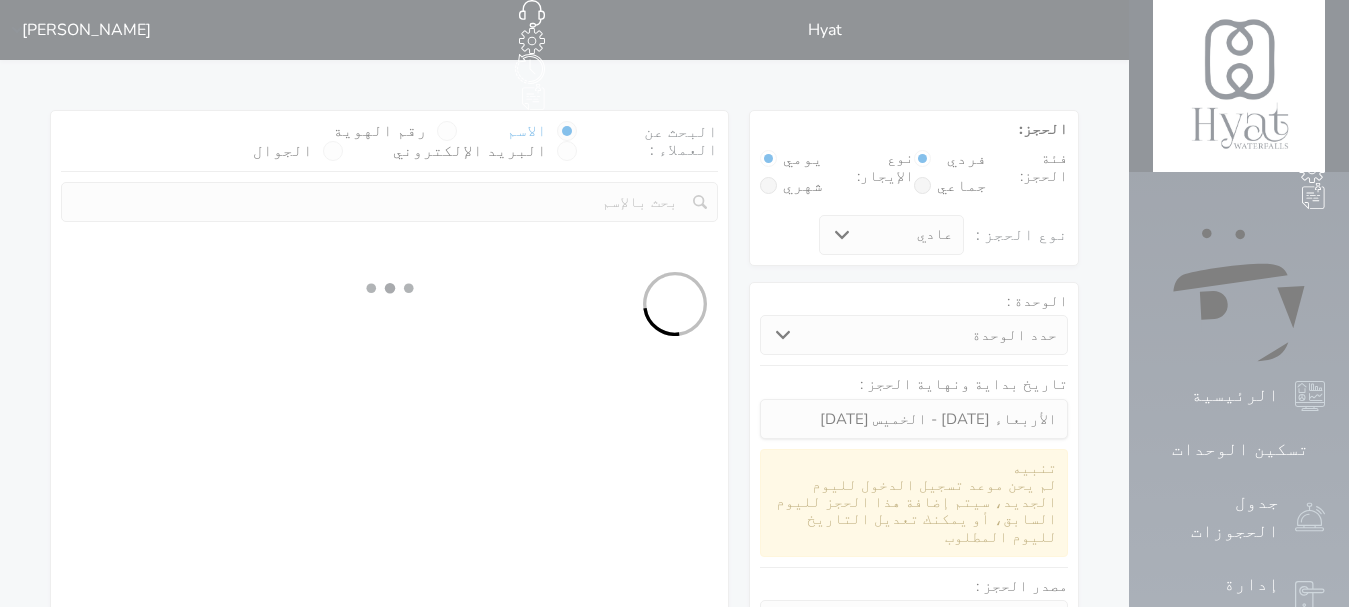select 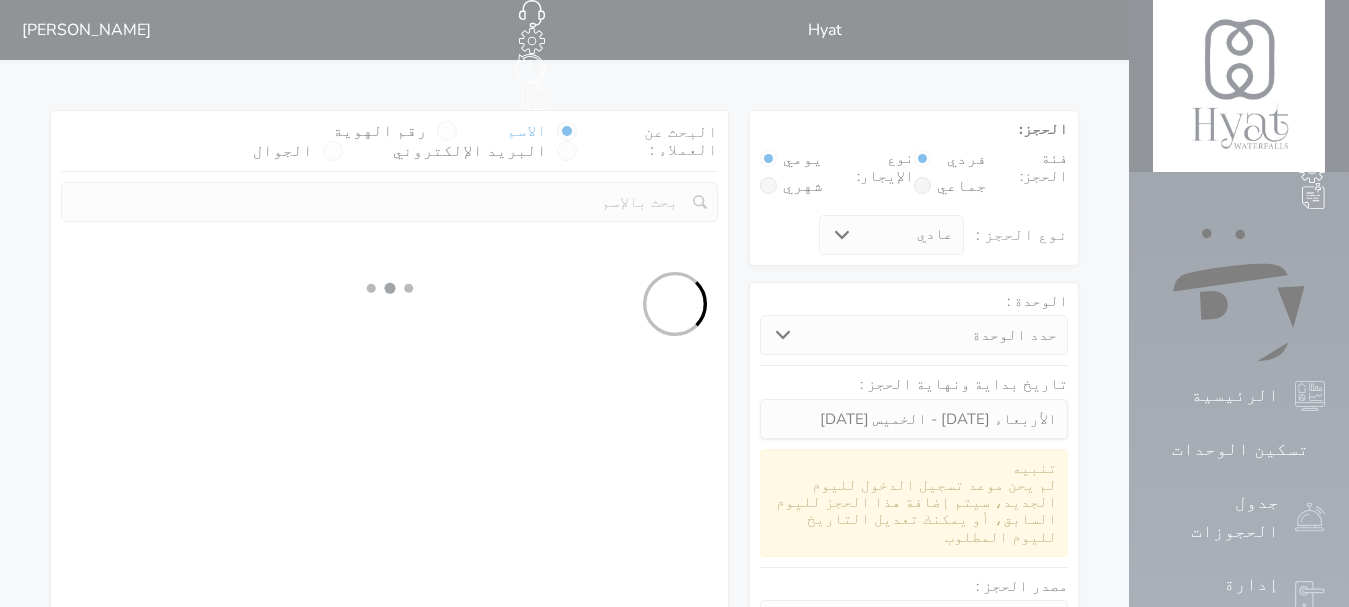 select on "7" 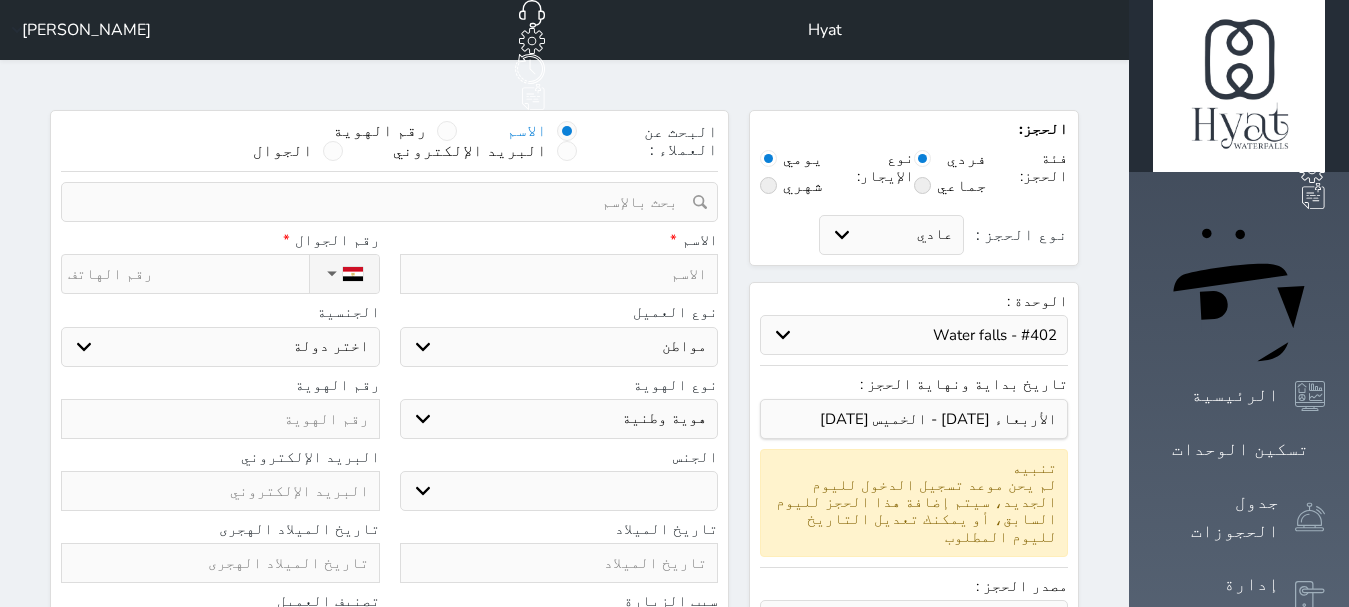 select 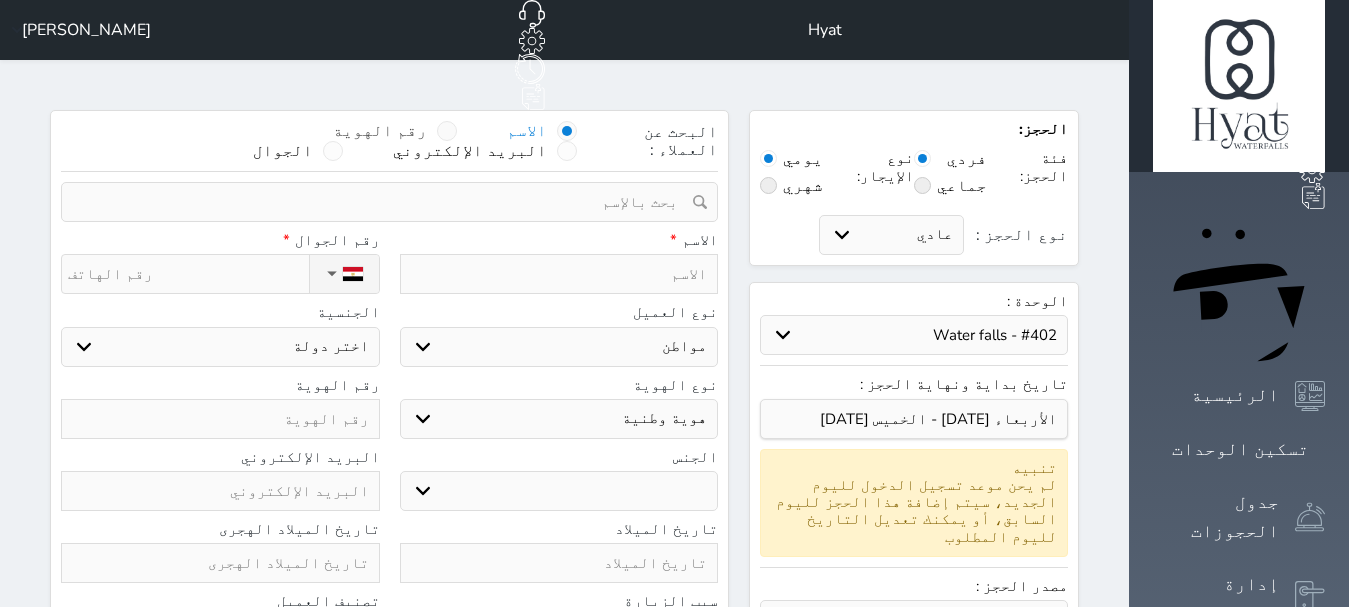 click on "رقم الهوية" at bounding box center [380, 131] 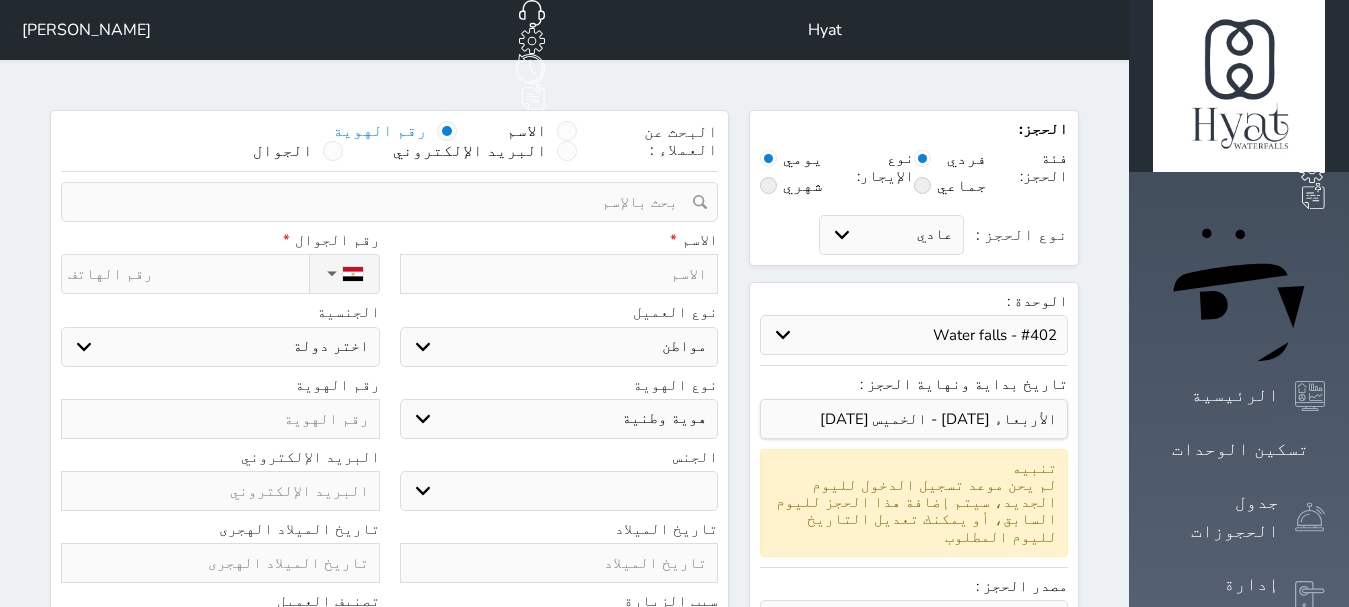 select 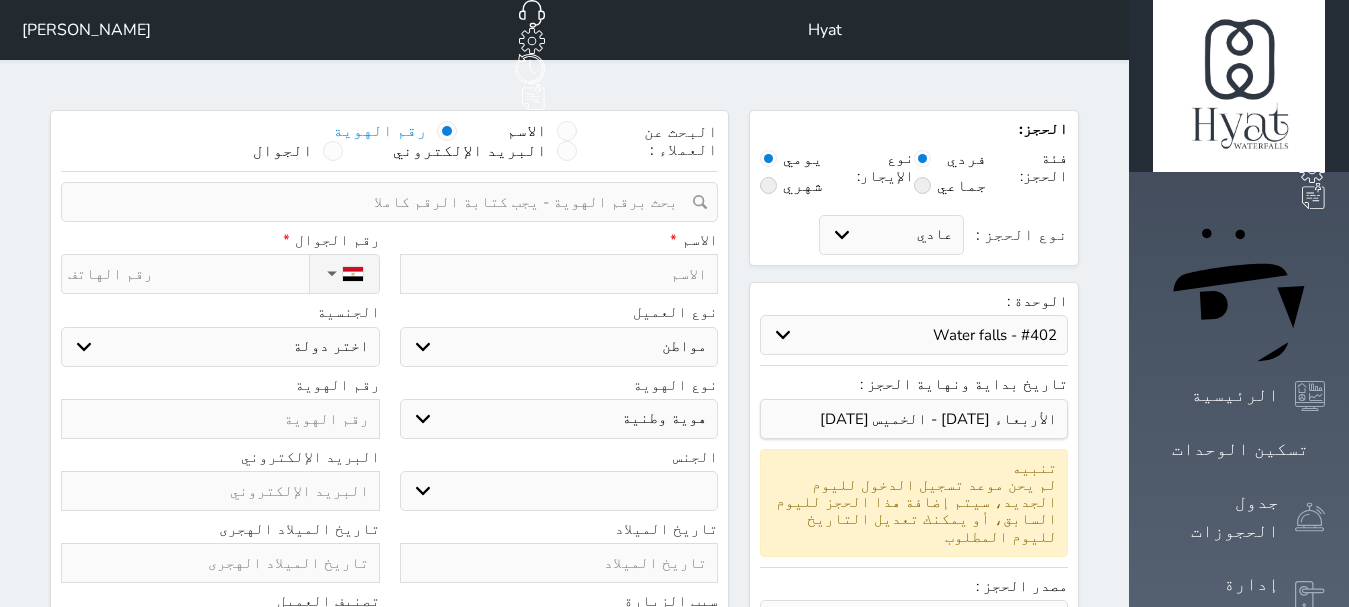 click at bounding box center [382, 202] 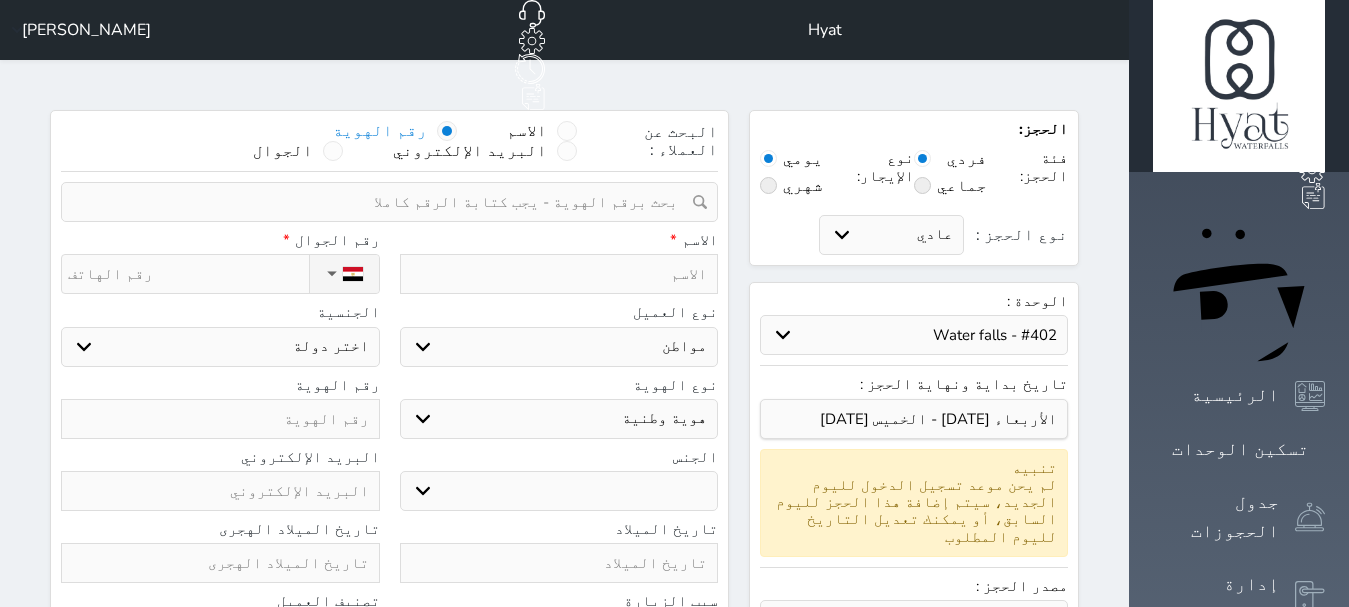 paste on "19ED93455" 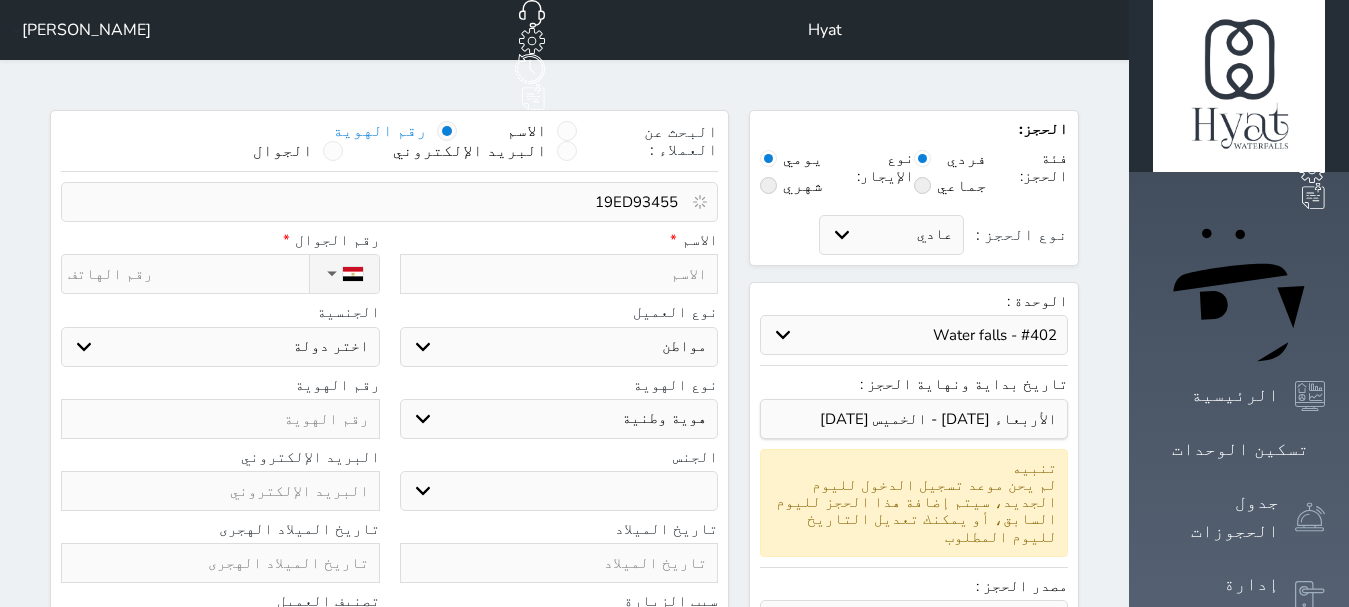 type on "19ED93455" 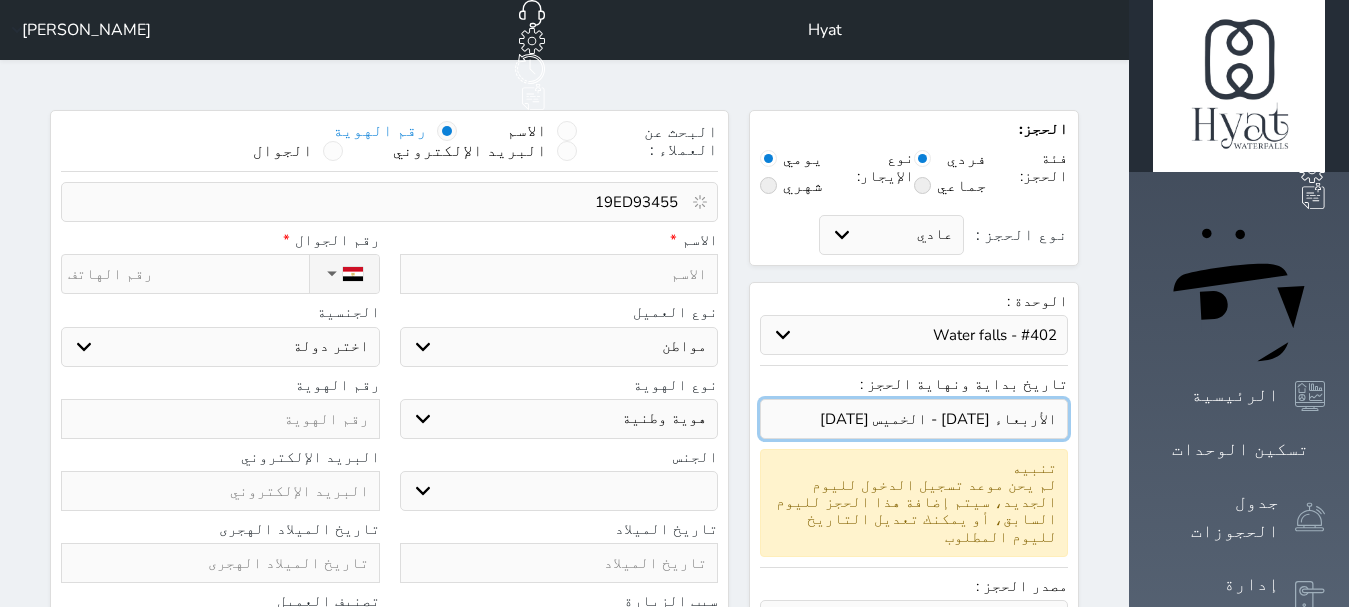 click at bounding box center (914, 419) 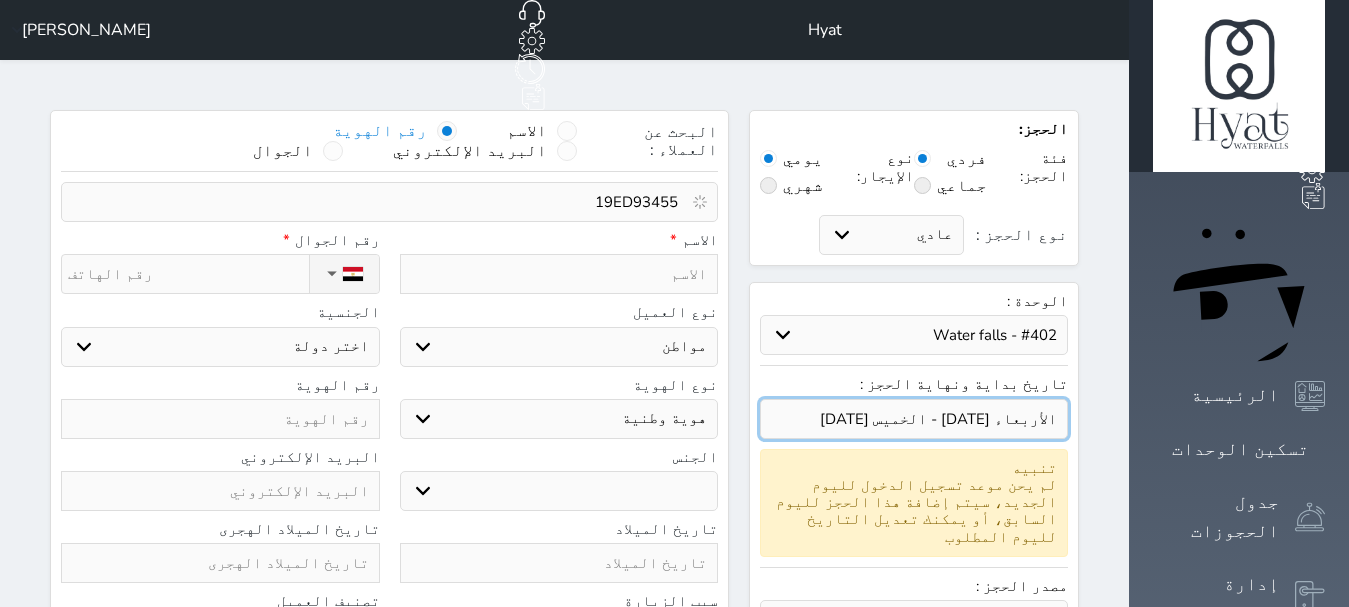 type 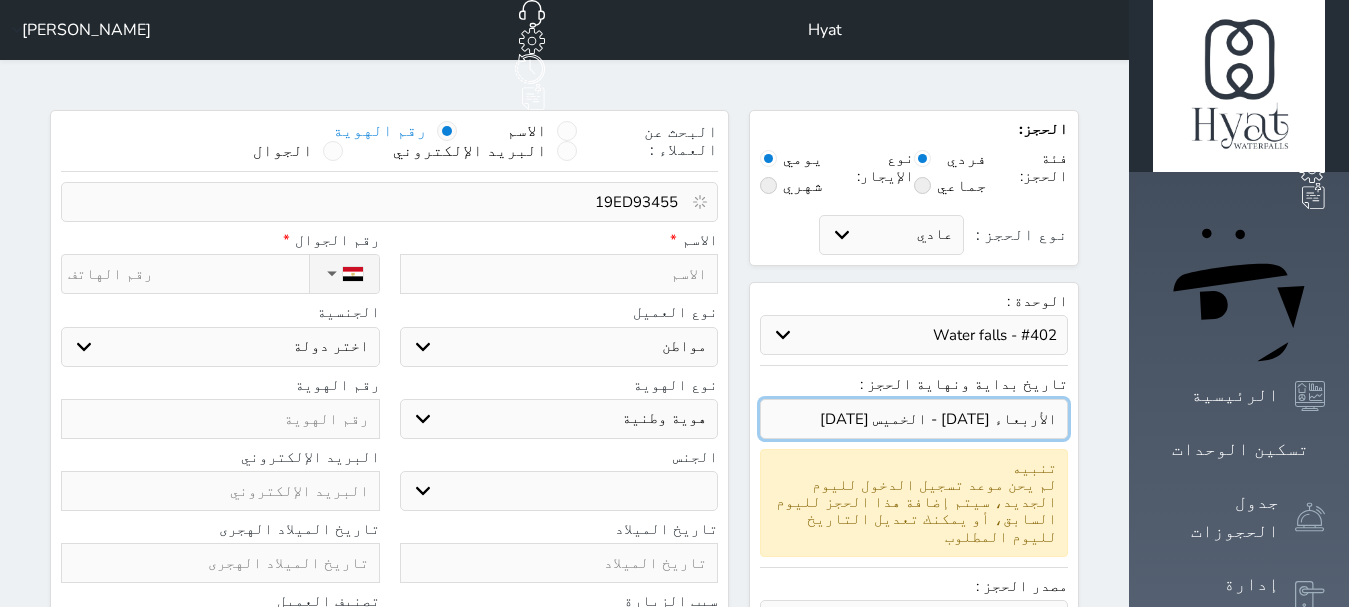 select 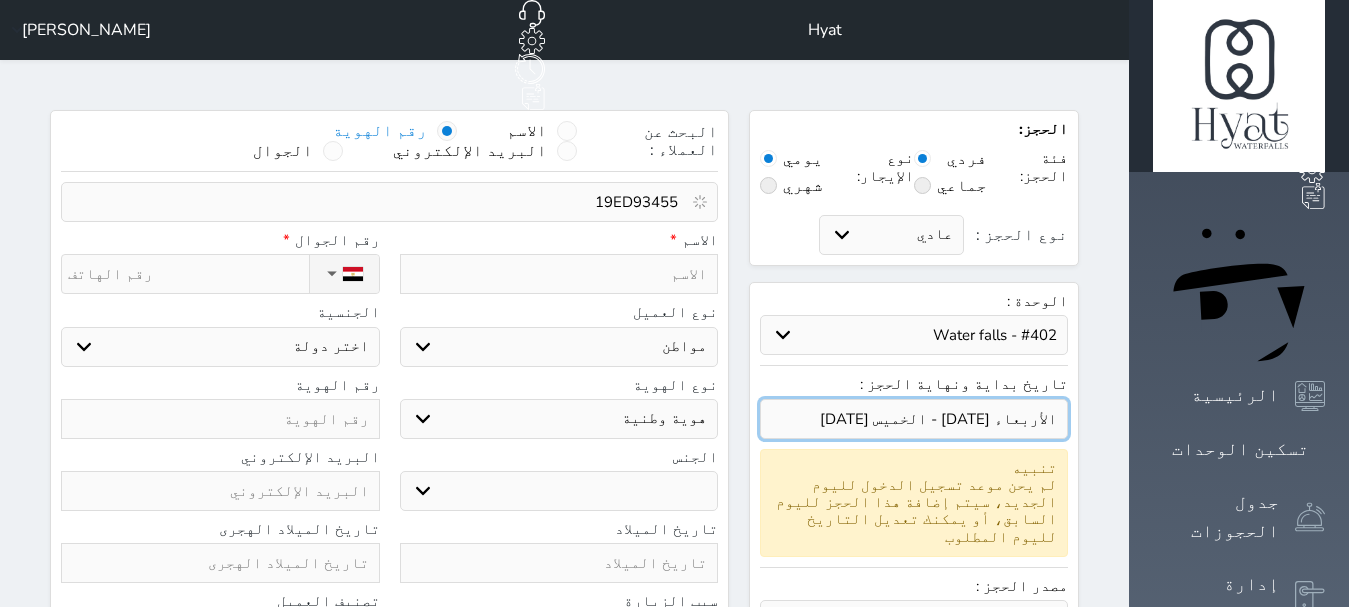 select 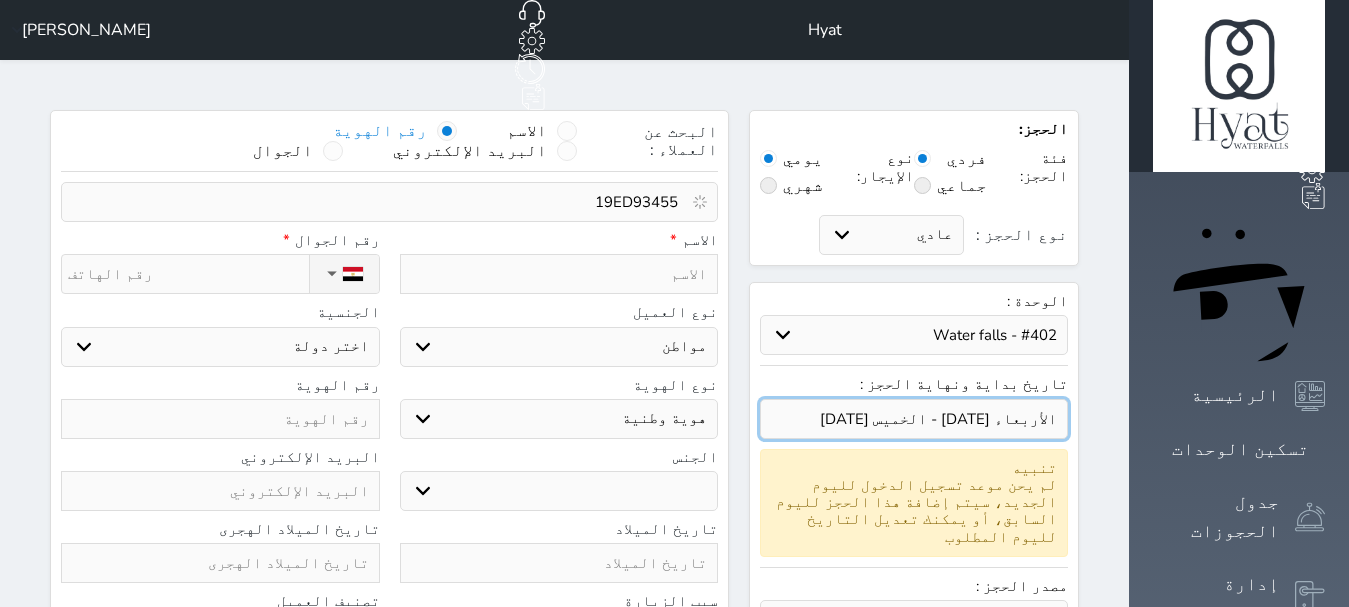 select 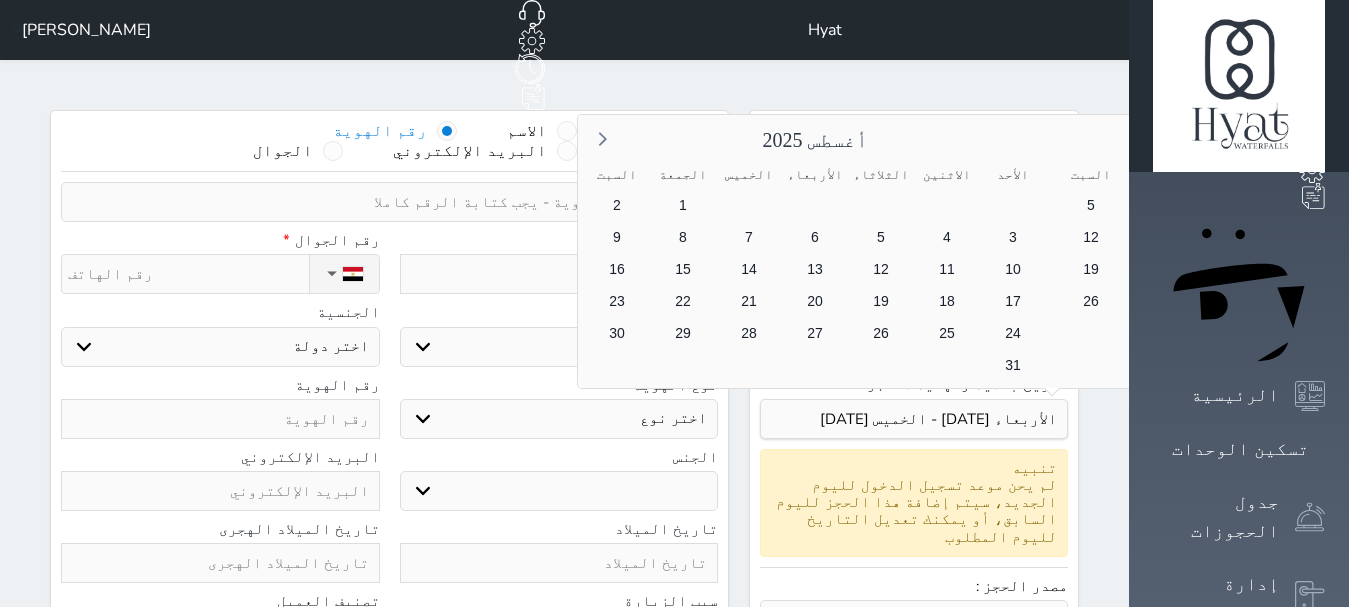 click on "10" at bounding box center (1223, 237) 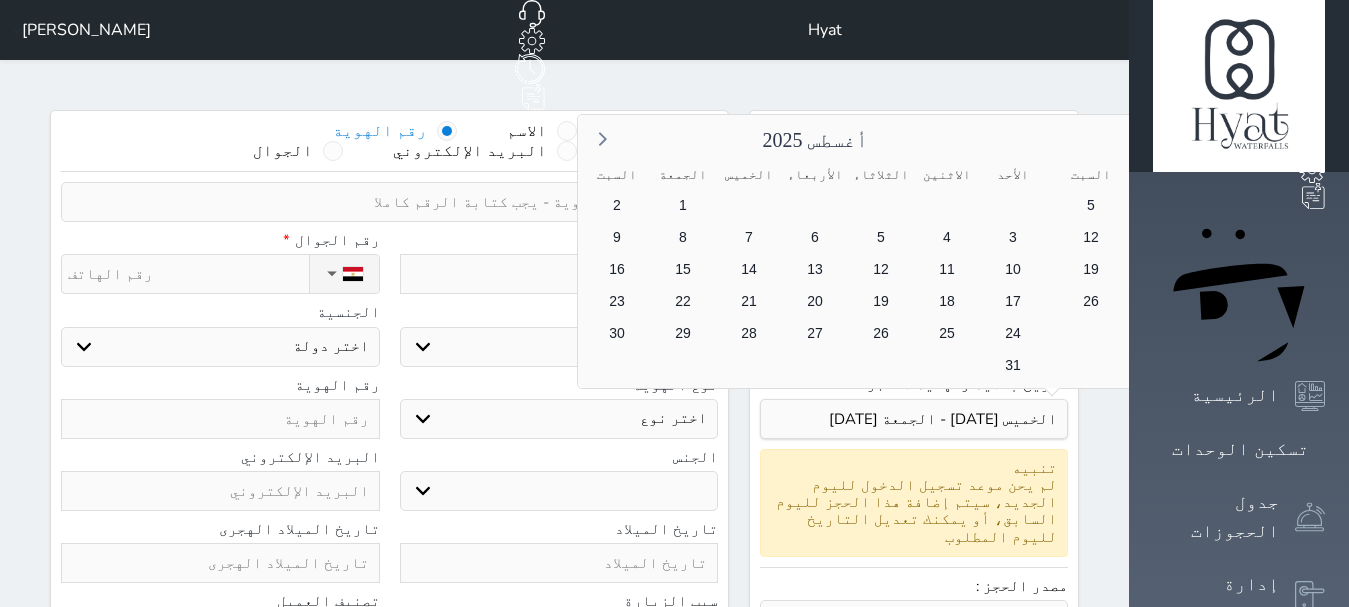 click on "11" at bounding box center (1157, 237) 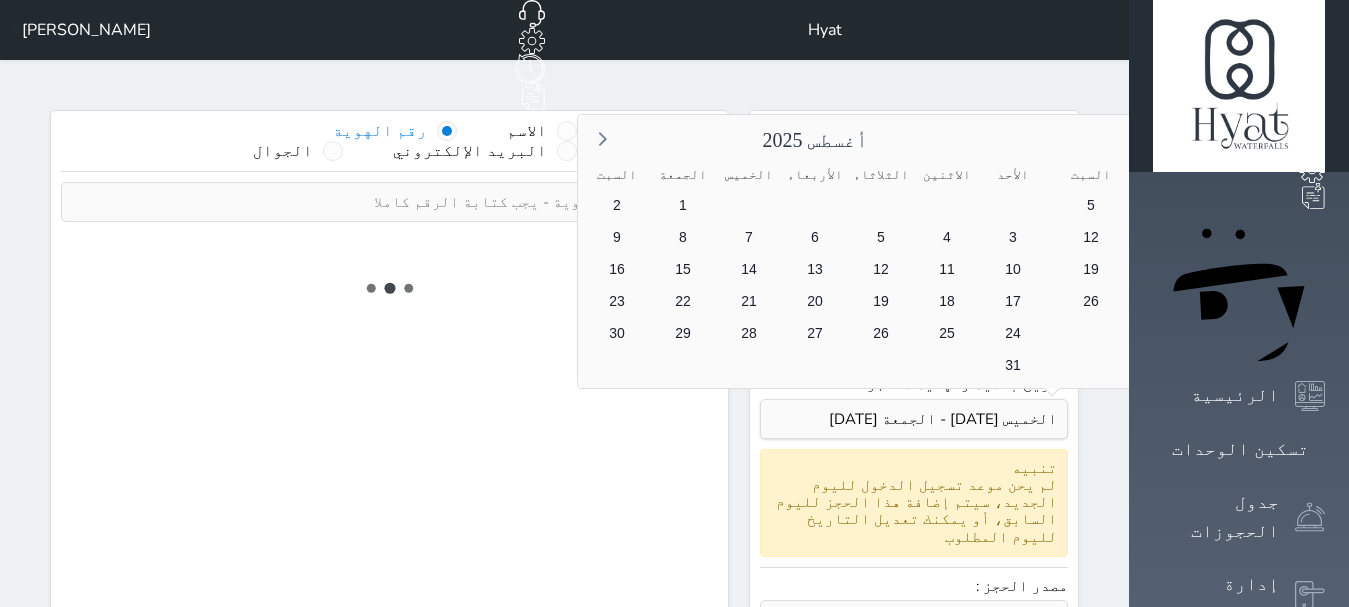 select 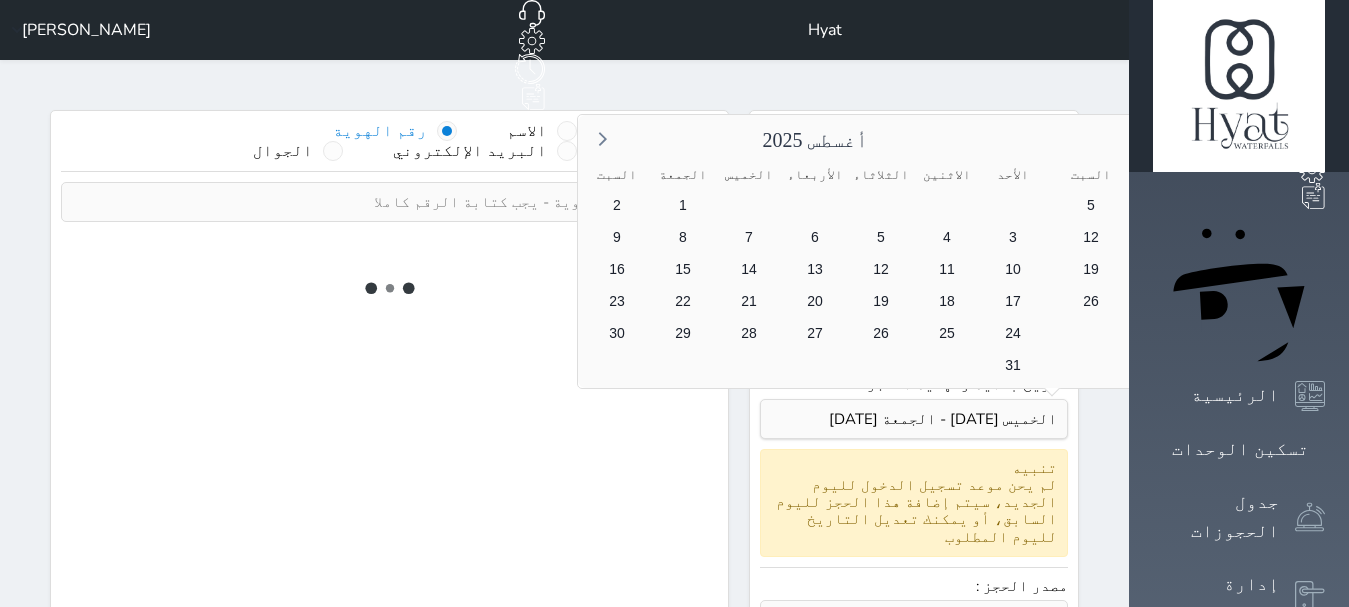 select on "7" 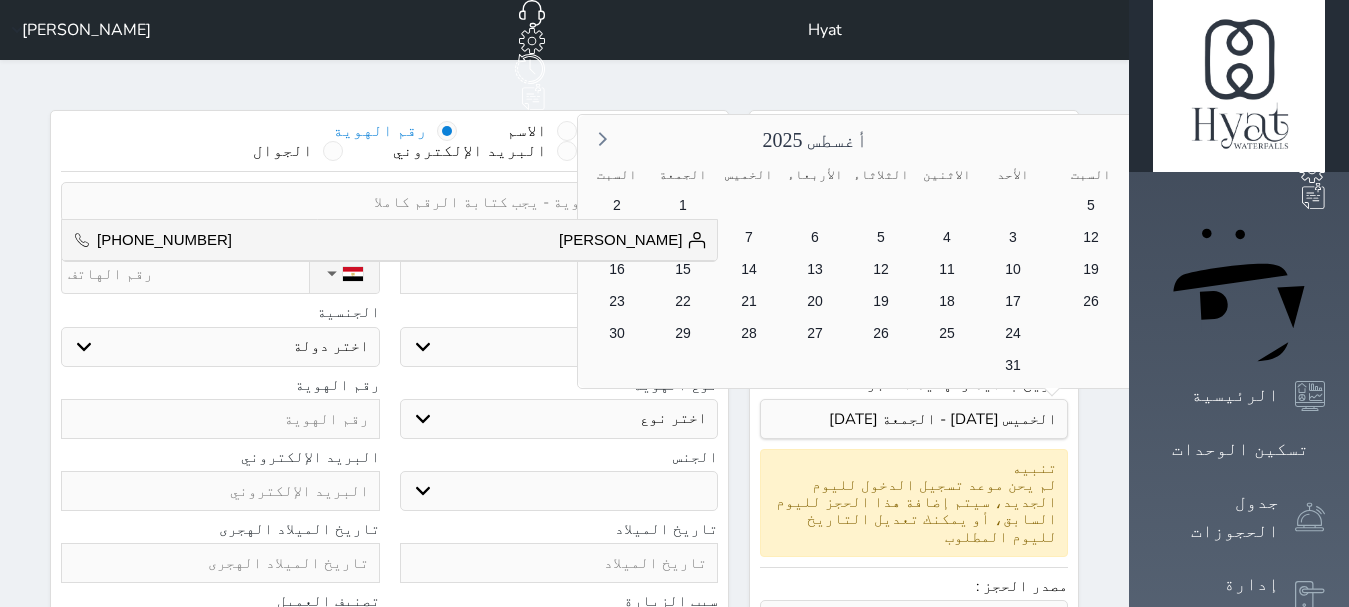 select 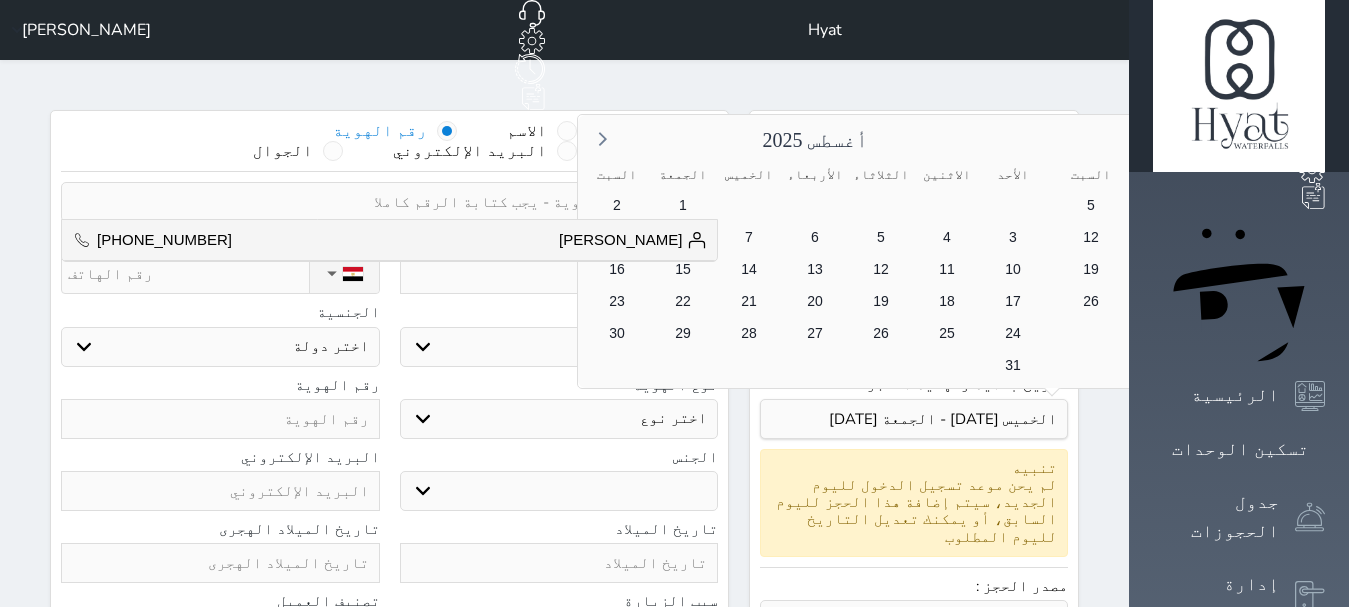 select on "72476" 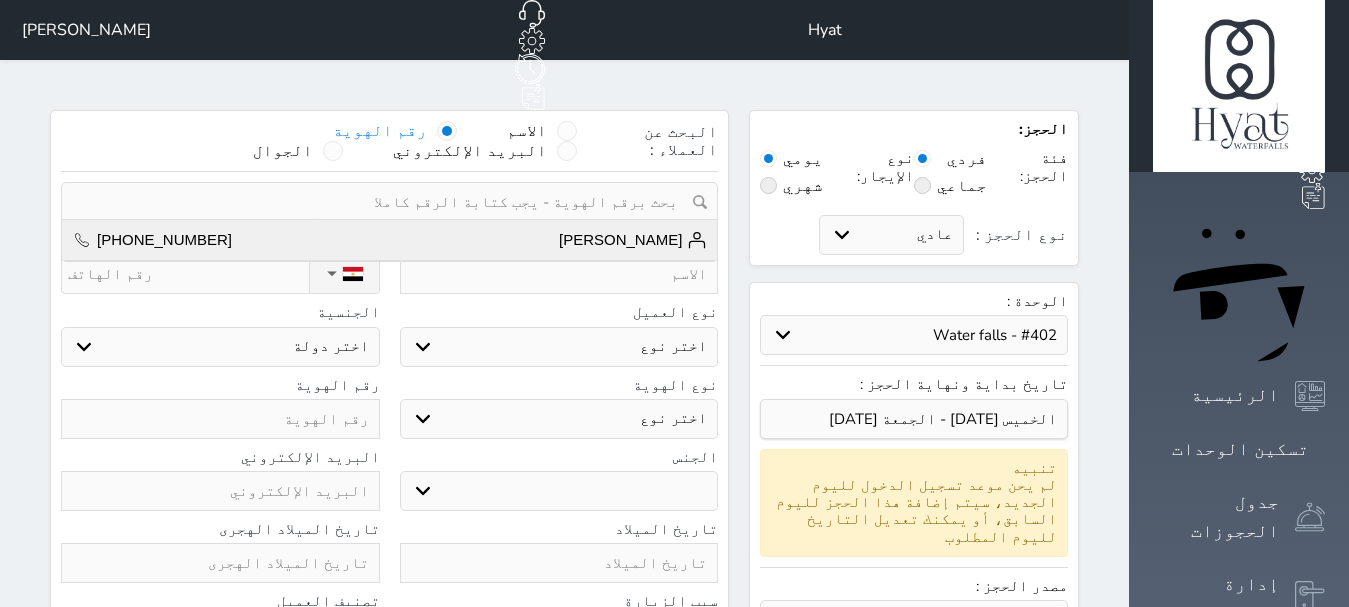 select 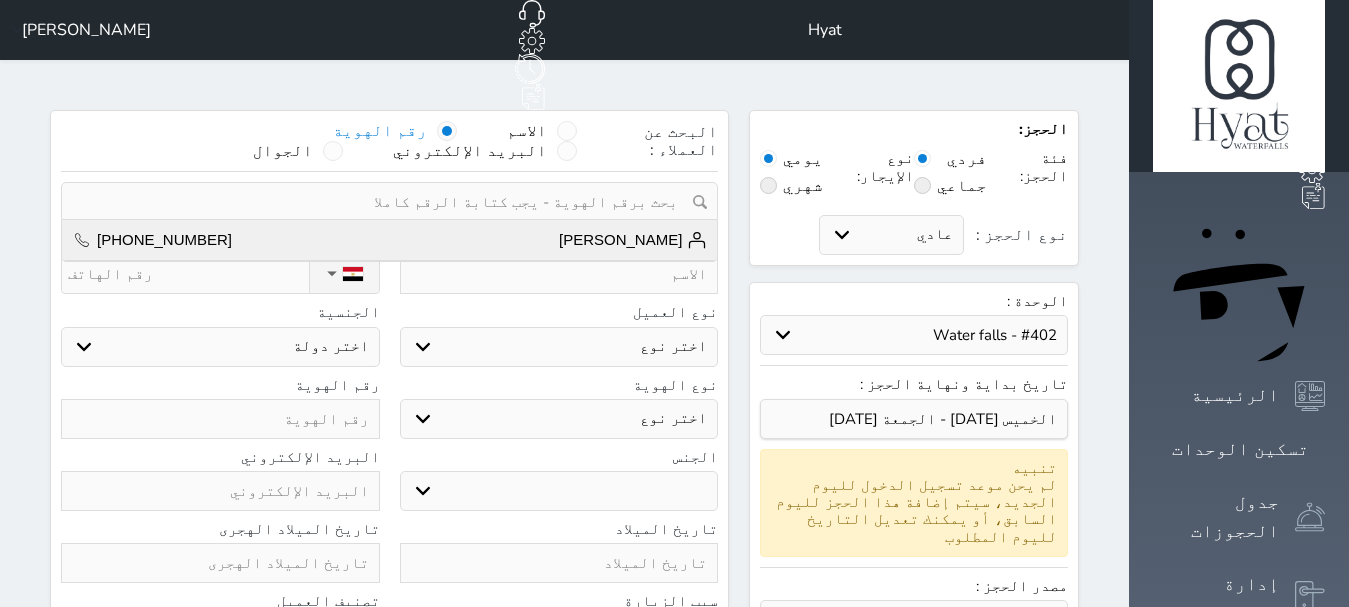 click on "[PERSON_NAME]" at bounding box center (633, 240) 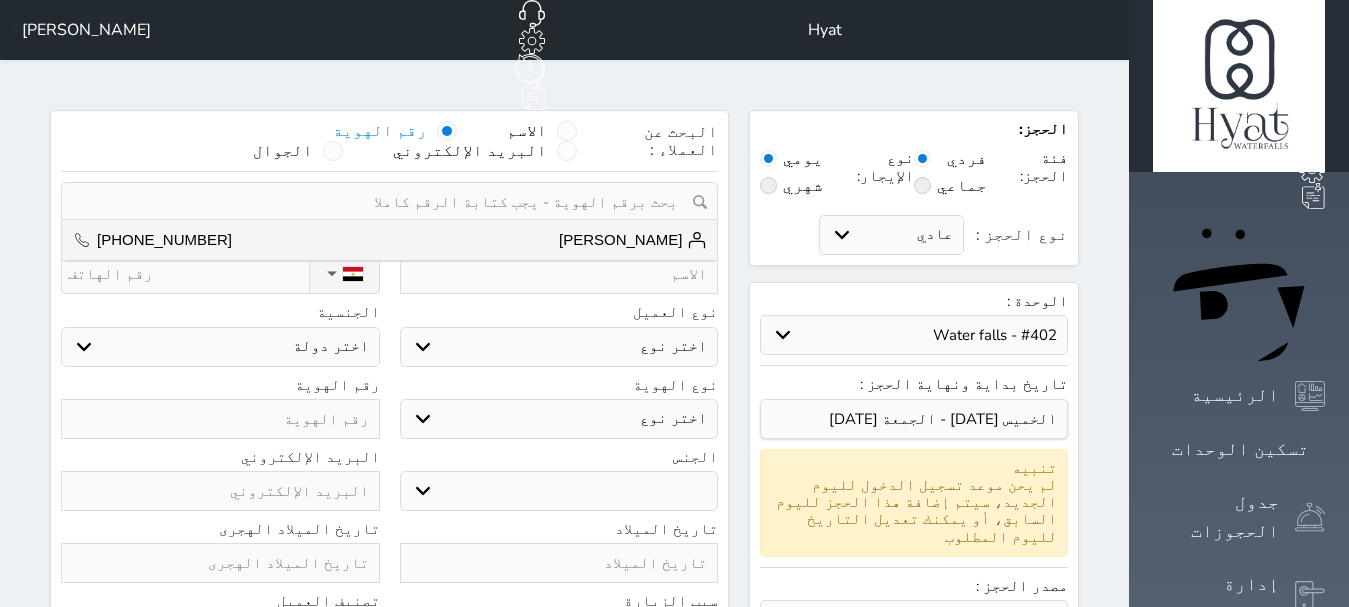 type on "[PERSON_NAME]  ||  [PHONE_NUMBER]" 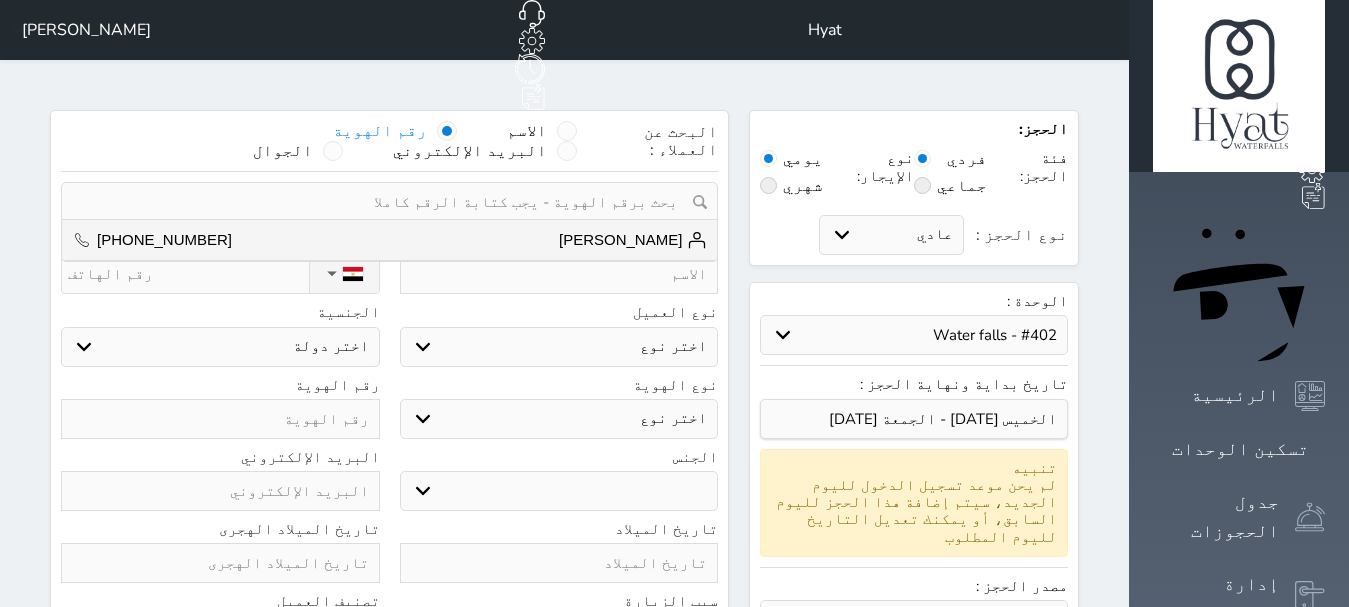 type on "[DATE]" 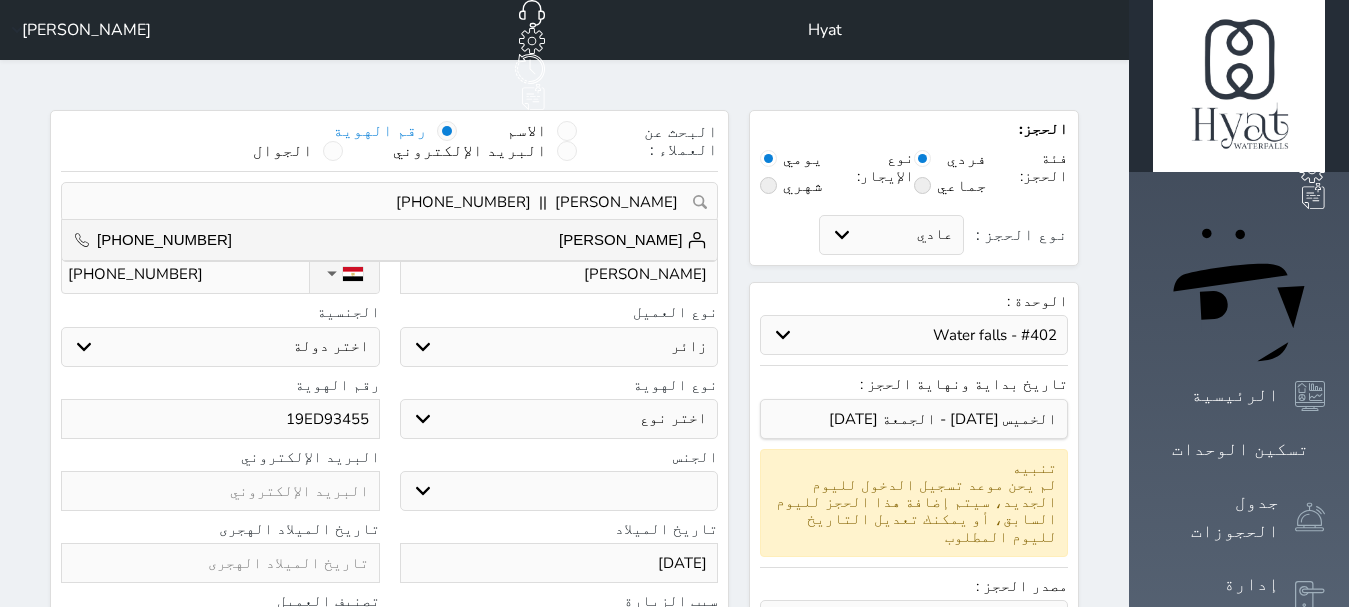 select on "516" 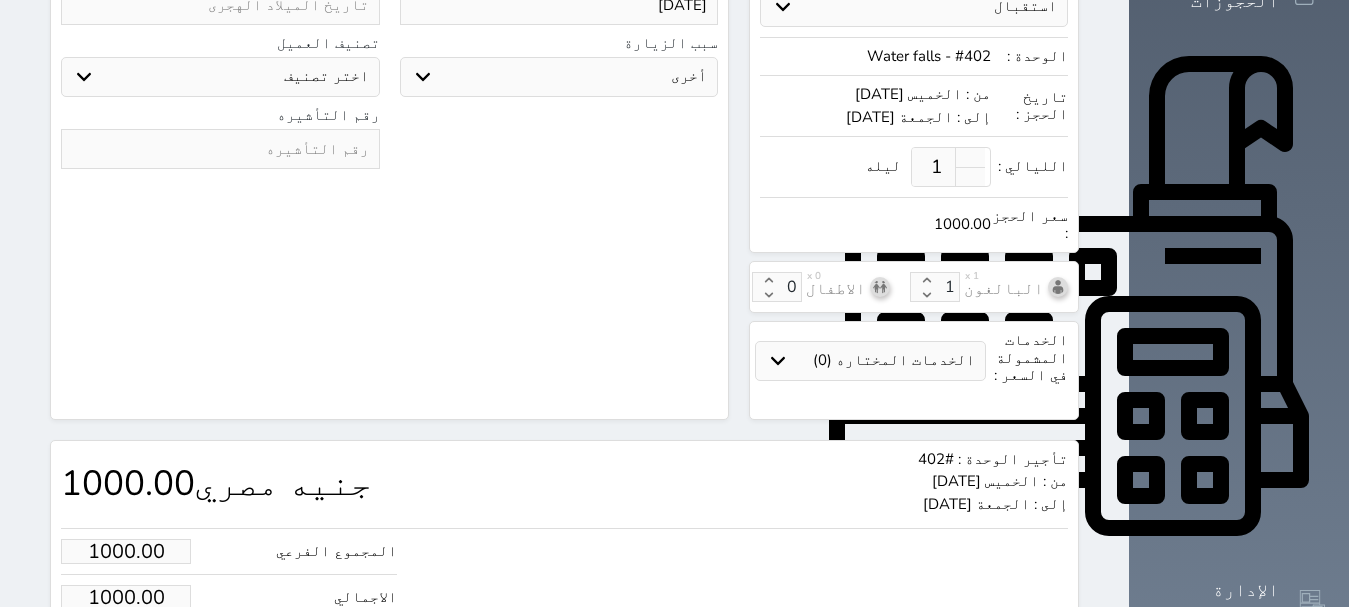 scroll, scrollTop: 616, scrollLeft: 0, axis: vertical 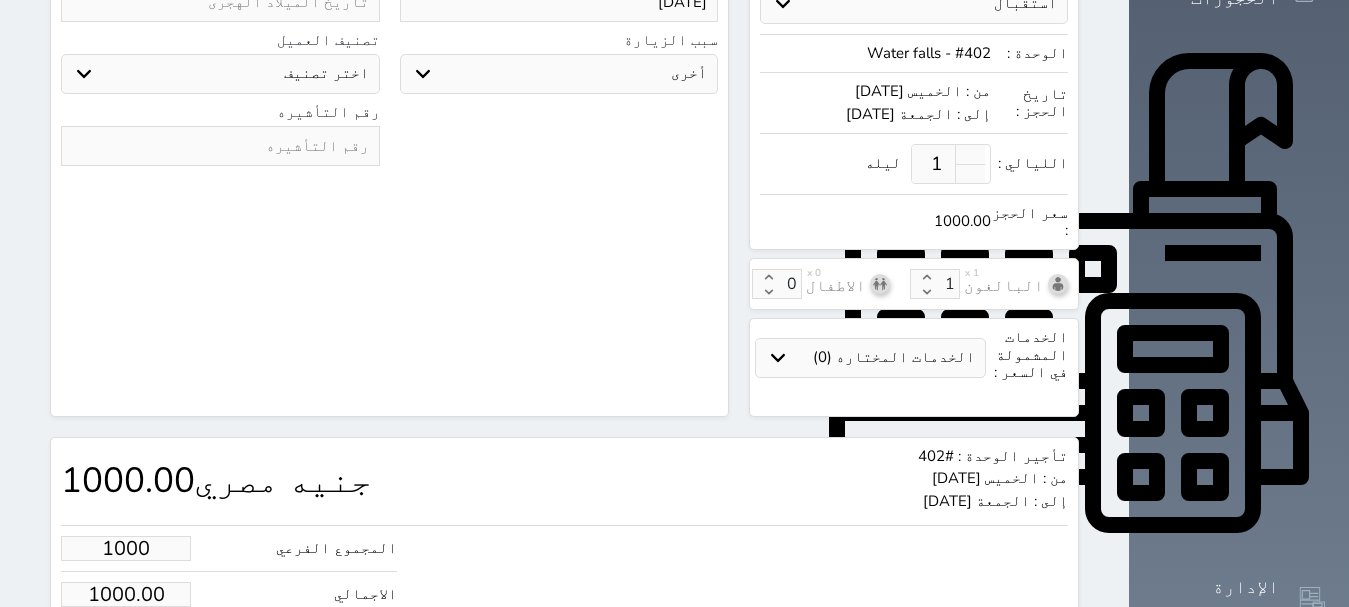 click on "1000" at bounding box center (126, 548) 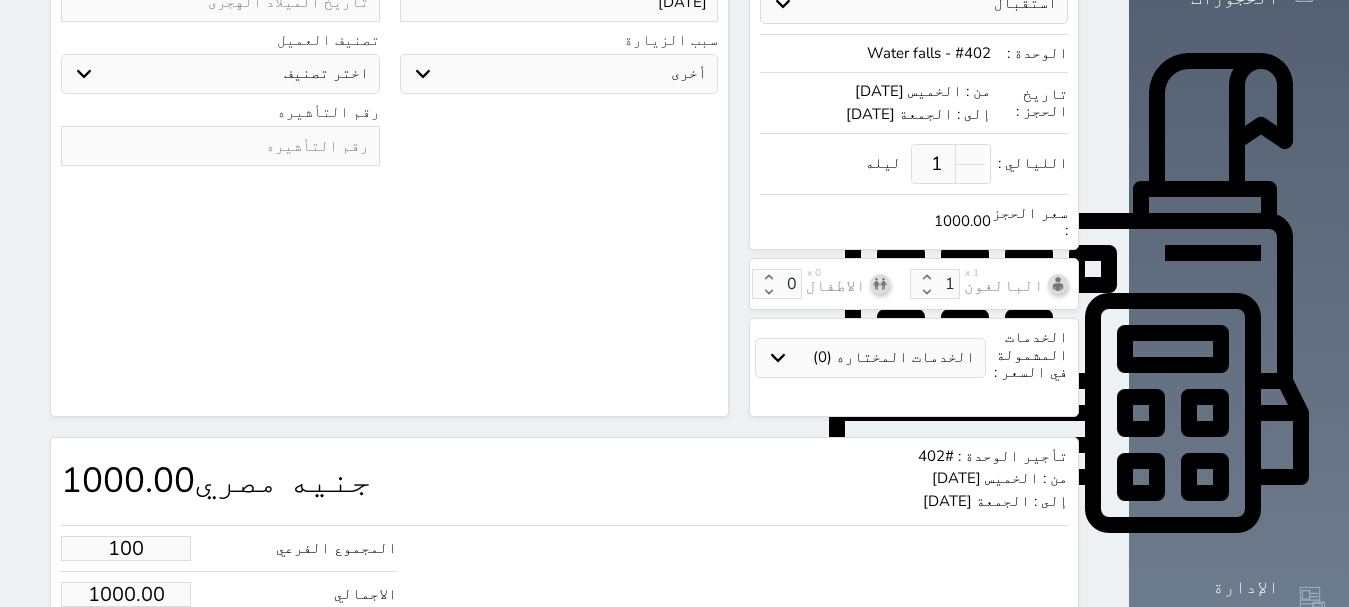 type on "100.00" 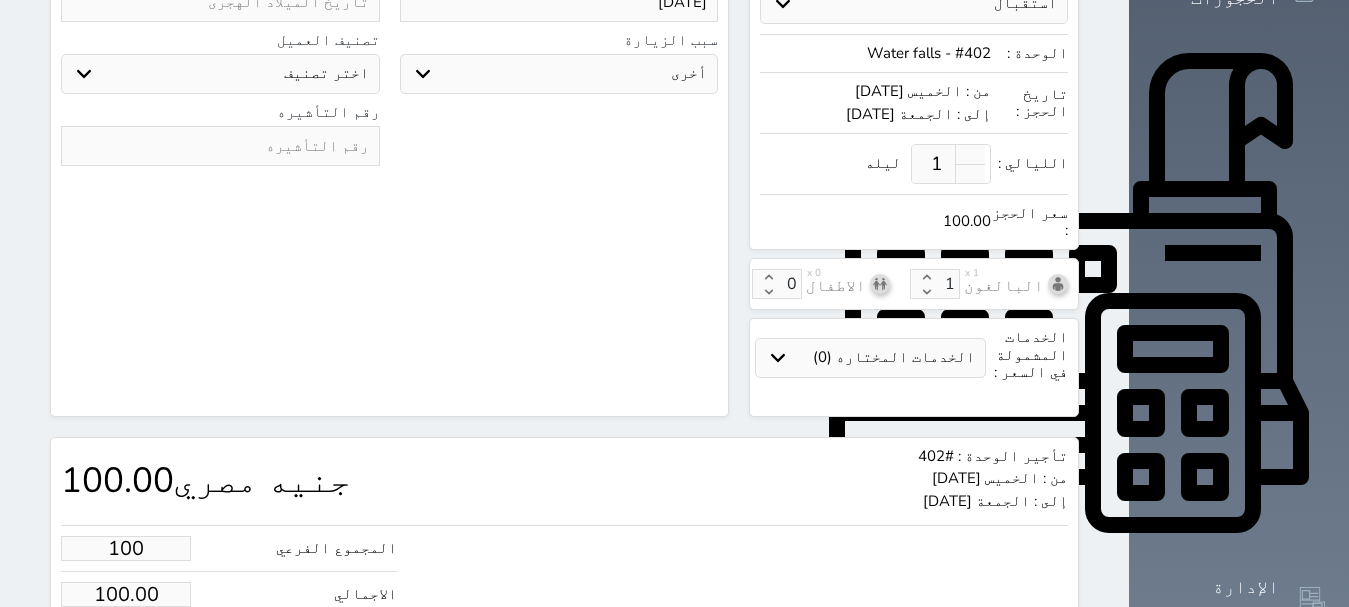 type on "10" 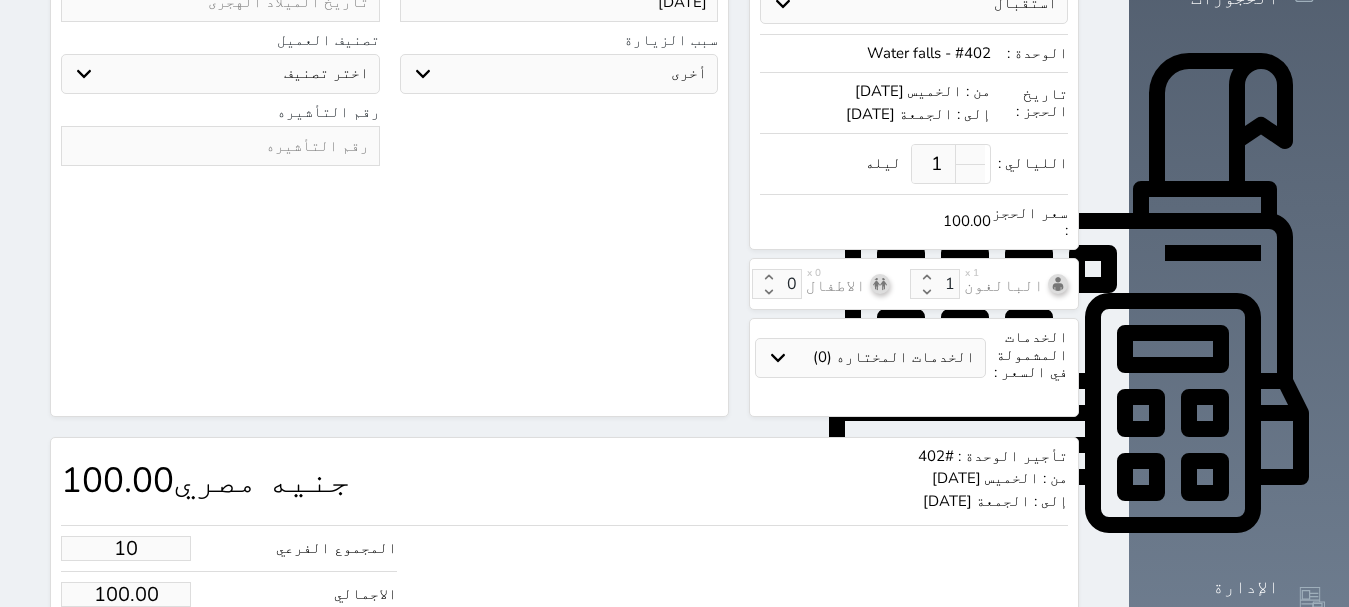 type on "10.00" 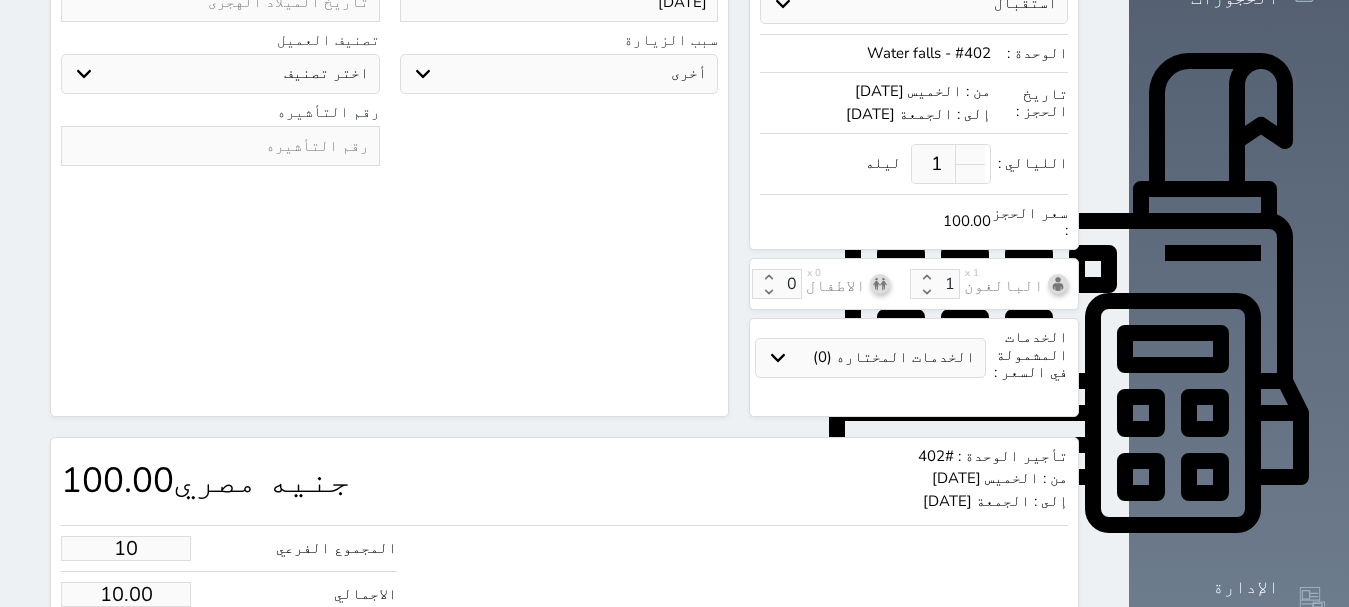 type on "1" 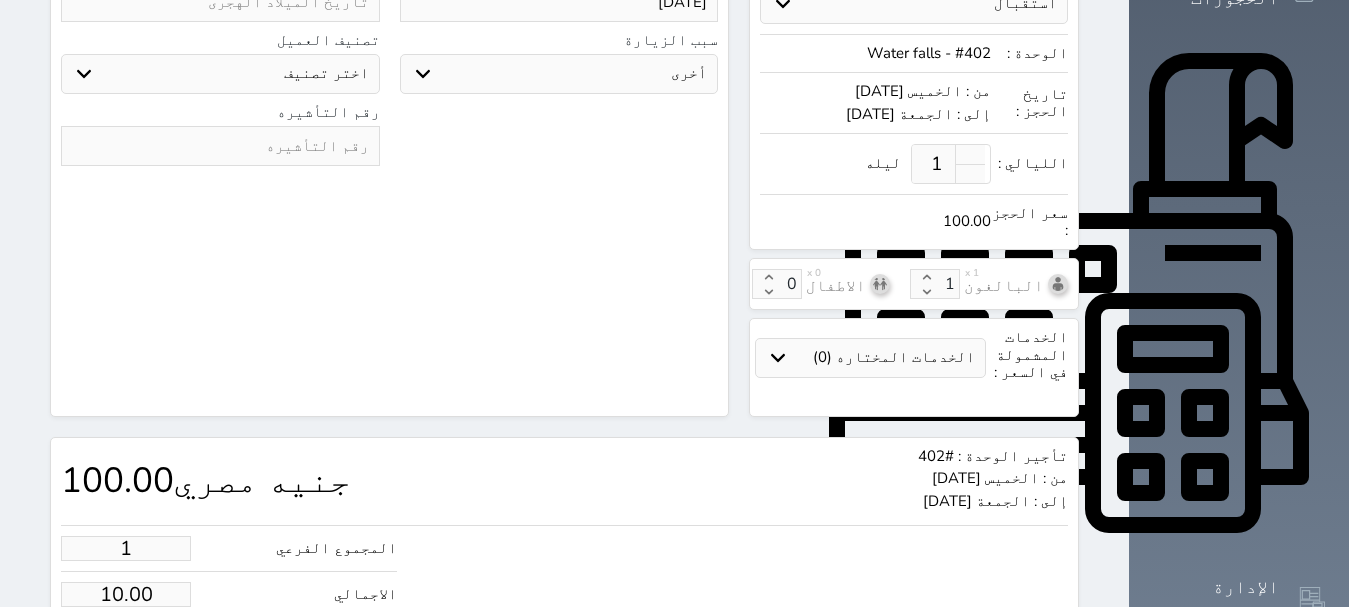 type on "1.00" 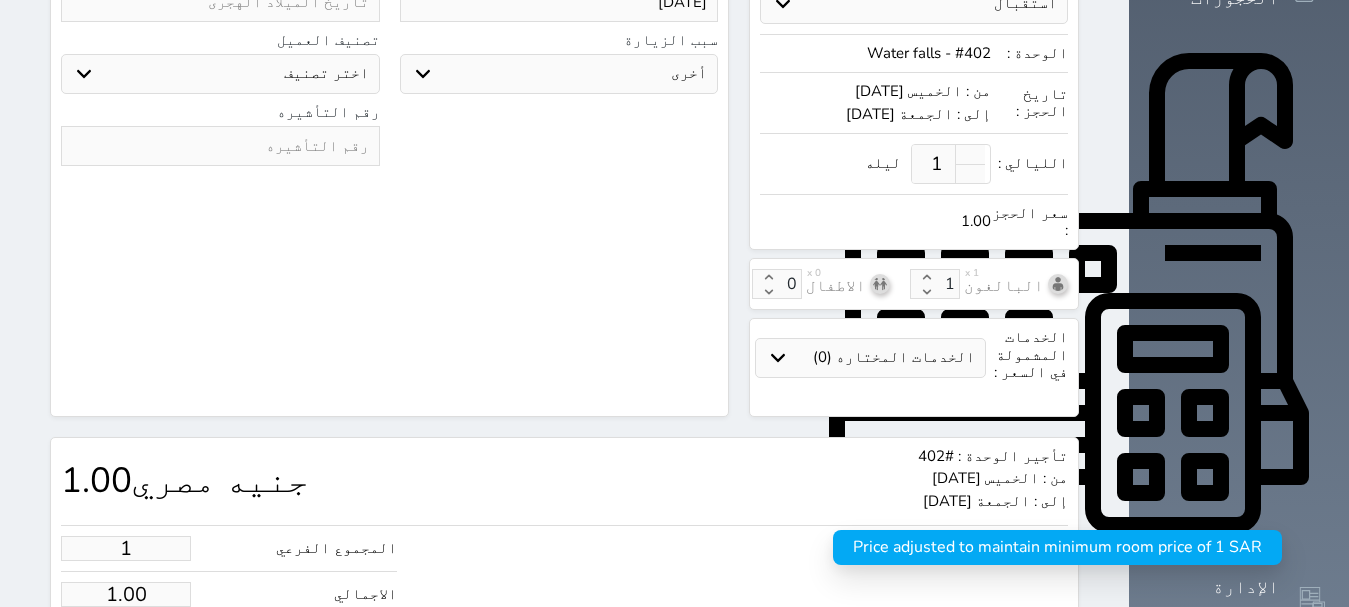 type on "14" 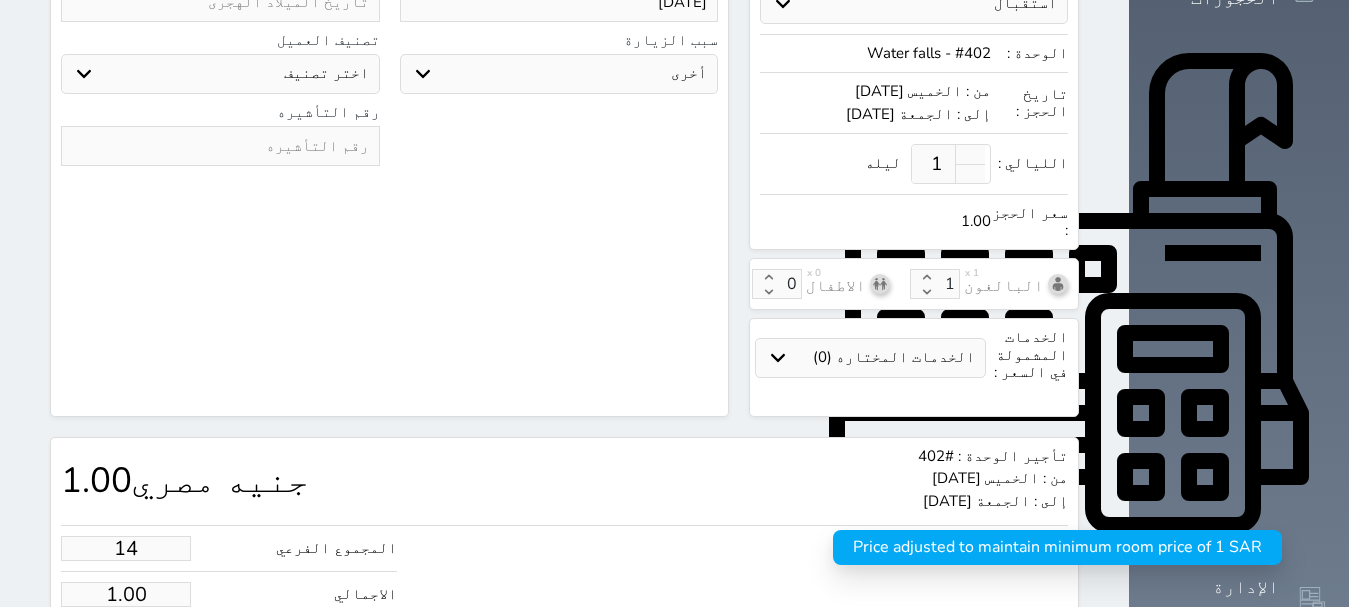 type on "14.00" 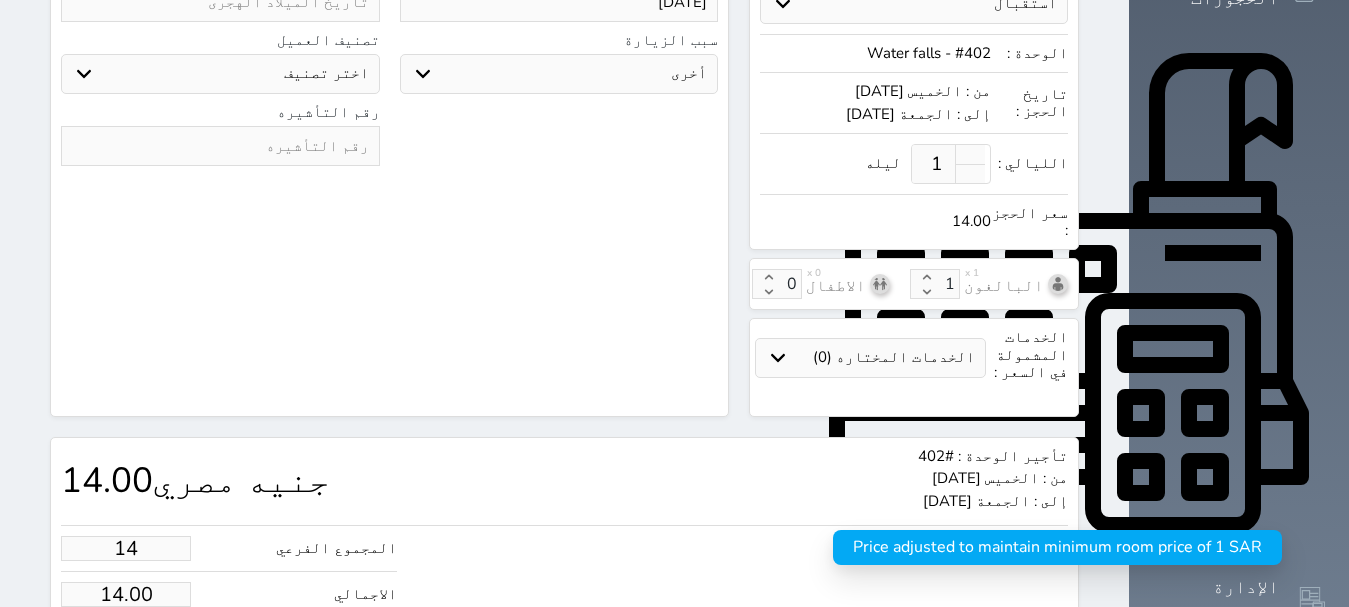 type on "140" 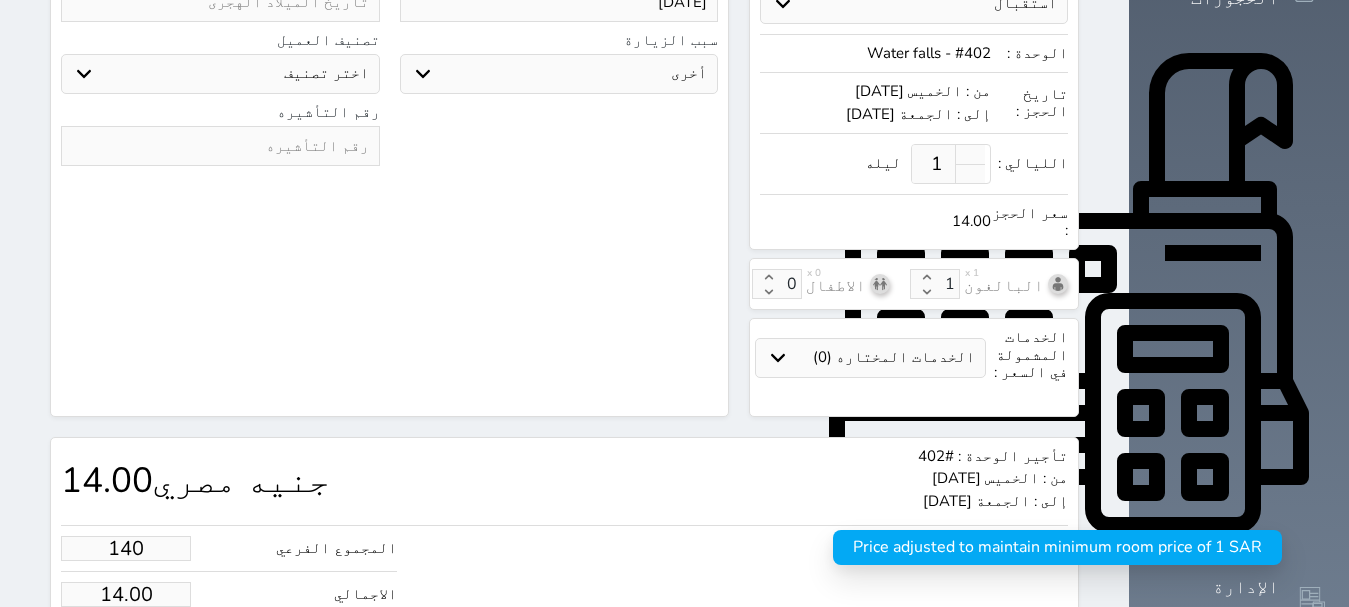type on "140.00" 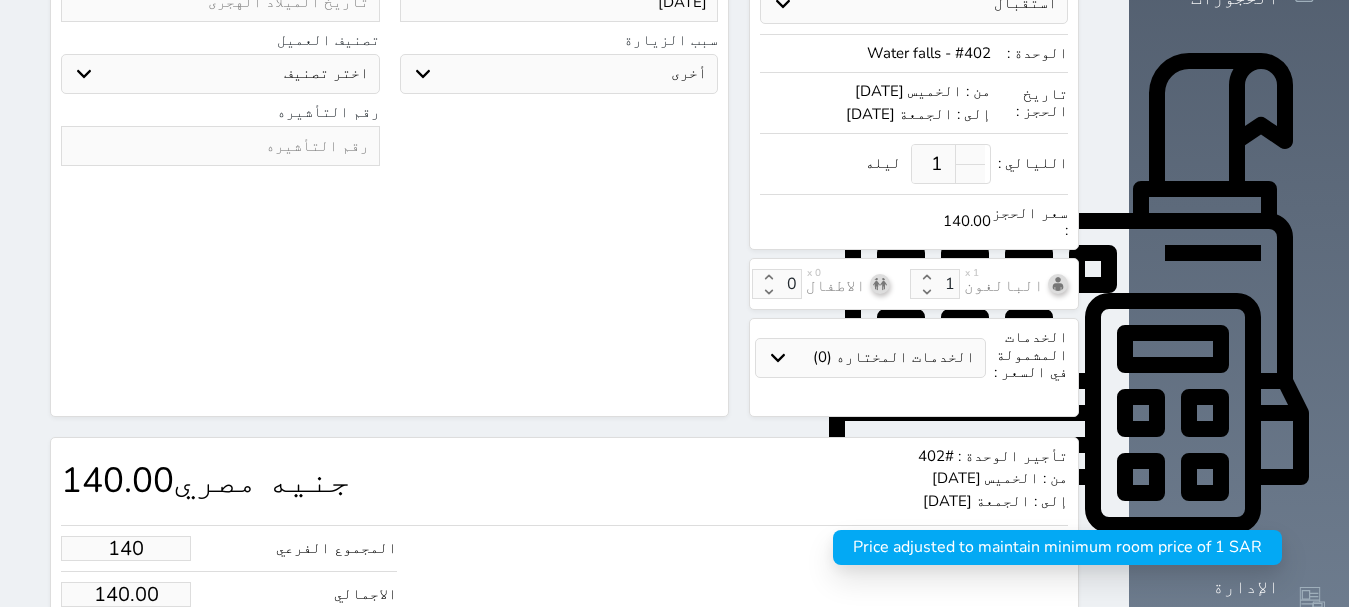 type on "1400" 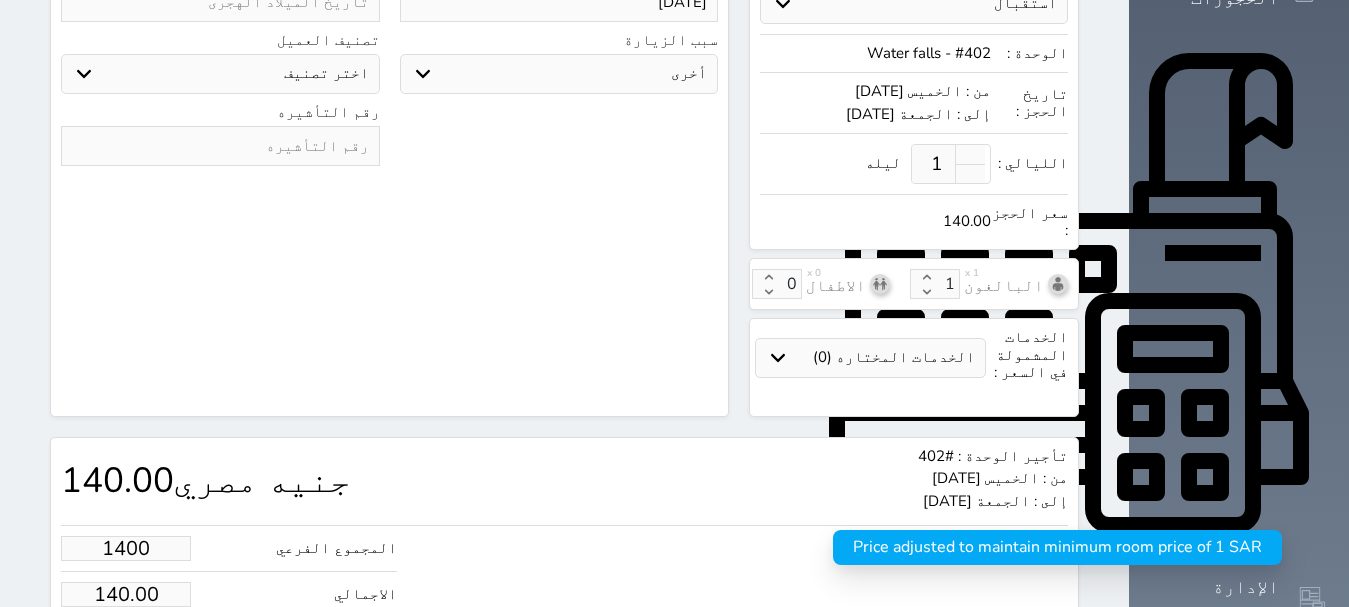 type on "1400.00" 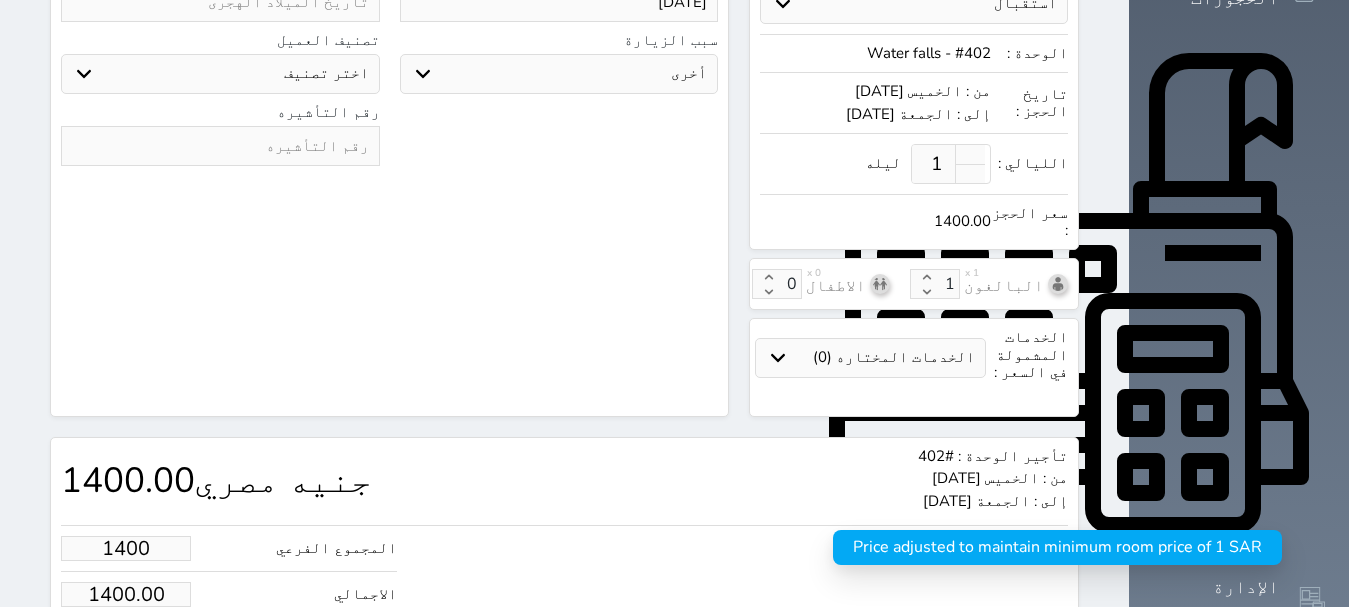 type on "1400.00" 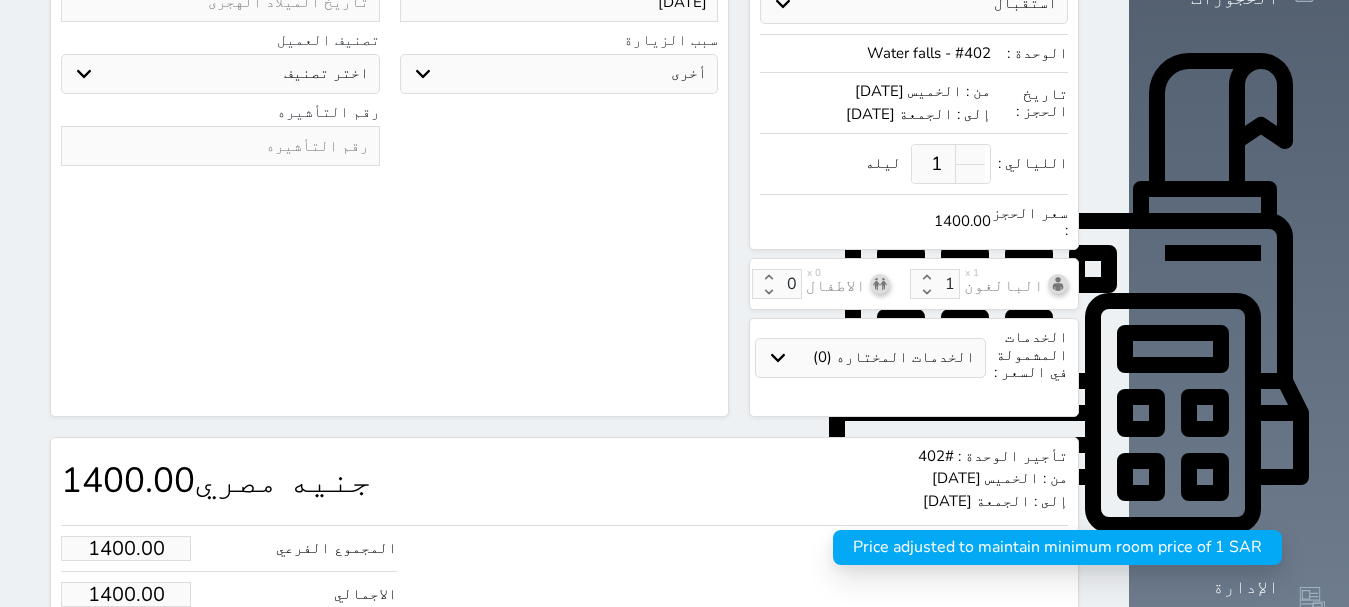 click on "البحث عن العملاء :        الاسم       رقم الهوية       البريد الإلكتروني       الجوال       [PERSON_NAME]  ||  [PHONE_NUMBER]     تغيير العميل                      ملاحظات                   عرض سجل الحجوزات السابقة         سجل حجوزات [PERSON_NAME]                   إجمالى رصيد العميل : 0 جنيه مصري     رقم الحجز   الوحدة   من   إلى   نوع الحجز   الرصيد   الاجرائات         النتائج  : من (  ) - إلى  (  )   العدد  :              سجل الكمبيالات الغير محصلة على العميل [PERSON_NAME]                 رقم الحجز   المبلغ الكلى    المبلغ المحصل    المبلغ المتبقى    تاريخ الإستحقاق         النتائج  : من (  ) - إلى  (  )   العدد  : 0     الاسم *   [PERSON_NAME]   رقم الجوال *       ▼       +93   [GEOGRAPHIC_DATA] ([GEOGRAPHIC_DATA])   +355" at bounding box center [389, -45] 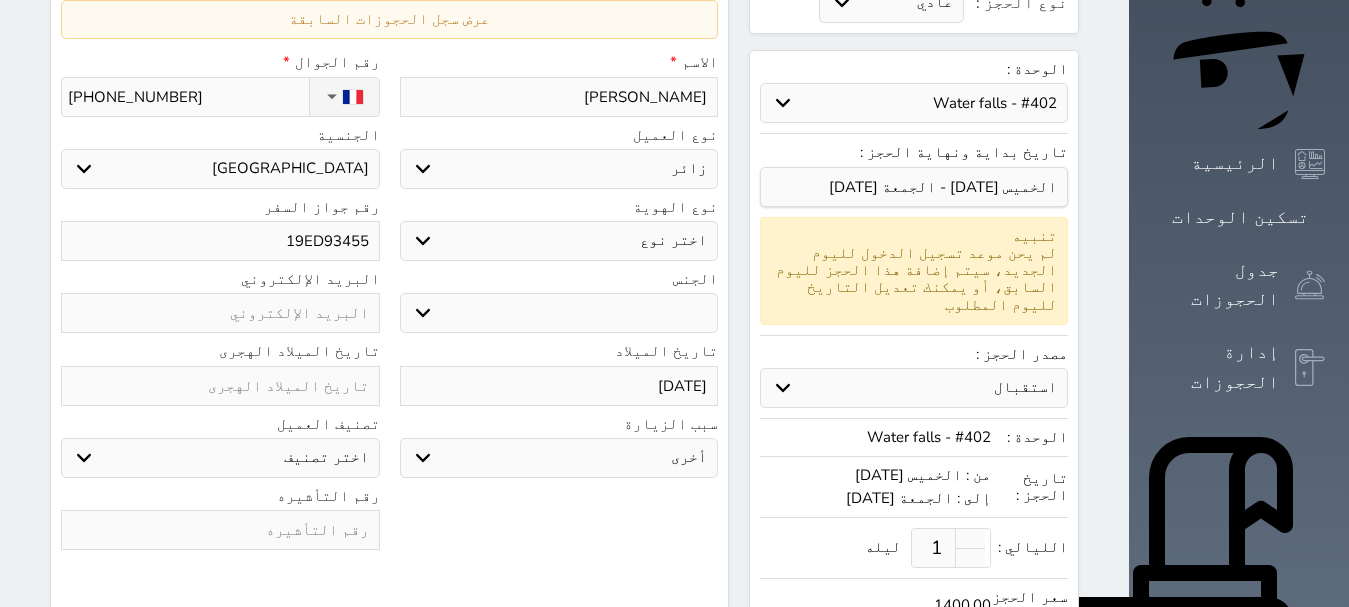 scroll, scrollTop: 616, scrollLeft: 0, axis: vertical 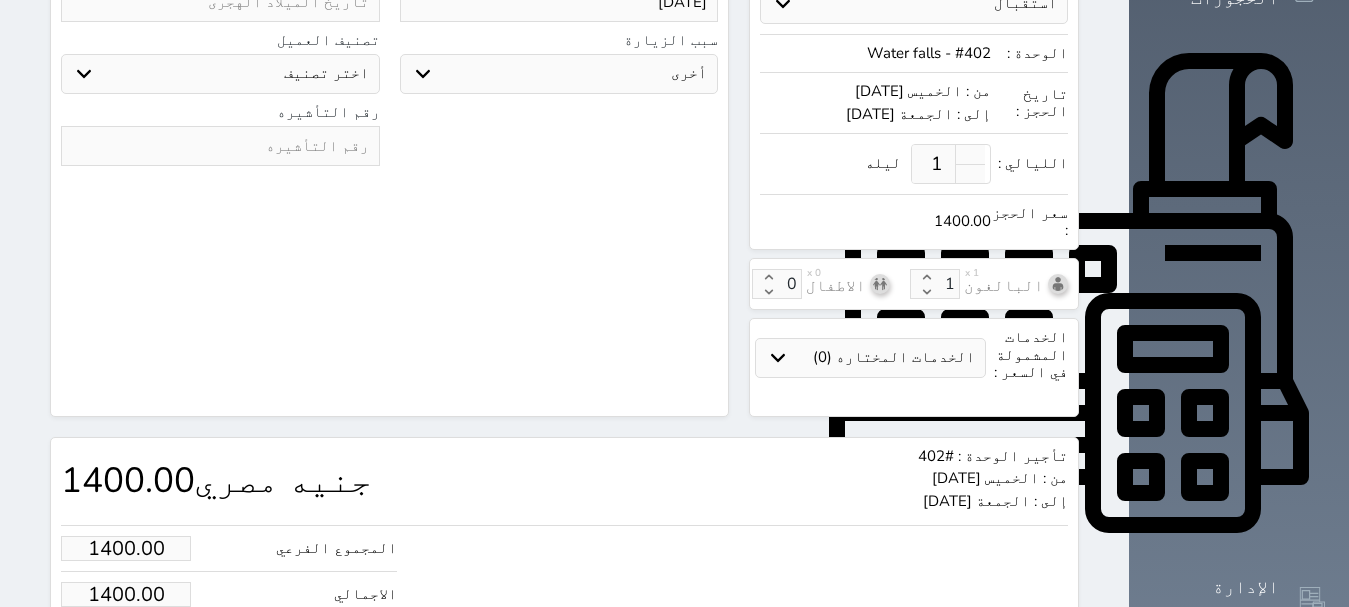 click on "حجز" at bounding box center [149, 655] 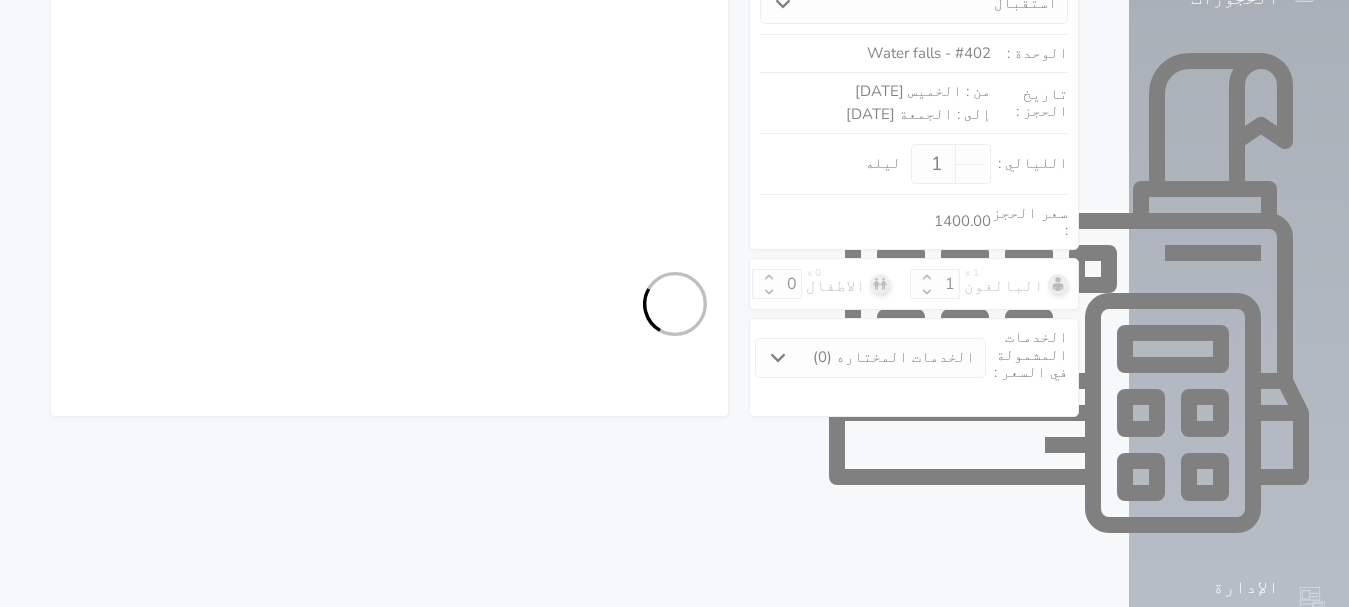 scroll, scrollTop: 579, scrollLeft: 0, axis: vertical 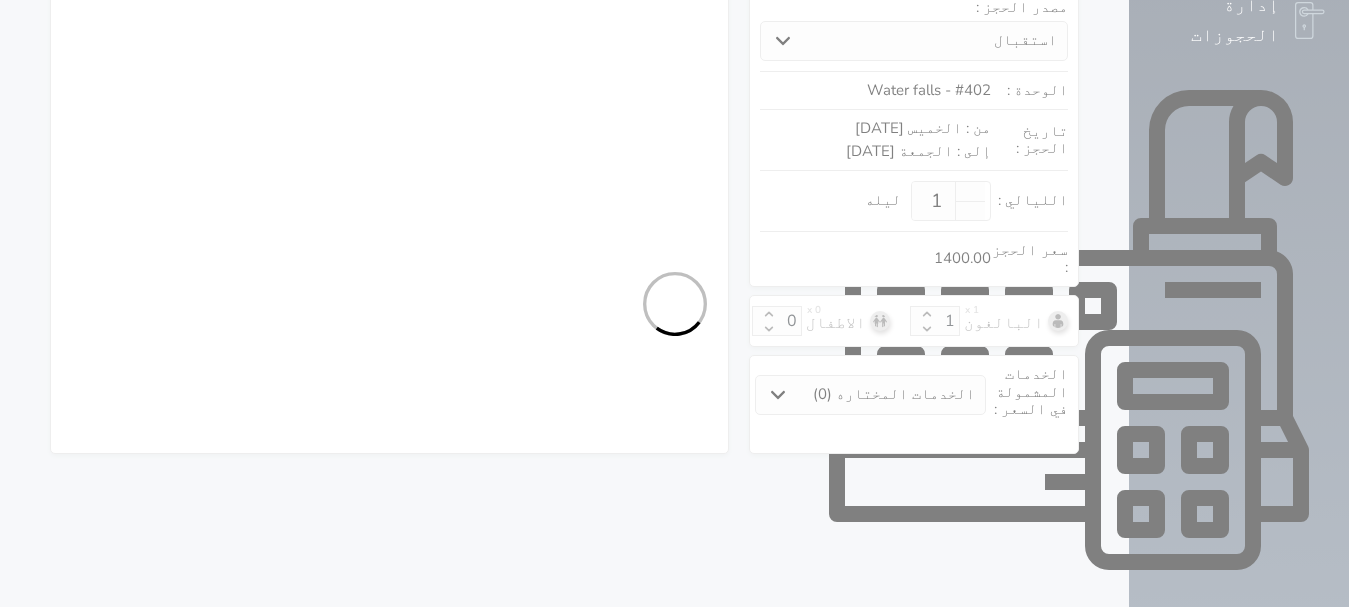 select on "3" 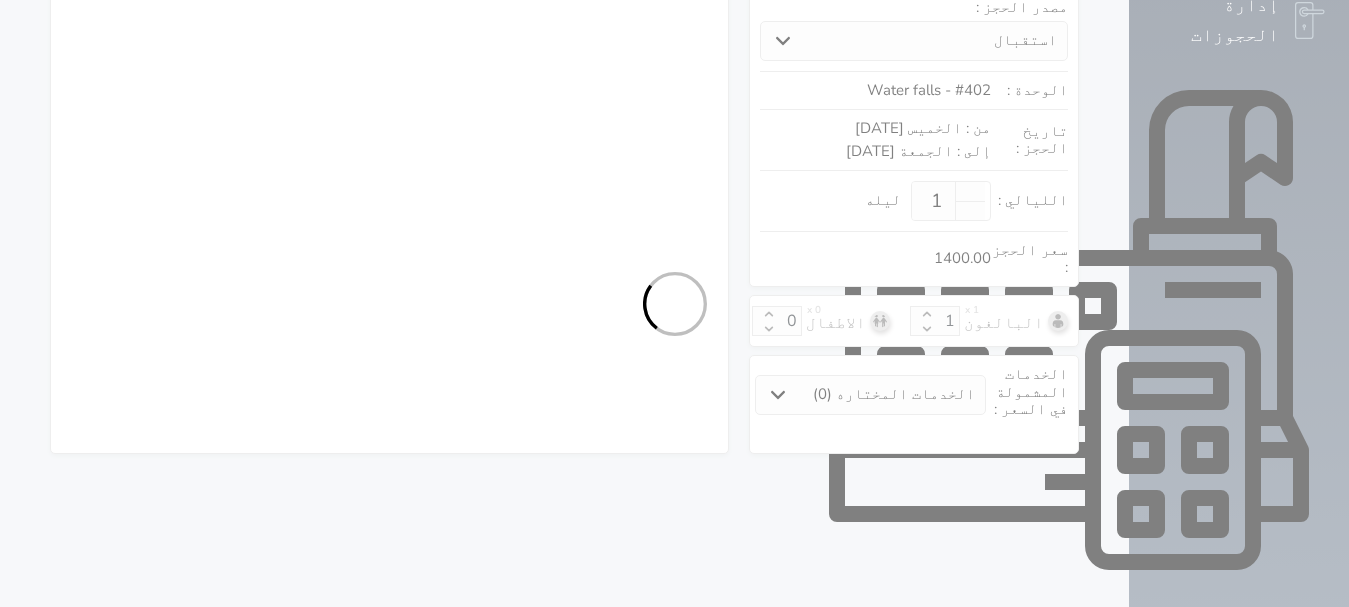 select on "516" 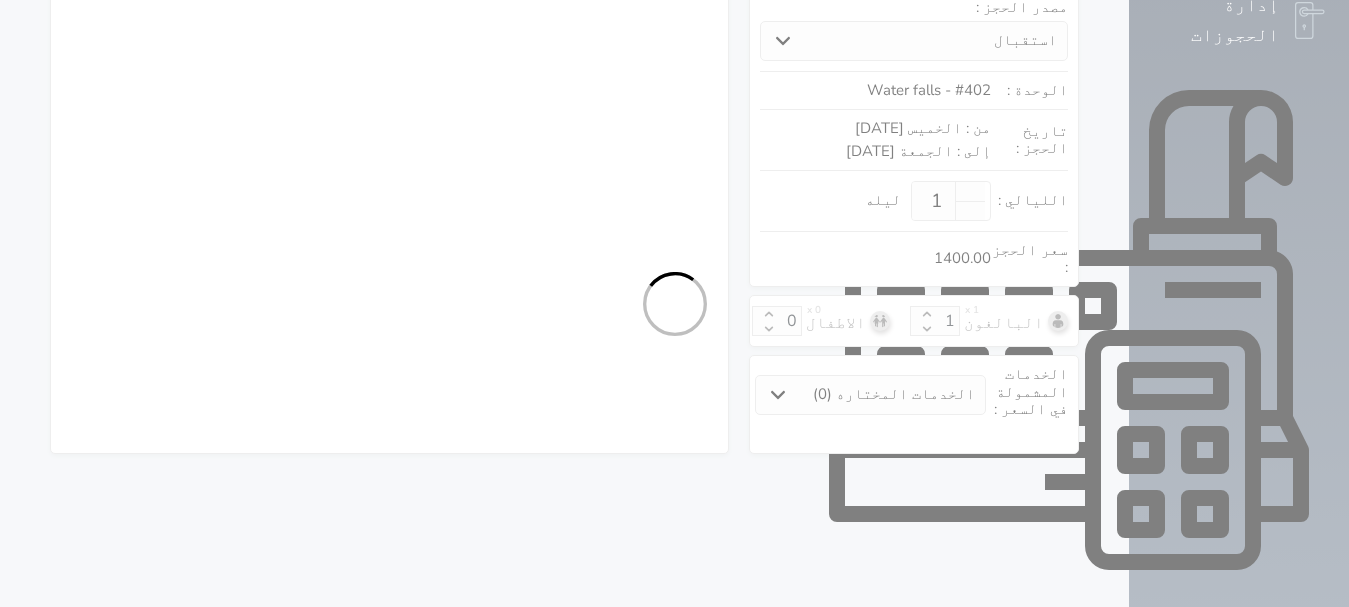 select on "5" 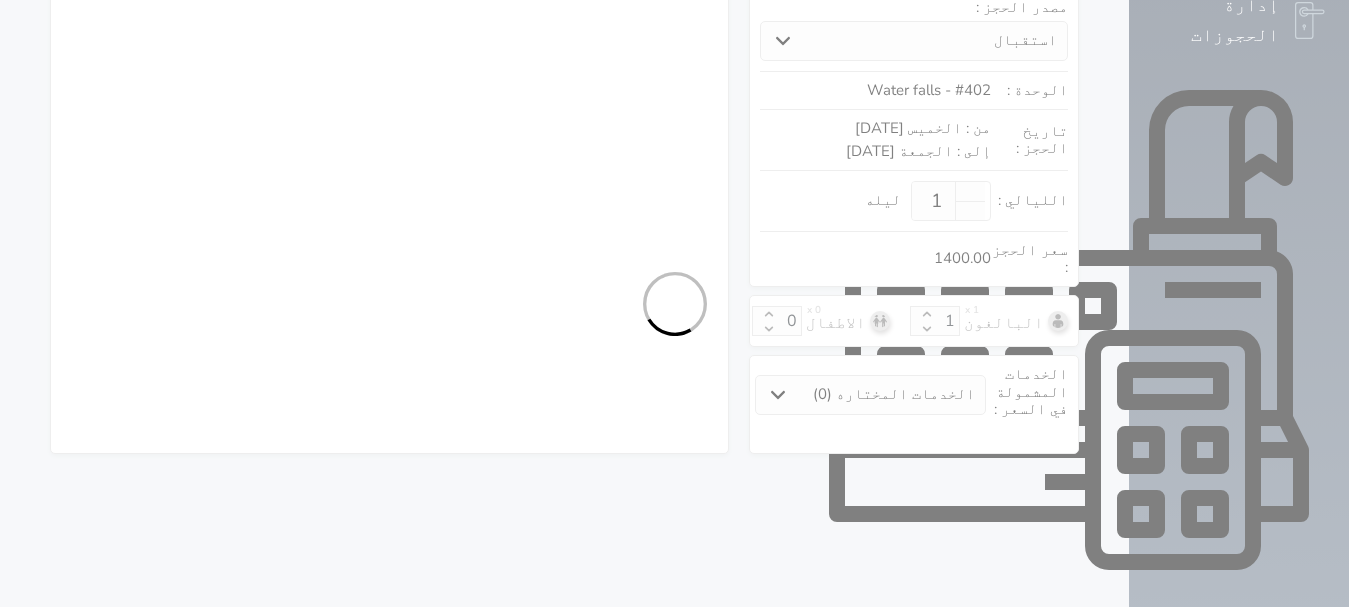 select on "7" 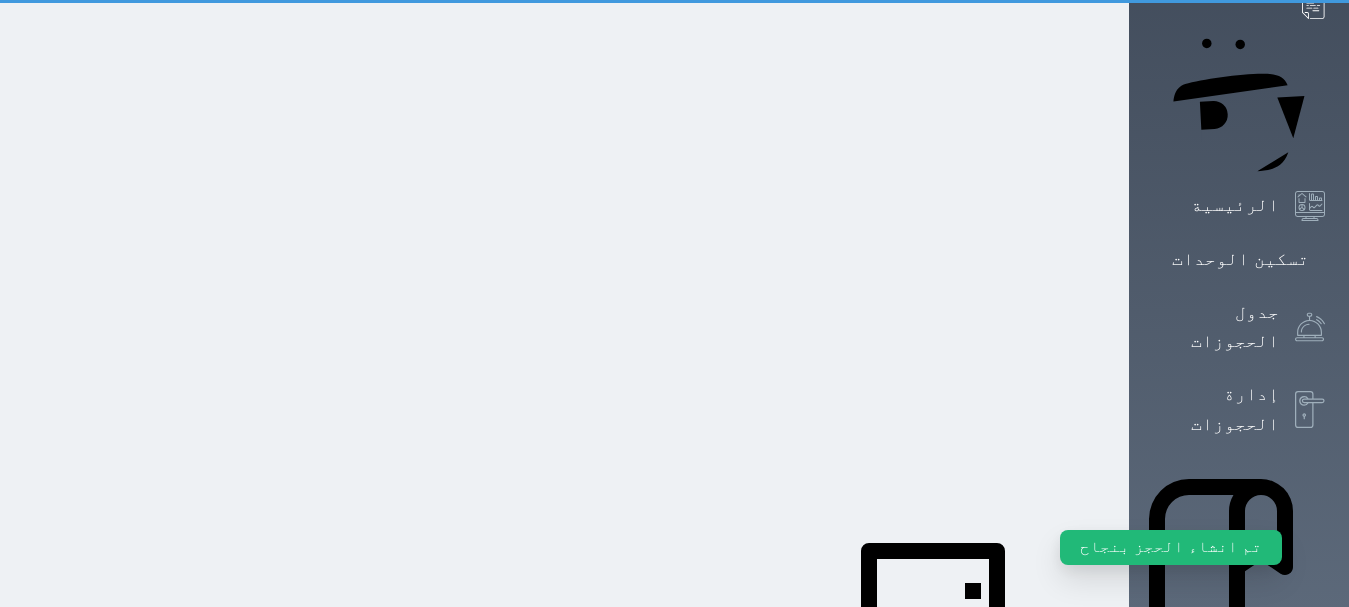 scroll, scrollTop: 0, scrollLeft: 0, axis: both 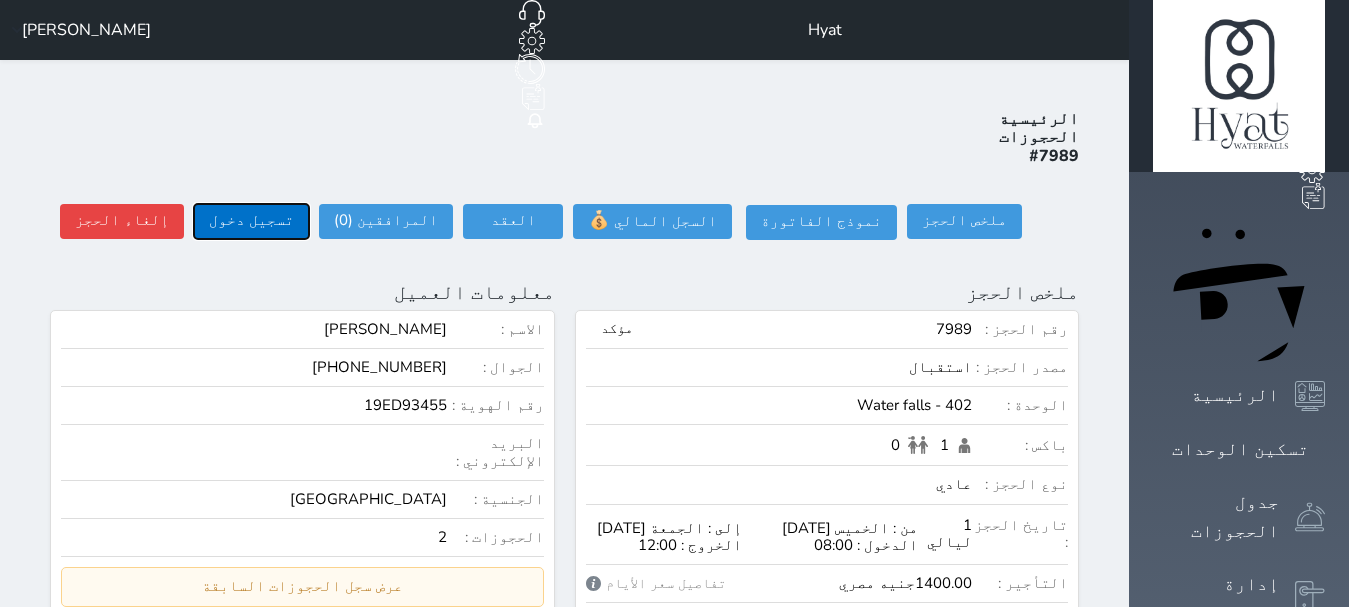 click on "تسجيل دخول" at bounding box center (251, 221) 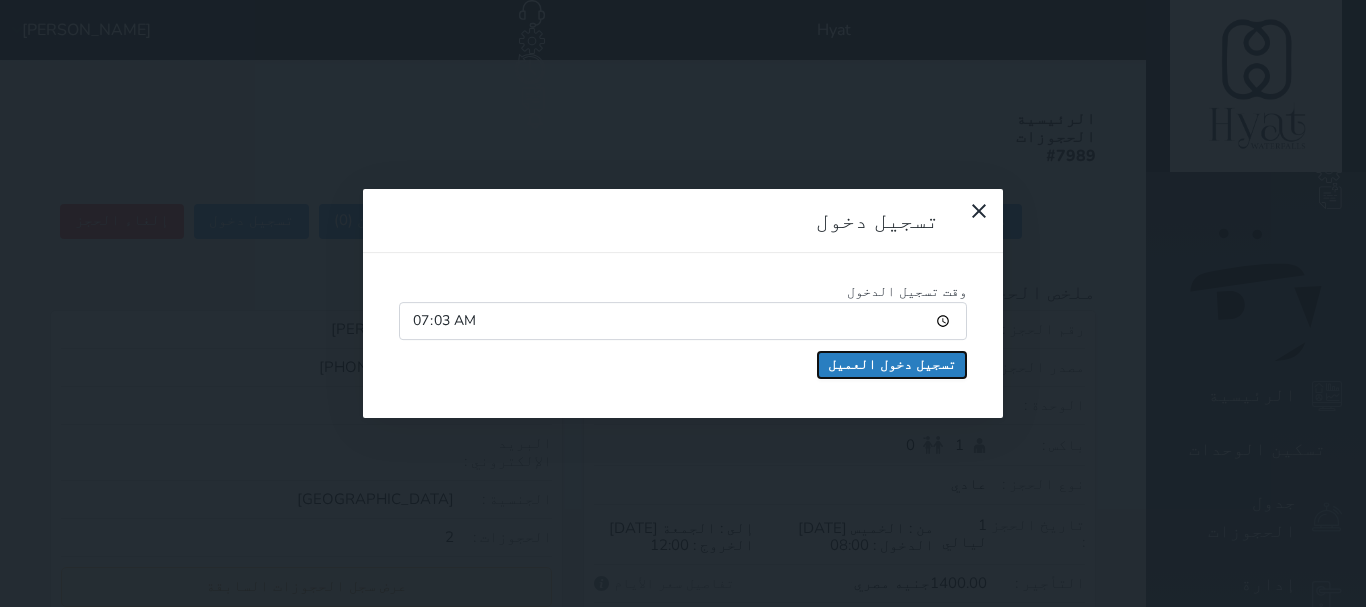 click on "تسجيل دخول العميل" at bounding box center [892, 365] 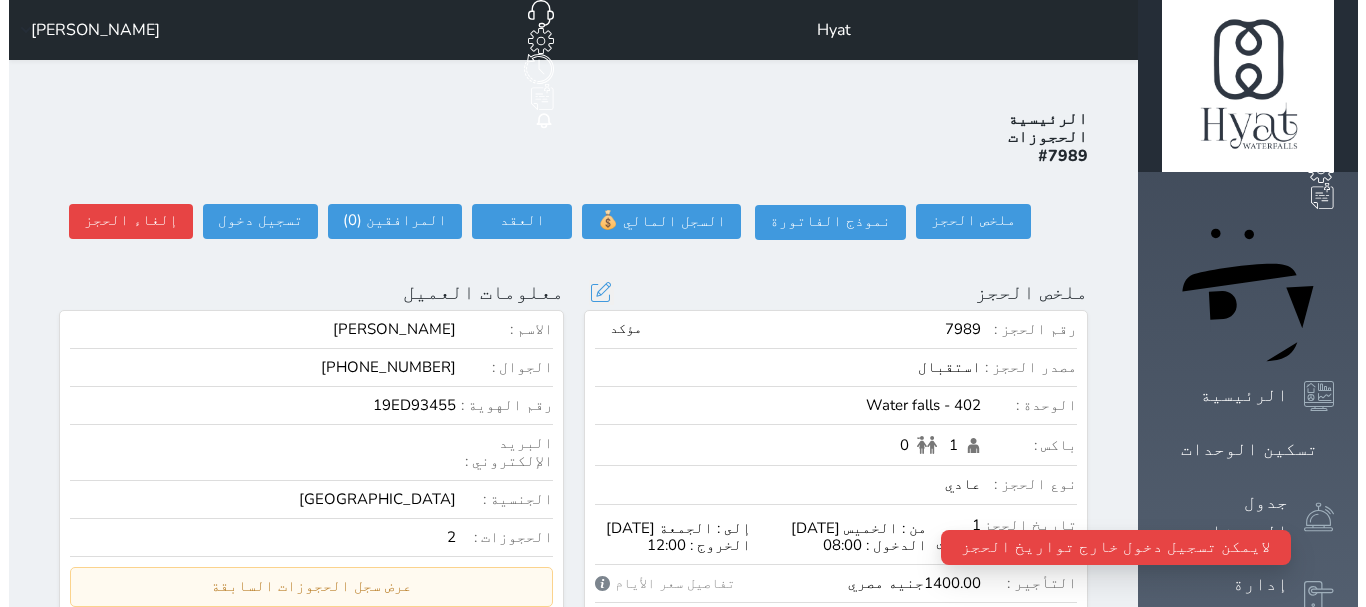 scroll, scrollTop: 100, scrollLeft: 0, axis: vertical 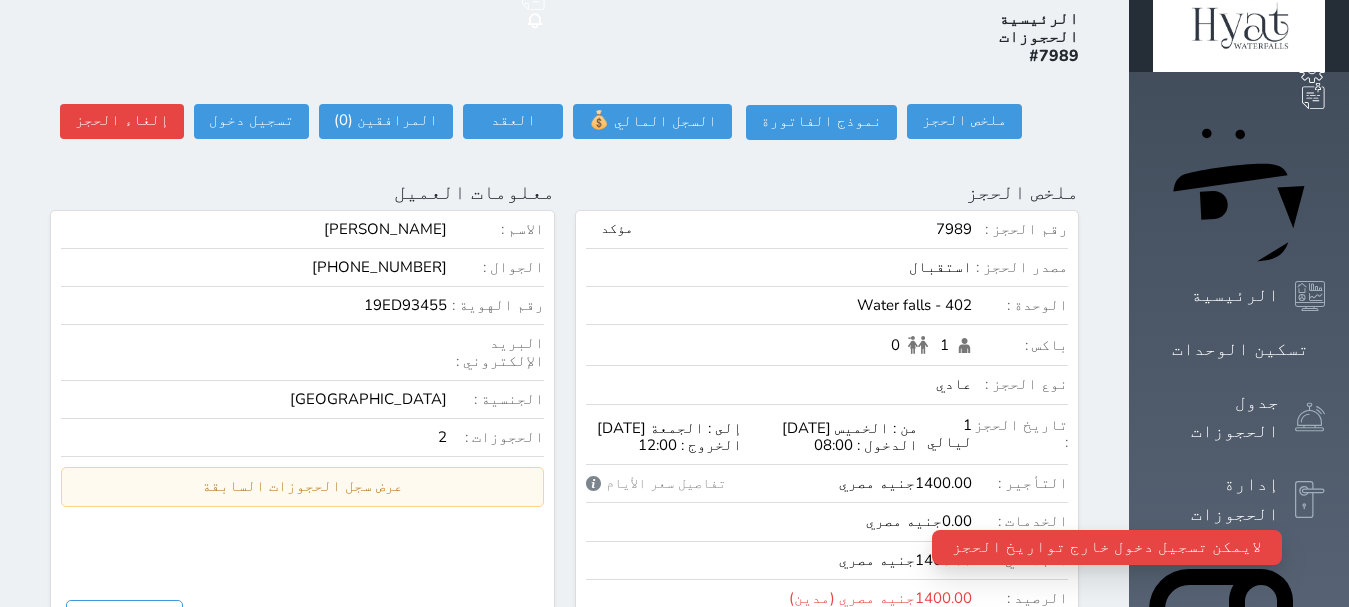 click on "الرئيسية   الحجوزات   #7989         ملخص الحجز         ملخص الحجز #7989                           نموذج الفاتورة   السجل المالي   💰         العقد         العقد #7989                                   العقود الموقعه #7989
العقود الموقعه (0)
#   تاريخ التوقيع   الاجرائات       المرافقين (0)         المرافقين                 البحث عن المرافقين :        الاسم       رقم الهوية       البريد الإلكتروني       الجوال           تغيير العميل              الاسم *     الجنس    اختر الجنس   ذكر انثى   تاريخ الميلاد         تاريخ الميلاد الهجرى         صلة القرابة
اختر صلة القرابة   ابن ابنه زوجة اخ اخت اب ام زوج أخرى   نوع العميل   اختر نوع   مواطن" at bounding box center (564, 812) 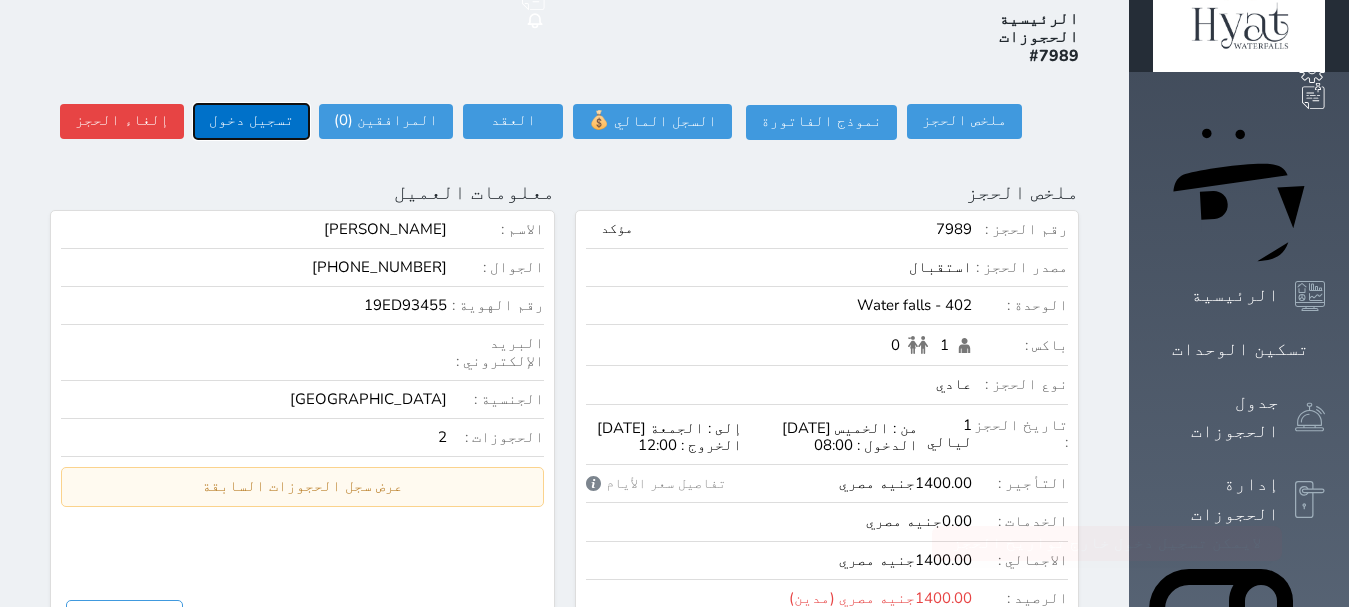 click on "تسجيل دخول" at bounding box center (251, 121) 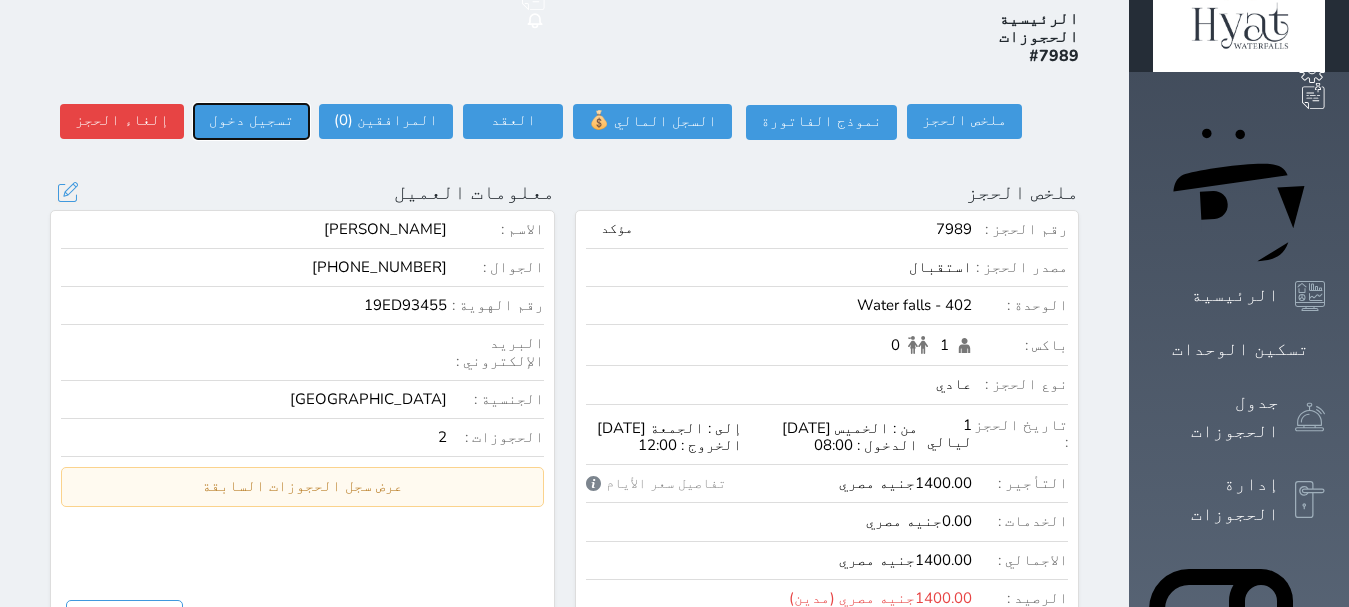 type on "07:04" 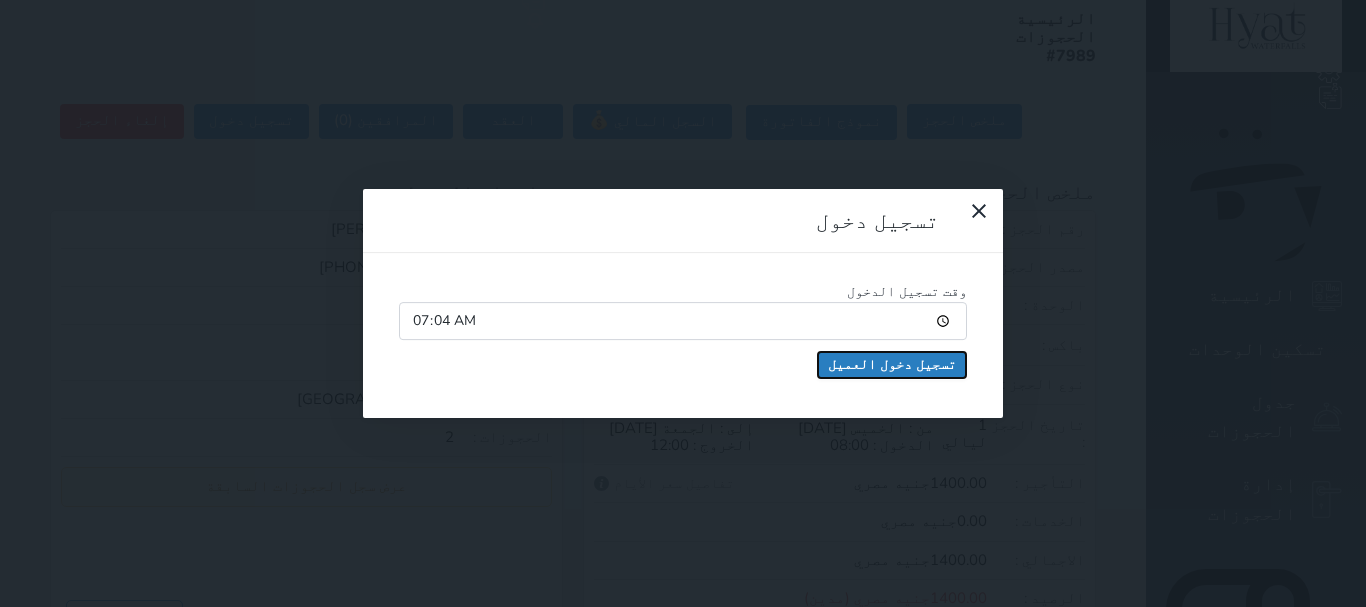 click on "تسجيل دخول العميل" at bounding box center (892, 365) 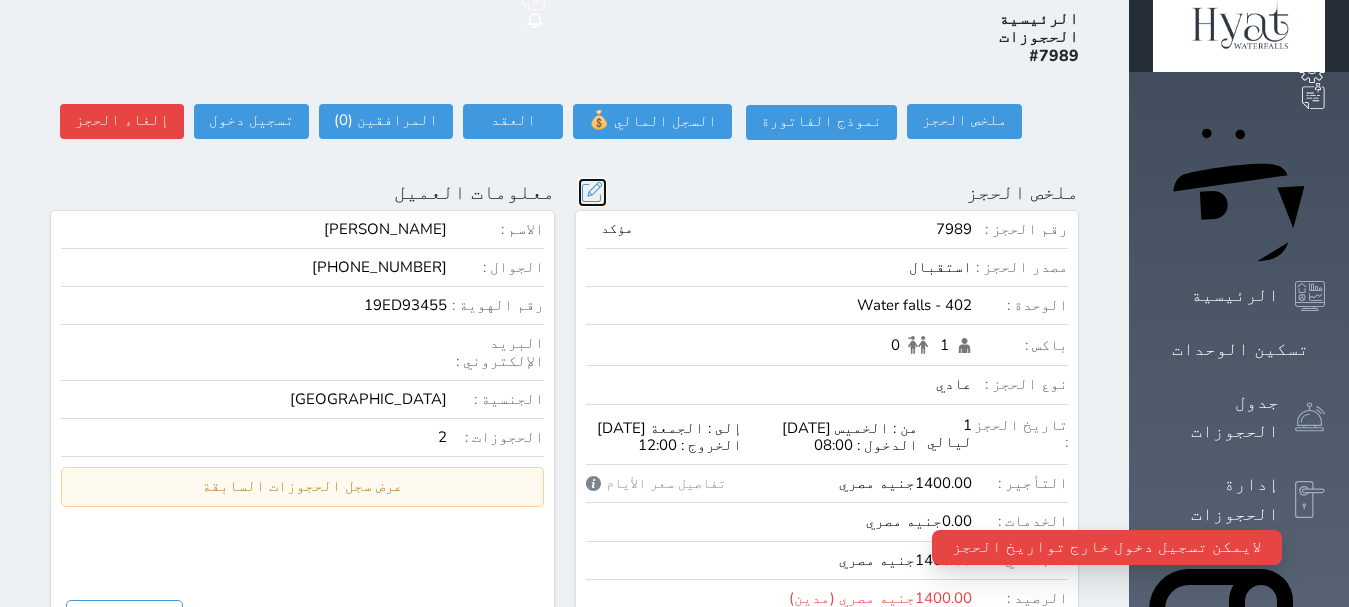 click at bounding box center [592, 192] 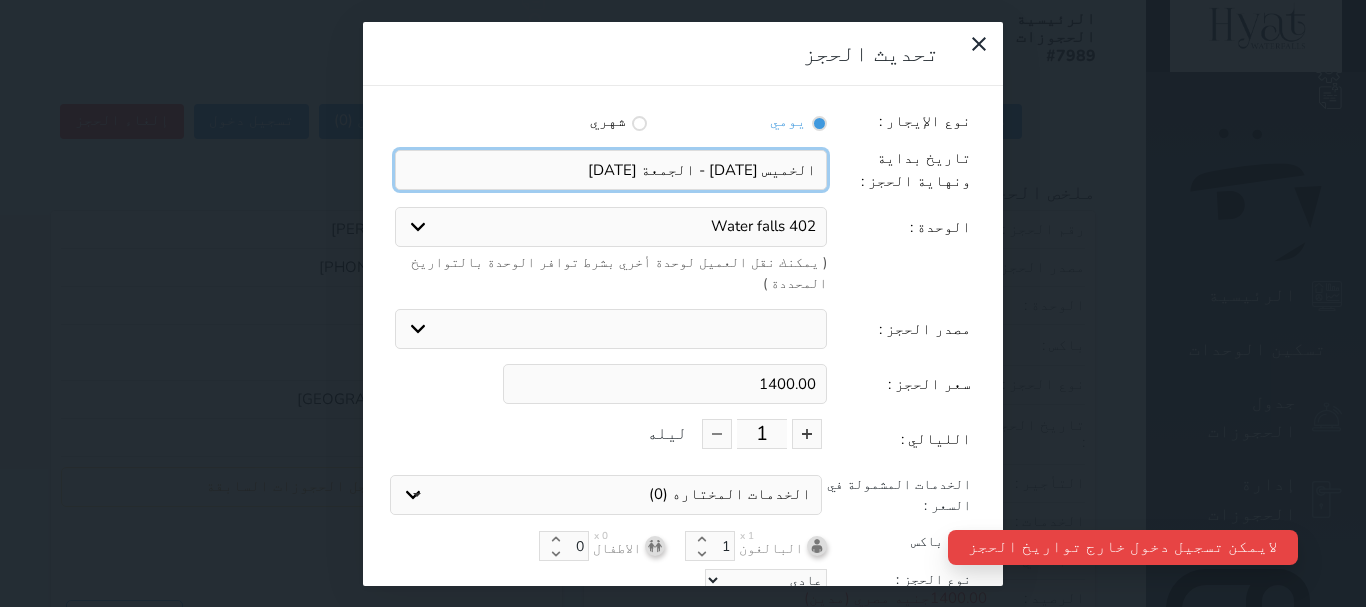 click at bounding box center (611, 170) 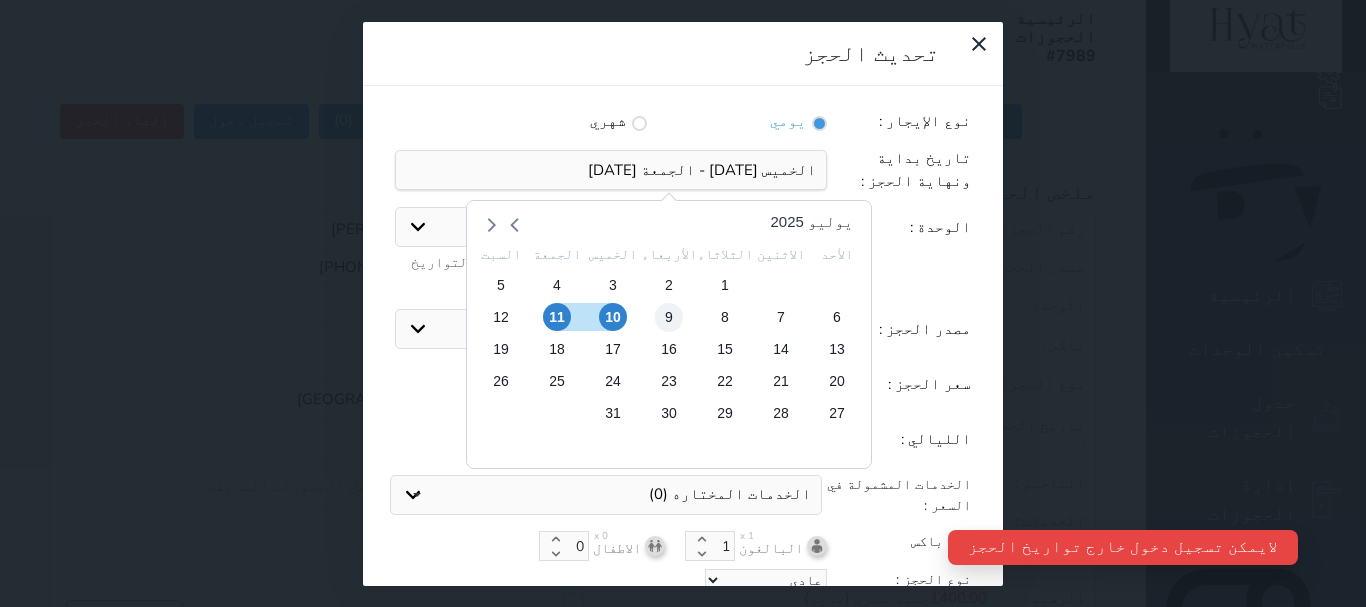 click on "9" at bounding box center (669, 317) 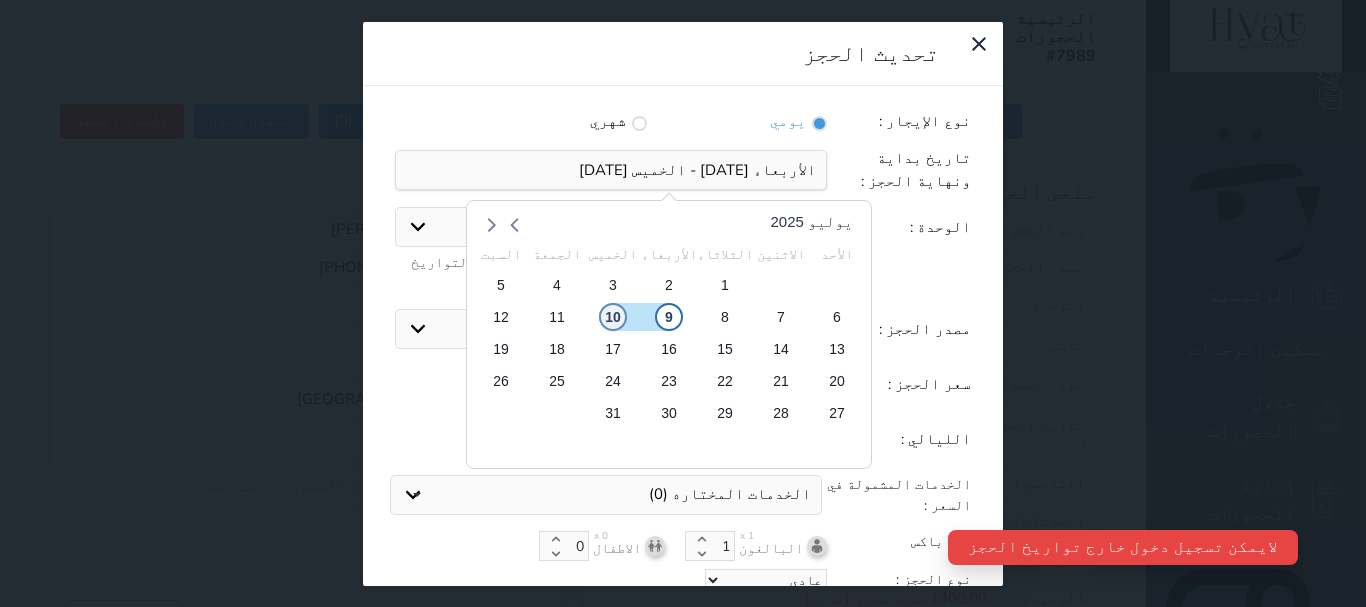 click on "10" at bounding box center [613, 317] 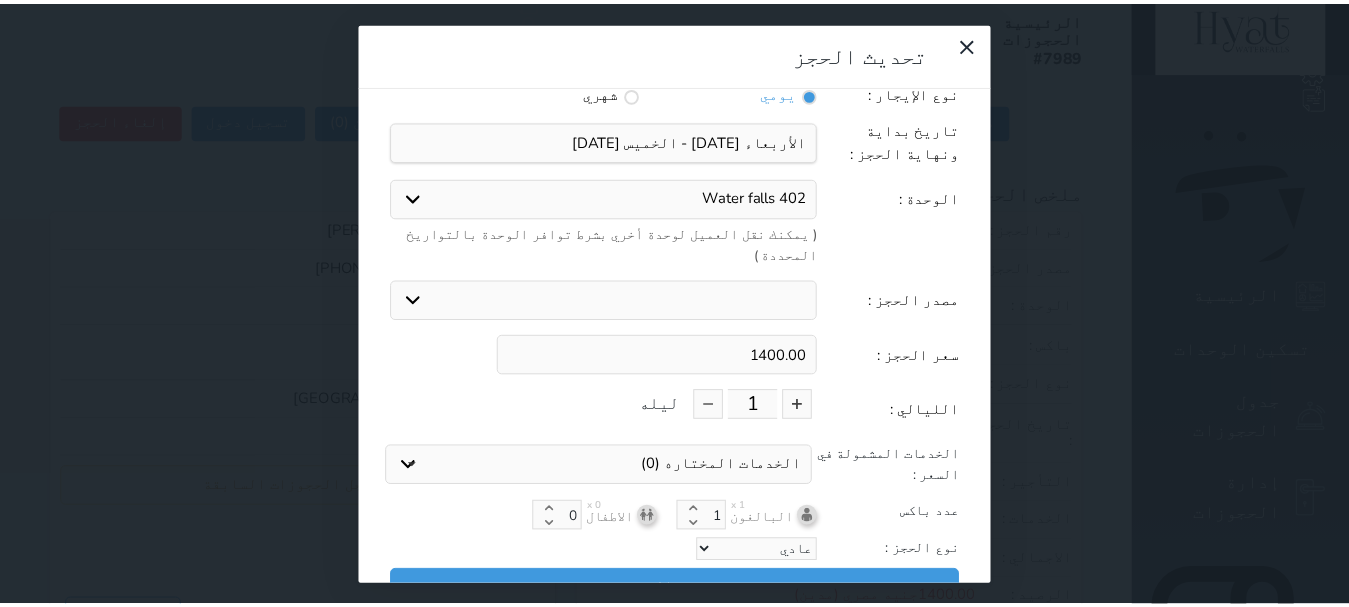scroll, scrollTop: 45, scrollLeft: 0, axis: vertical 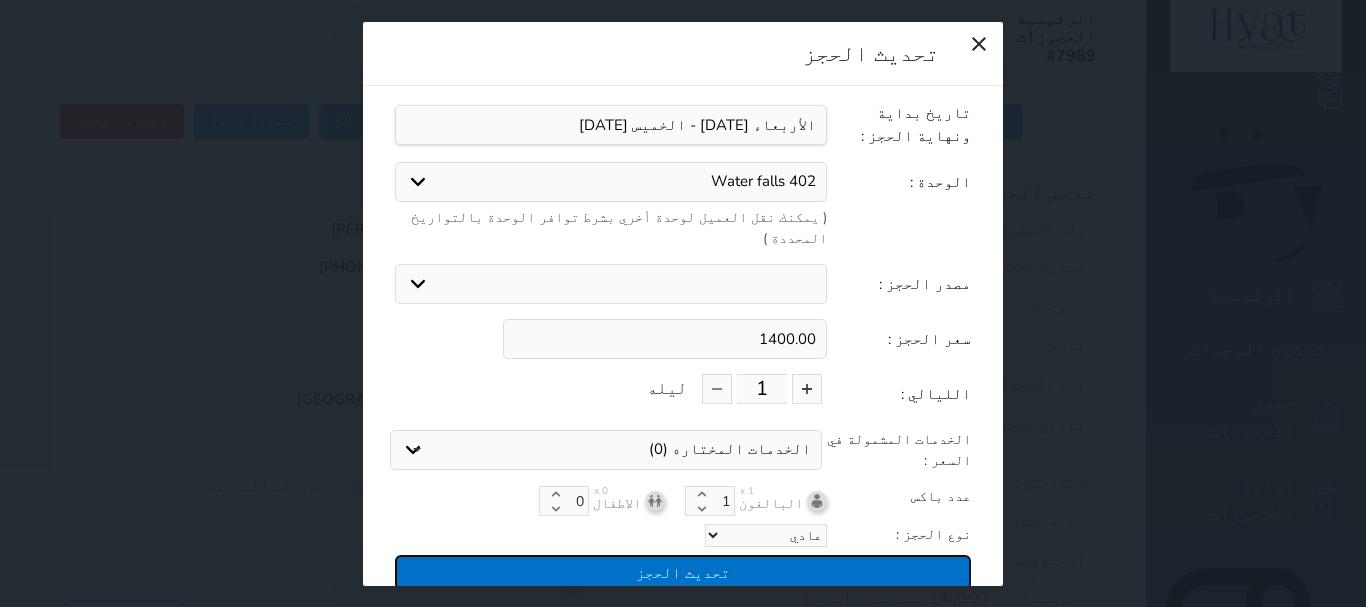 click on "تحديث الحجز" at bounding box center (683, 572) 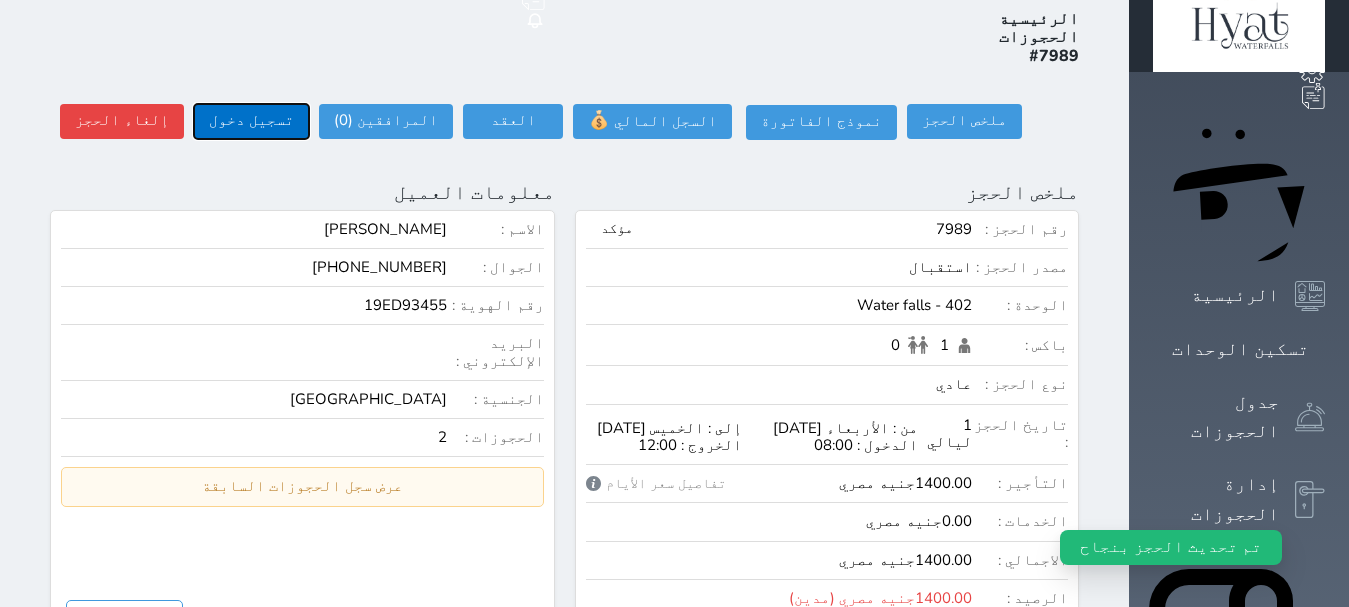 click on "تسجيل دخول" at bounding box center (251, 121) 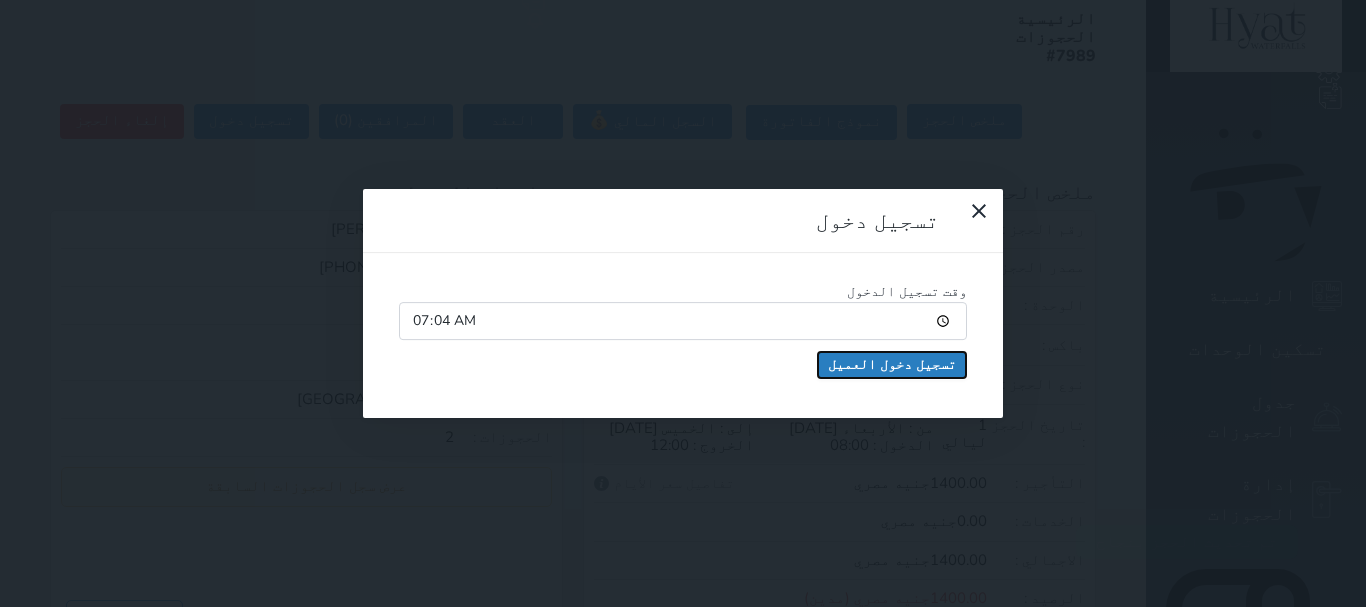 click on "تسجيل دخول العميل" at bounding box center (892, 365) 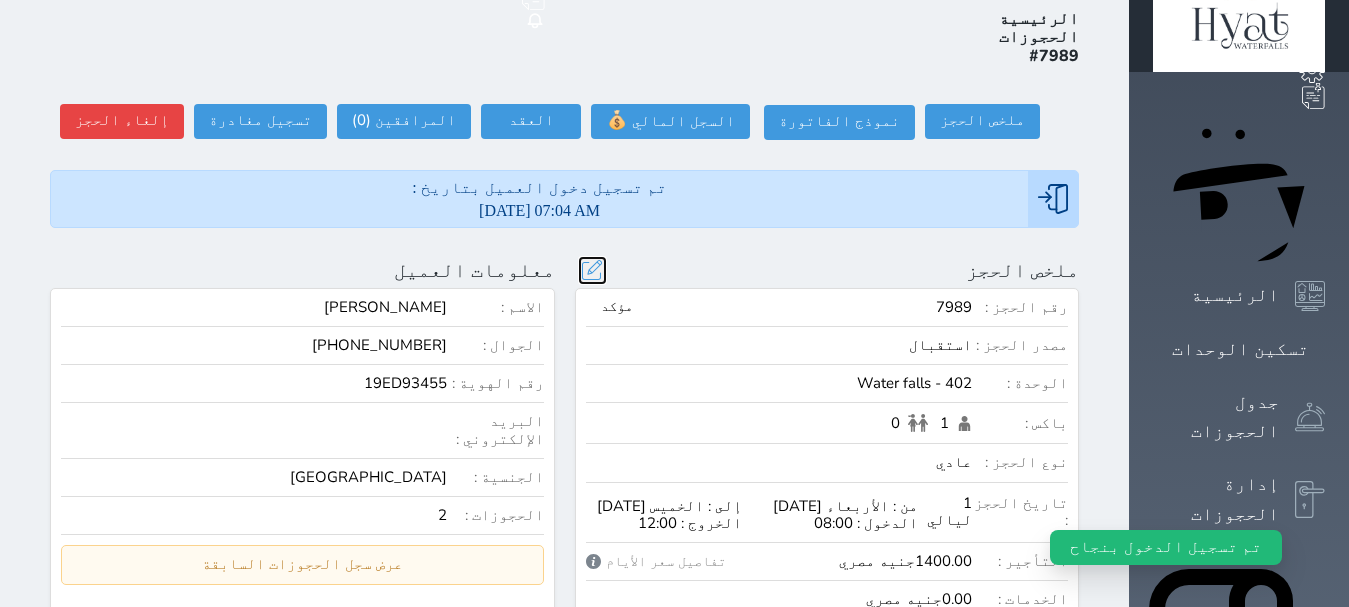 click at bounding box center (592, 270) 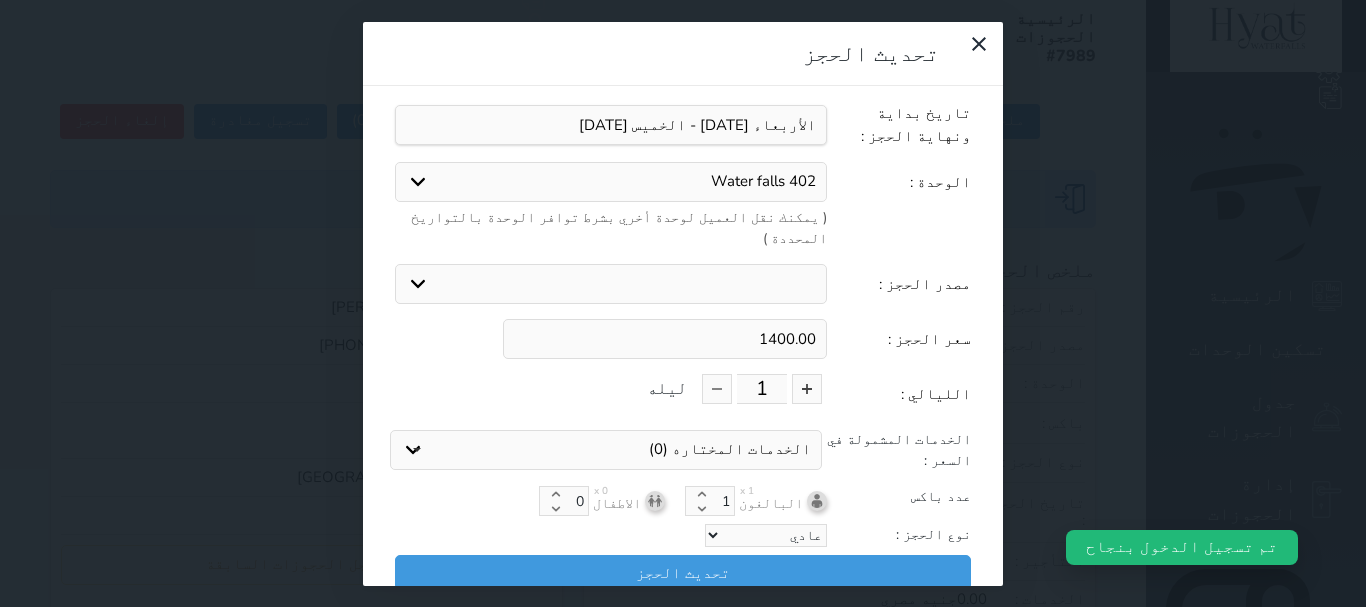 click on "402 Water falls   [GEOGRAPHIC_DATA] 402 Water falls 502 Water falls 604 Water falls 606 Water falls 202 [GEOGRAPHIC_DATA] - D Room 203 Alex Inn - 2 Rooms 9999 شقة الشاطبي عمارة السخاوي 999992 ستانلي د12 9999993 ستانلي د10 99994 [GEOGRAPHIC_DATA] د10 999996 العدلي د3 999997 العدلي د2ب4 999998 العدلي د6ب4 999999 العدلي د8ب4 9999999 العدلي د8ب2 9999919 العدلي د10ب2 9999995 خروب سامي د14 f2r3 سويت بغرفتين أطلالة جانبية f6r1 غرفة مطلة على البحر f6r2 غرفة مطلة على البحر 706 أستوديو مع أطلالة جانبية على البحر 802 غرفة أطلالة مباشرة على البحر 803 بانورما بحر shatby hostel 2 Side  sea view with balcony double shatby hostel 3 city view double shatby hostel 4 double city view with balcony" at bounding box center (611, 182) 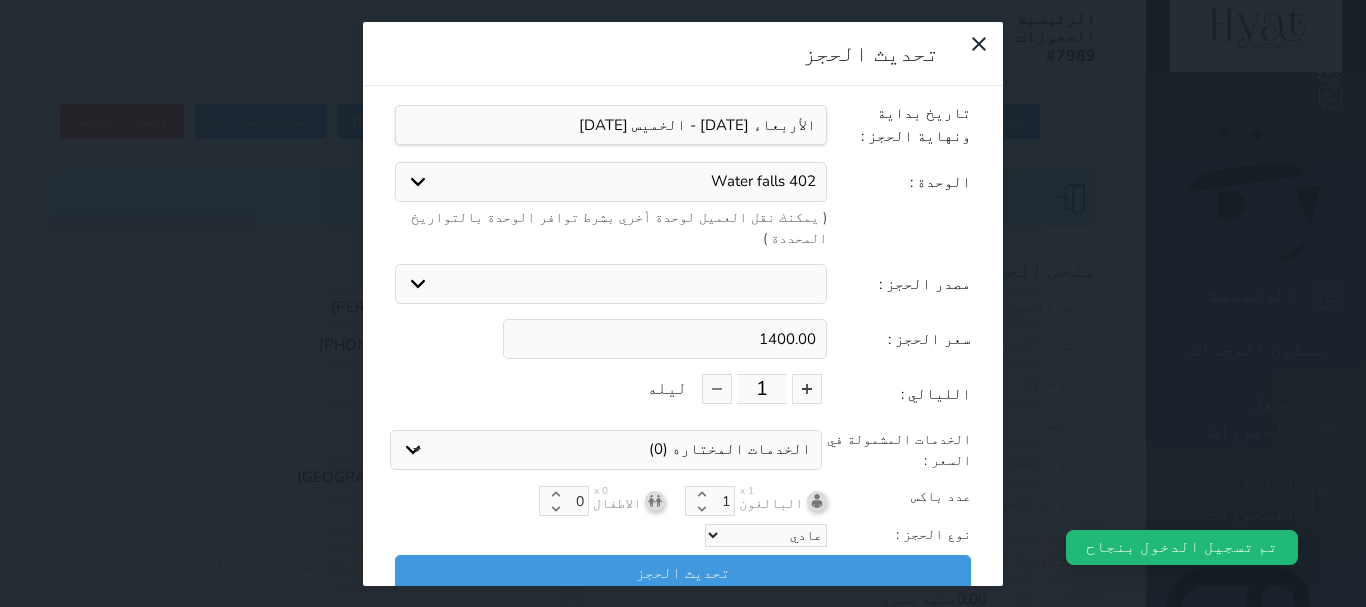 click on "402 Water falls   401 Water falls 502 Water falls 604 Water falls 606 Water falls 202 [GEOGRAPHIC_DATA] - D Room 203 Alex Inn - 2 Rooms 9999 شقة الشاطبي عمارة السخاوي 999992 ستانلي د12 9999993 ستانلي د10 99994 [GEOGRAPHIC_DATA] د10 999996 العدلي د3 999997 العدلي د2ب4 999998 العدلي د6ب4 999999 العدلي د8ب4 9999999 العدلي د8ب2 9999919 العدلي د10ب2 9999995 خروب سامي د14 f2r3 سويت بغرفتين أطلالة جانبية f6r1 غرفة مطلة على البحر f6r2 غرفة مطلة على البحر 706 أستوديو مع أطلالة جانبية على البحر 802 غرفة أطلالة مباشرة على البحر 803 بانورما بحر shatby hostel 2 Side  sea view with balcony double shatby hostel 3 city view double shatby hostel 4 double city view with balcony" at bounding box center (611, 182) 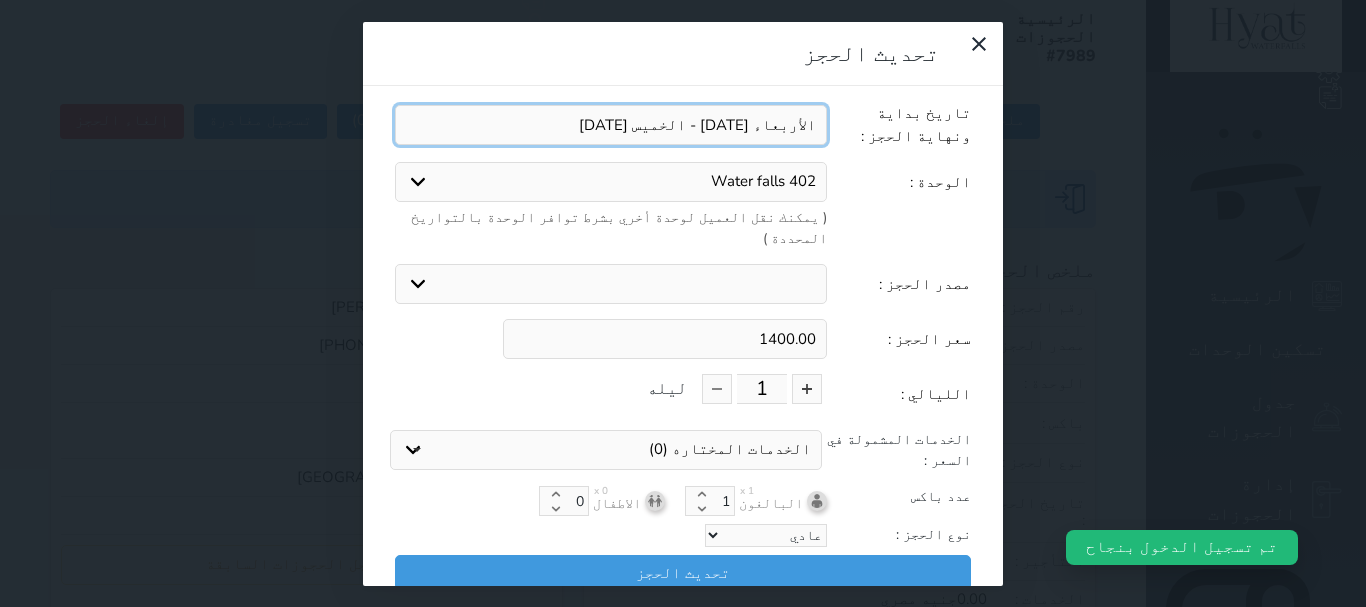 click at bounding box center (611, 125) 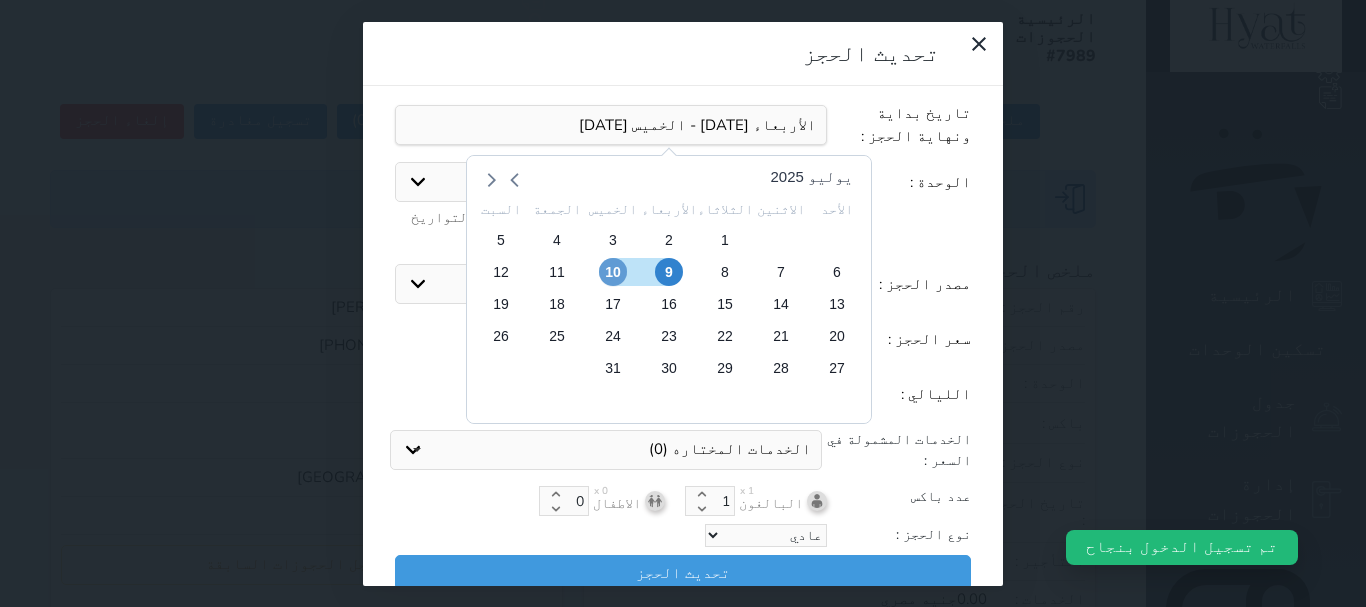 click on "10" at bounding box center (613, 272) 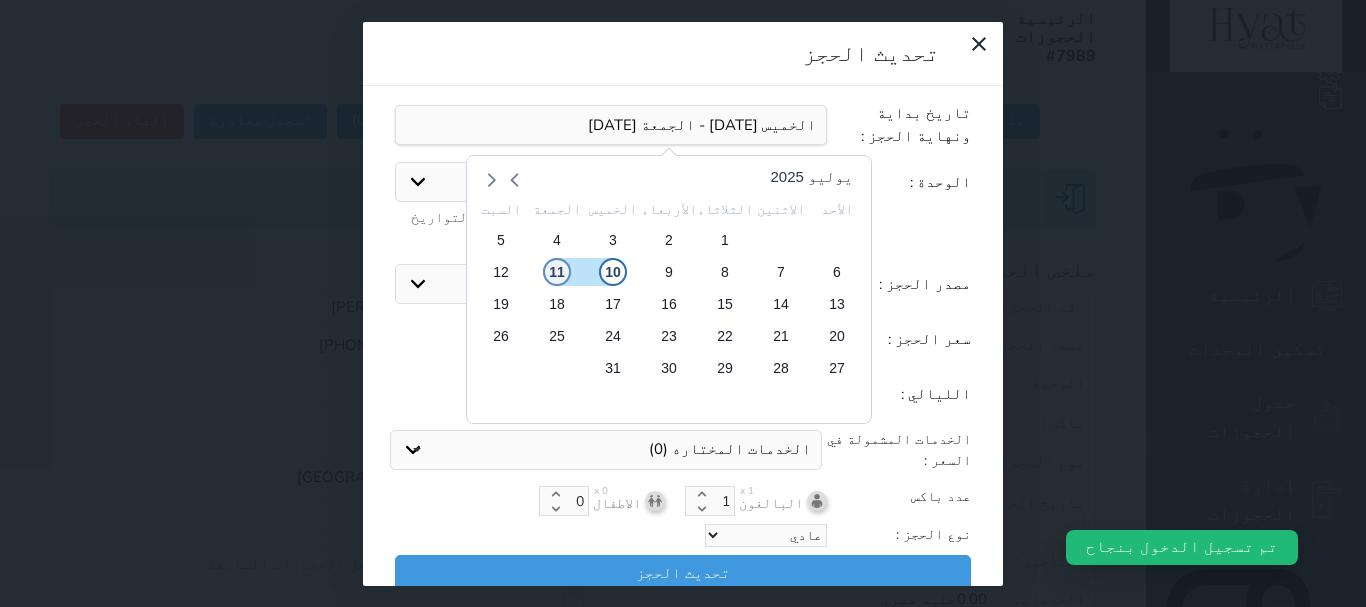 click on "11" at bounding box center (557, 272) 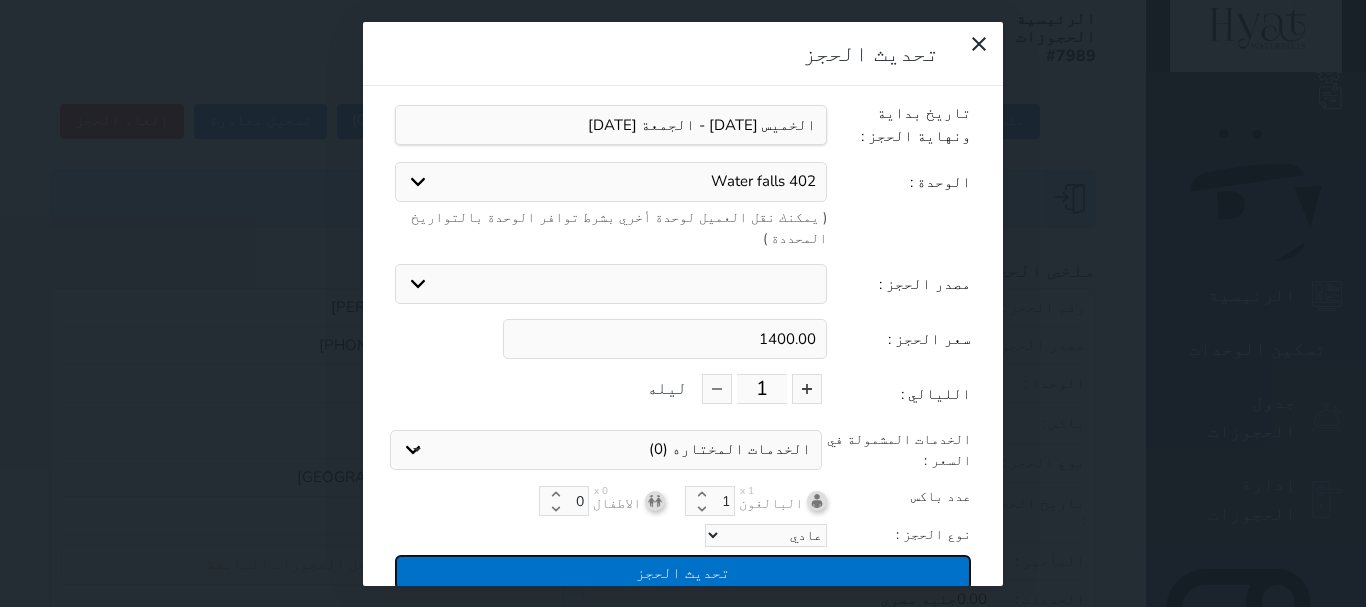 click on "تحديث الحجز" at bounding box center [683, 572] 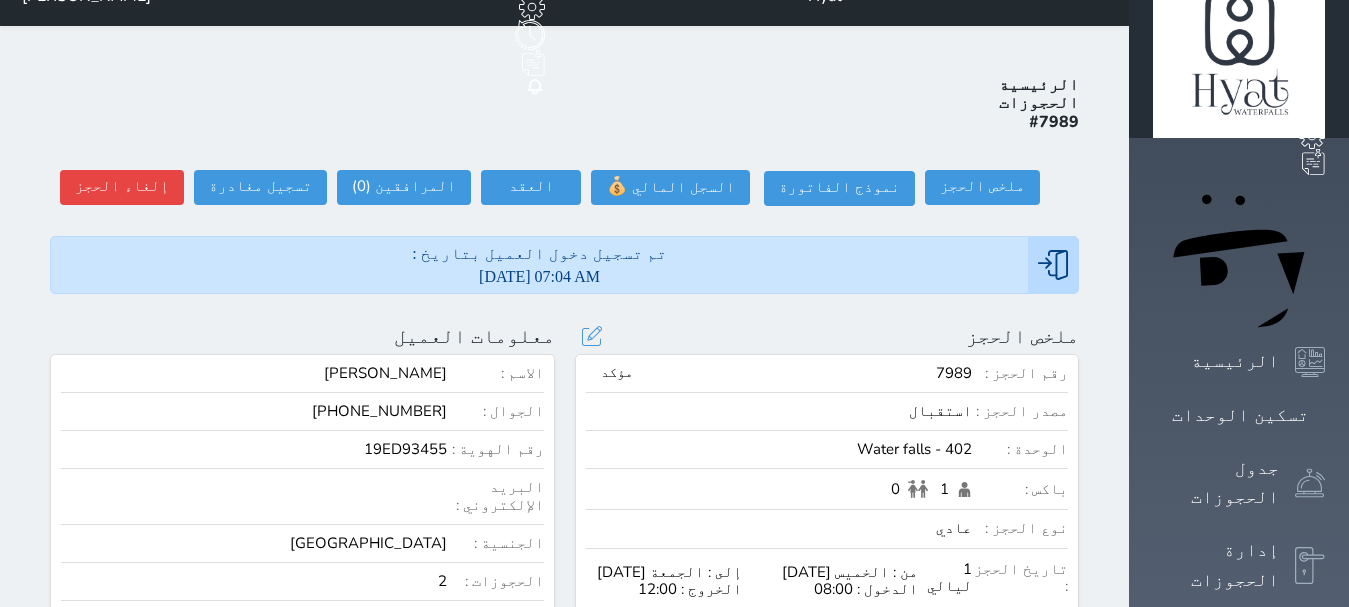 scroll, scrollTop: 0, scrollLeft: 0, axis: both 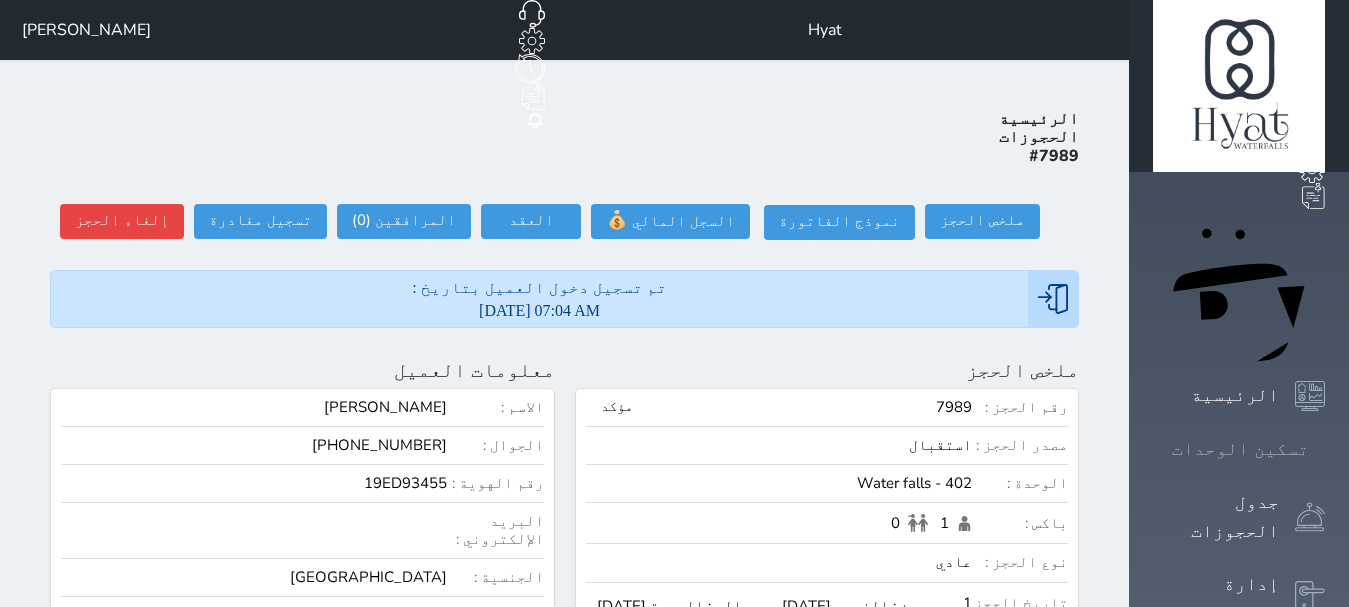 click 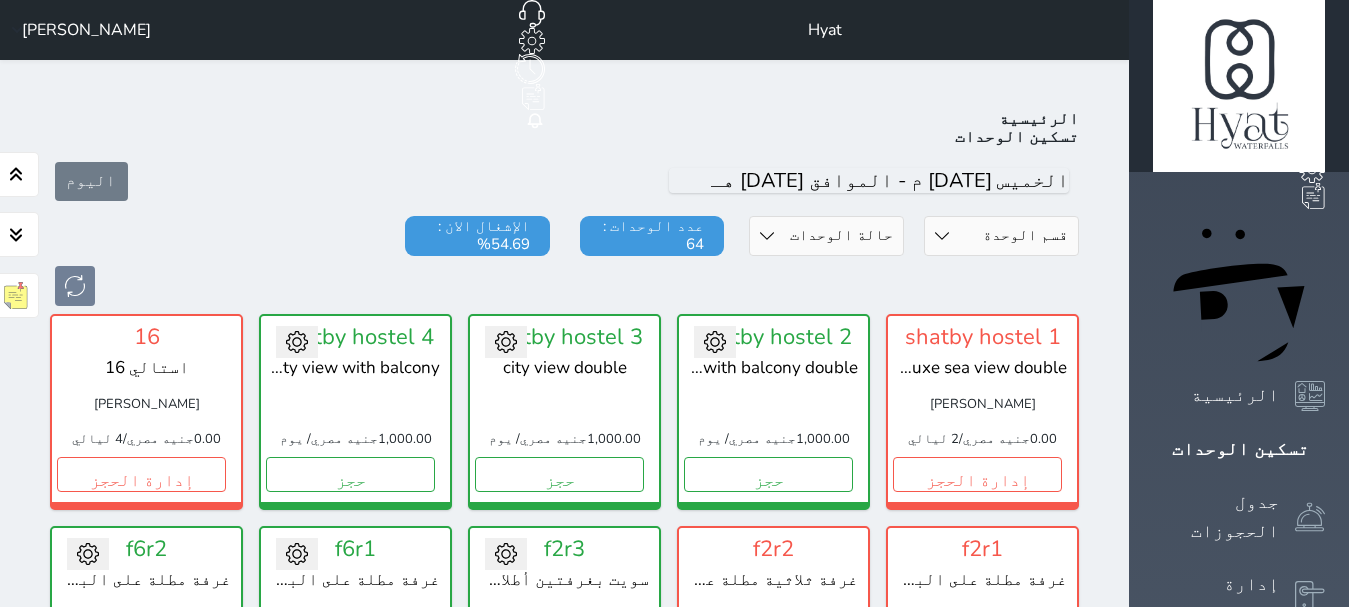 scroll, scrollTop: 78, scrollLeft: 0, axis: vertical 